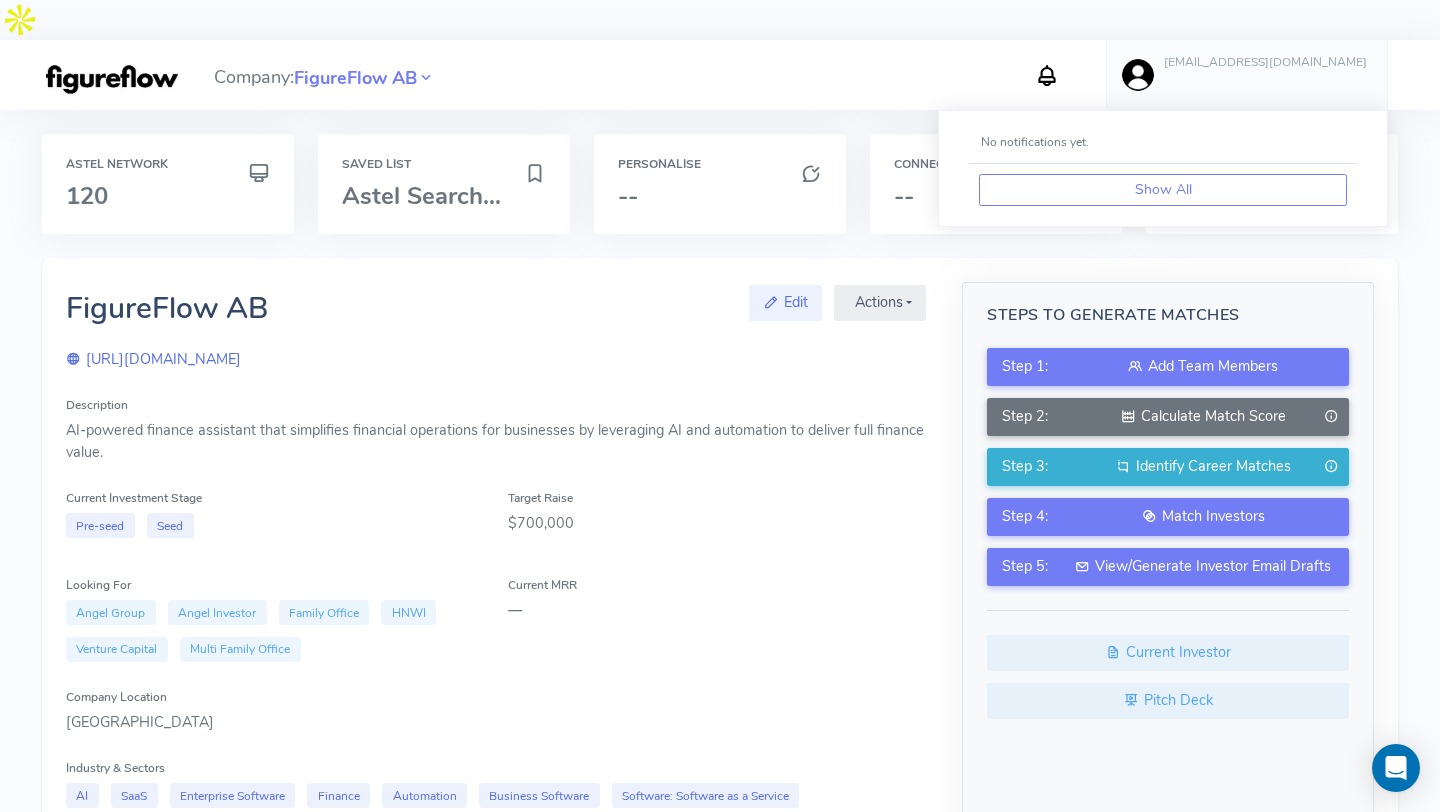 scroll, scrollTop: 0, scrollLeft: 0, axis: both 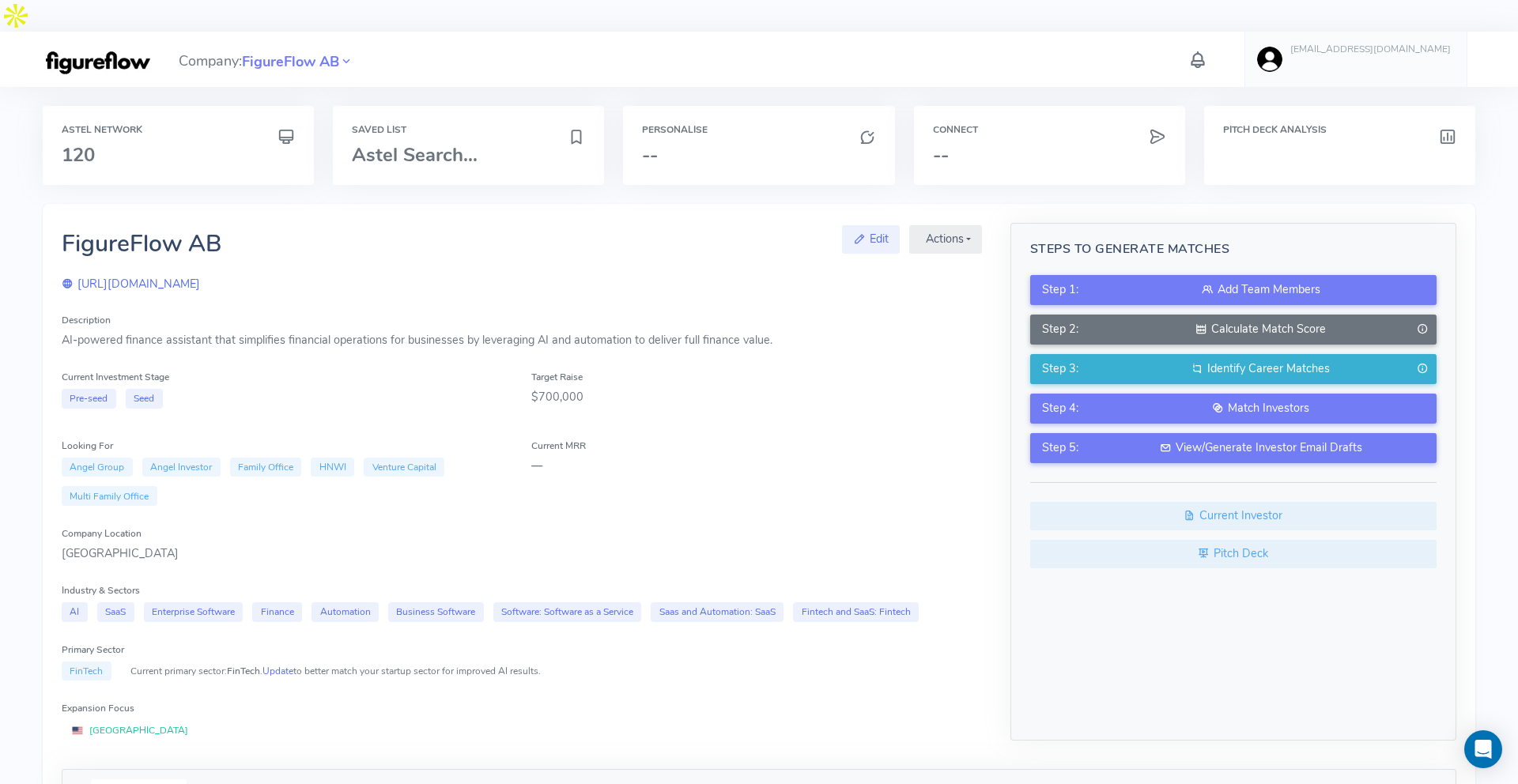 click on "Company:  FigureFlow AB chomwa@figureflow.app Account Upload data AI Keys Usage Engagement Call Info Manage Company Invitation Logout" at bounding box center [759, 59] 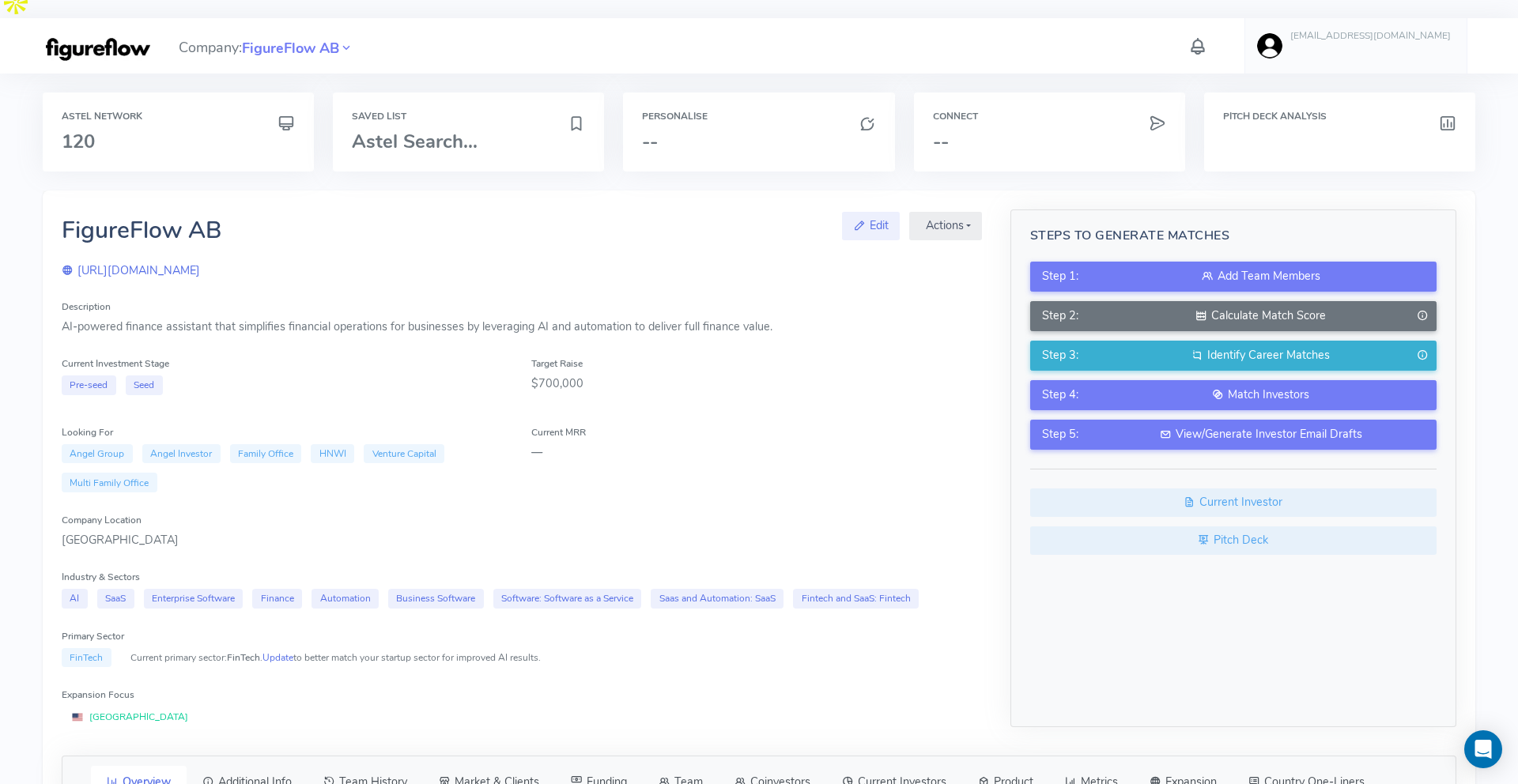 click at bounding box center (1198, 46) 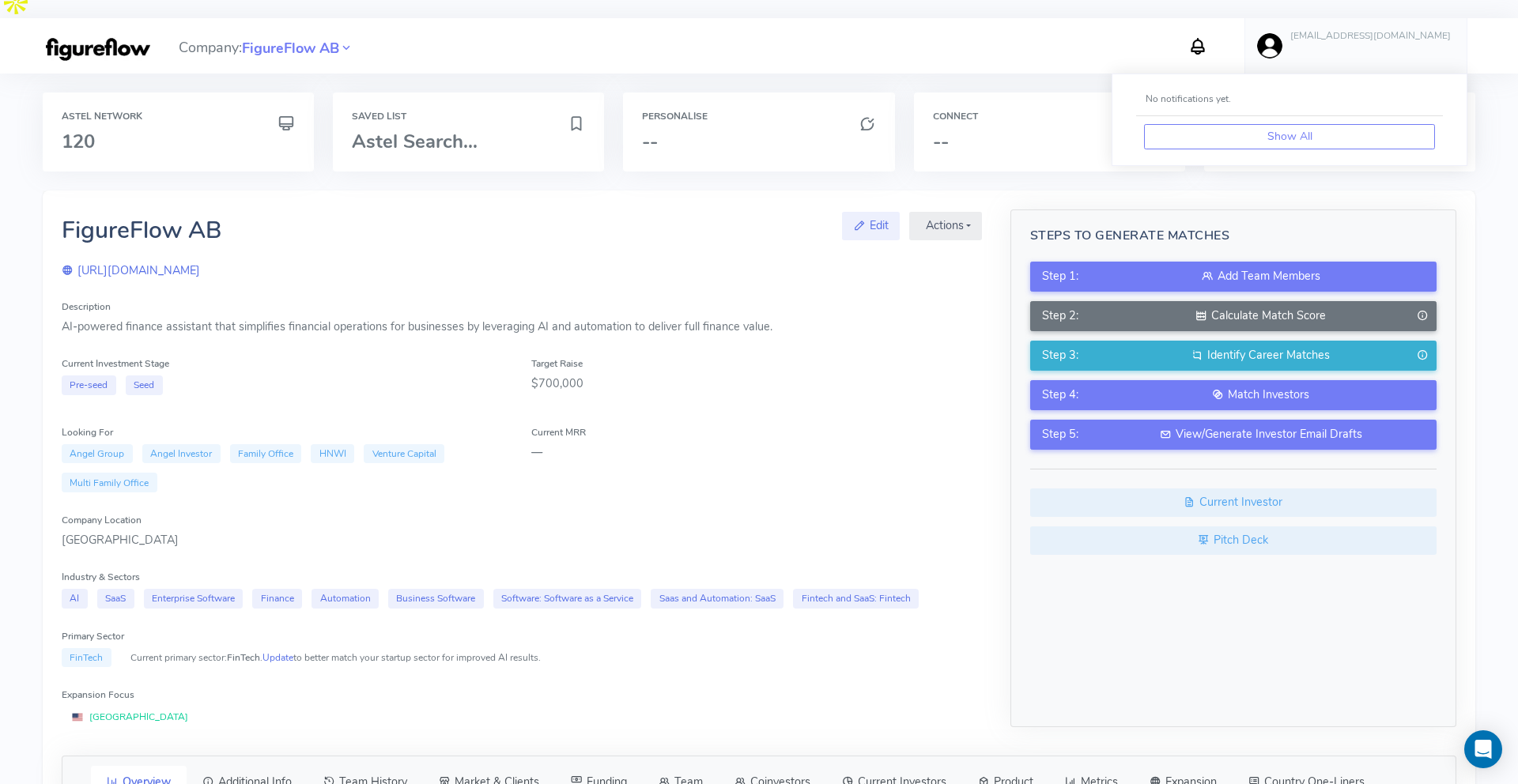 click on "Personalise  --" at bounding box center (758, 141) 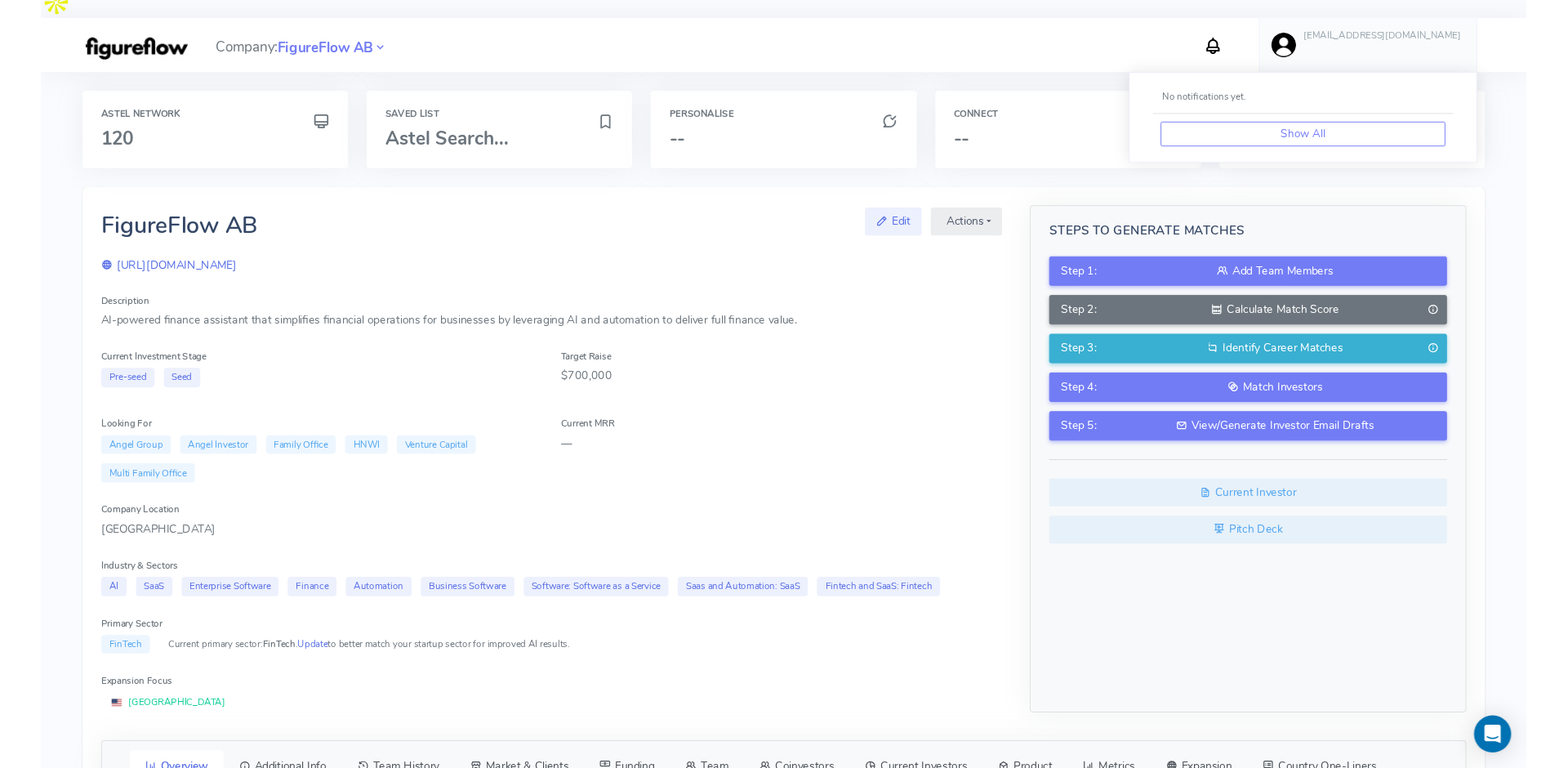 scroll, scrollTop: 0, scrollLeft: 0, axis: both 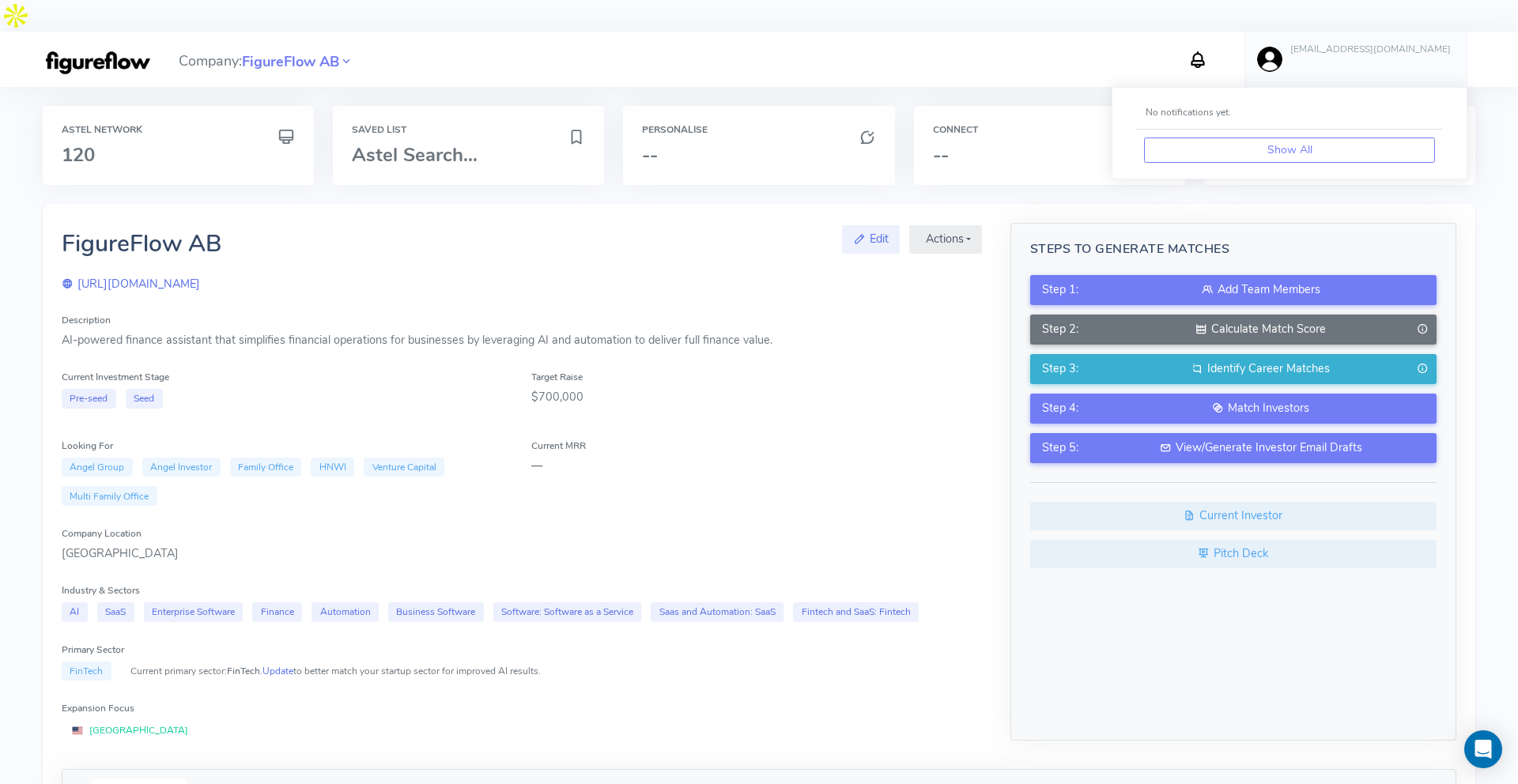 click on "Company:  FigureFlow AB No notifications yet.  Show All  chomwa@figureflow.app Account Upload data AI Keys Usage Engagement Call Info Manage Company Invitation Logout" at bounding box center [759, 59] 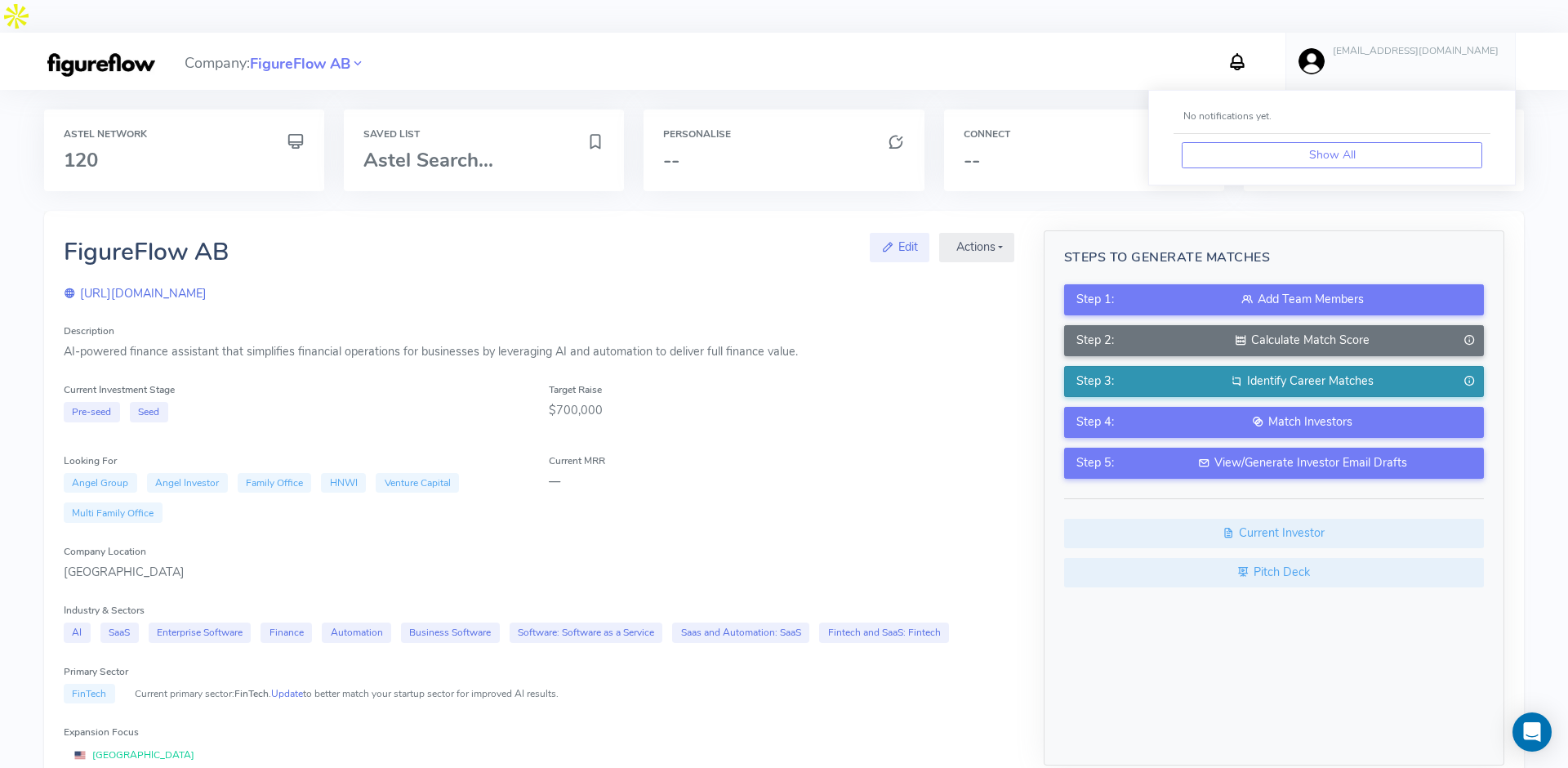 click on "Identify Career Matches" 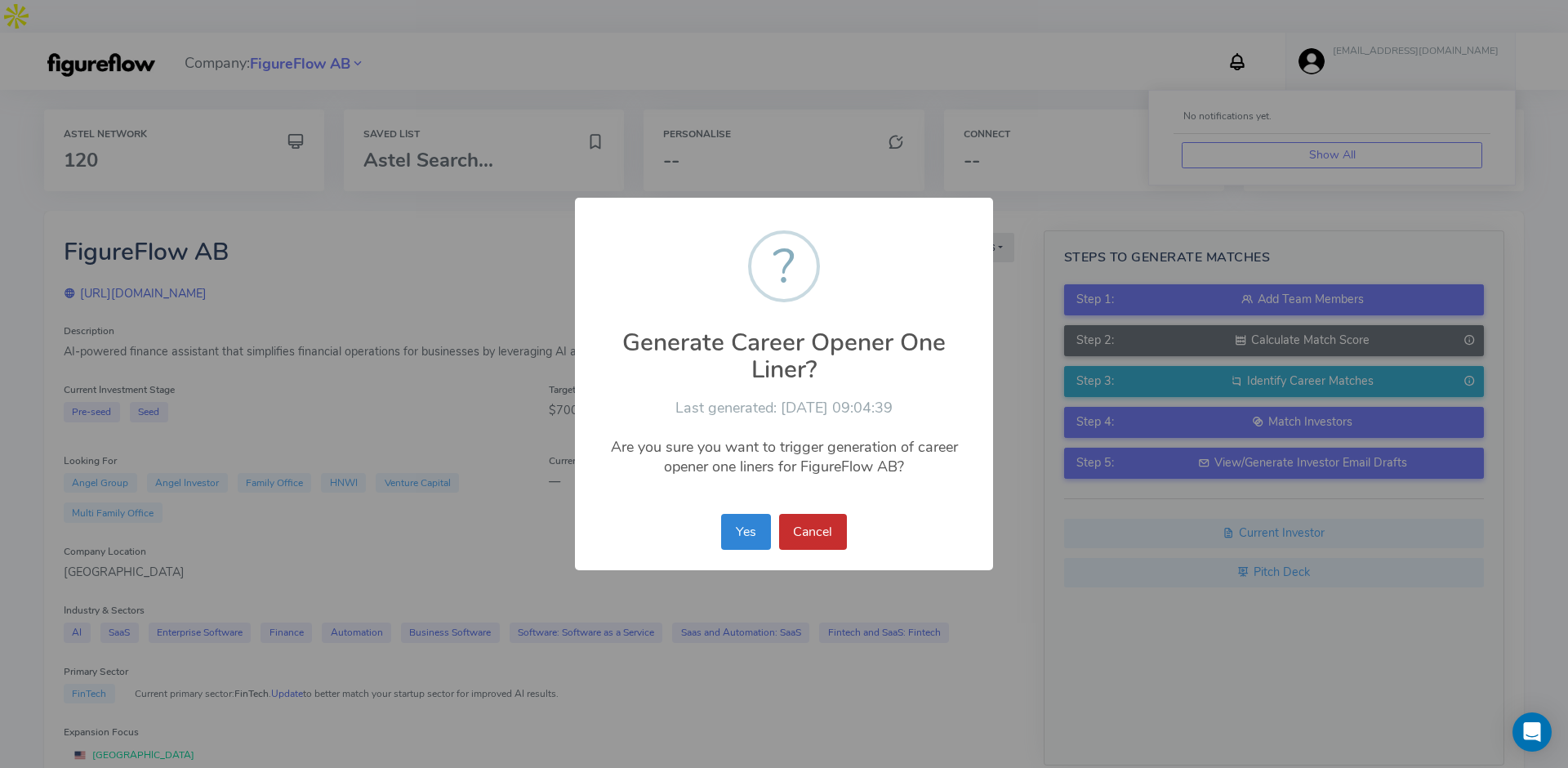 click on "Cancel" at bounding box center (813, 532) 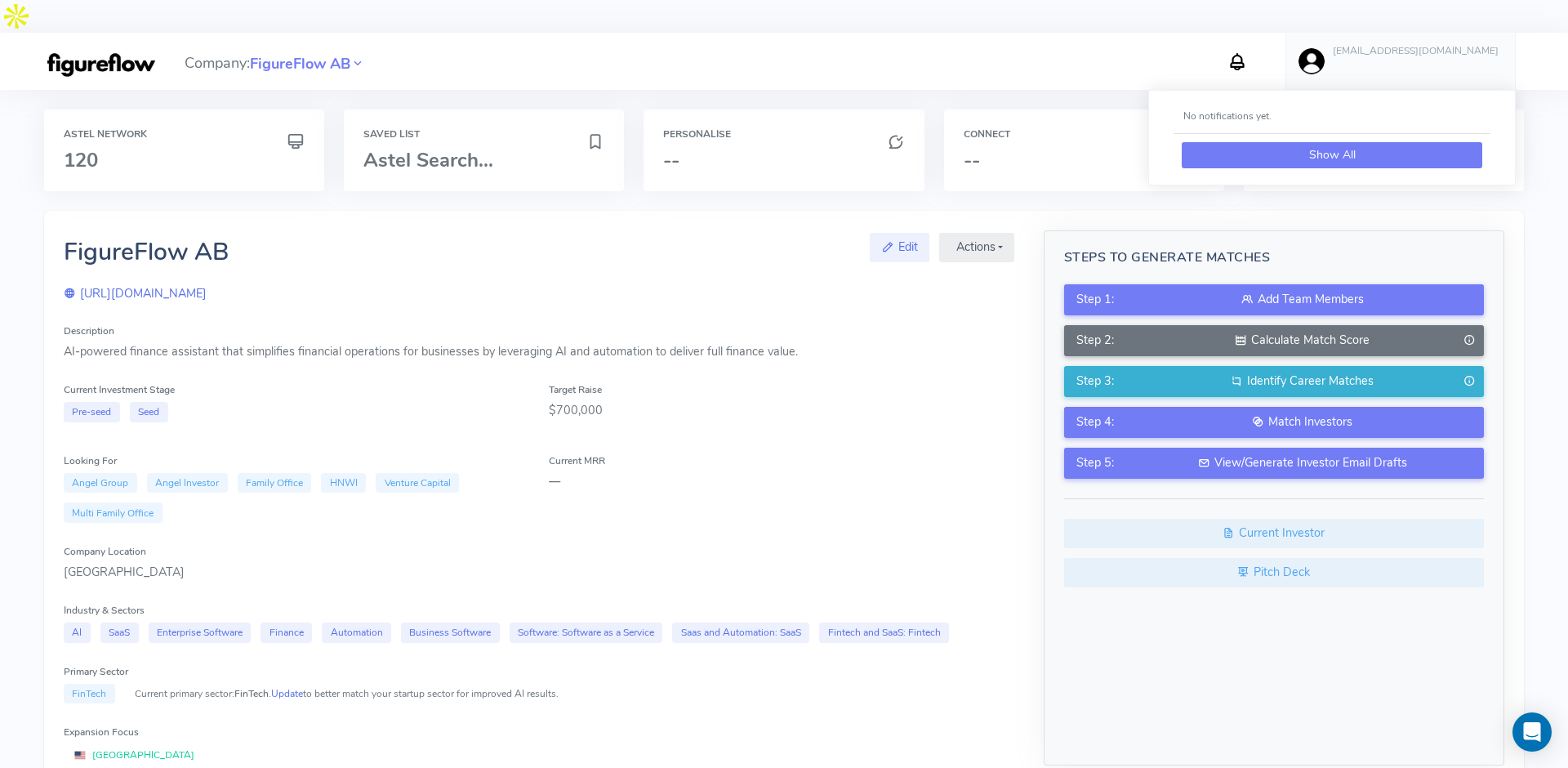 click on "Show All" at bounding box center (1332, 155) 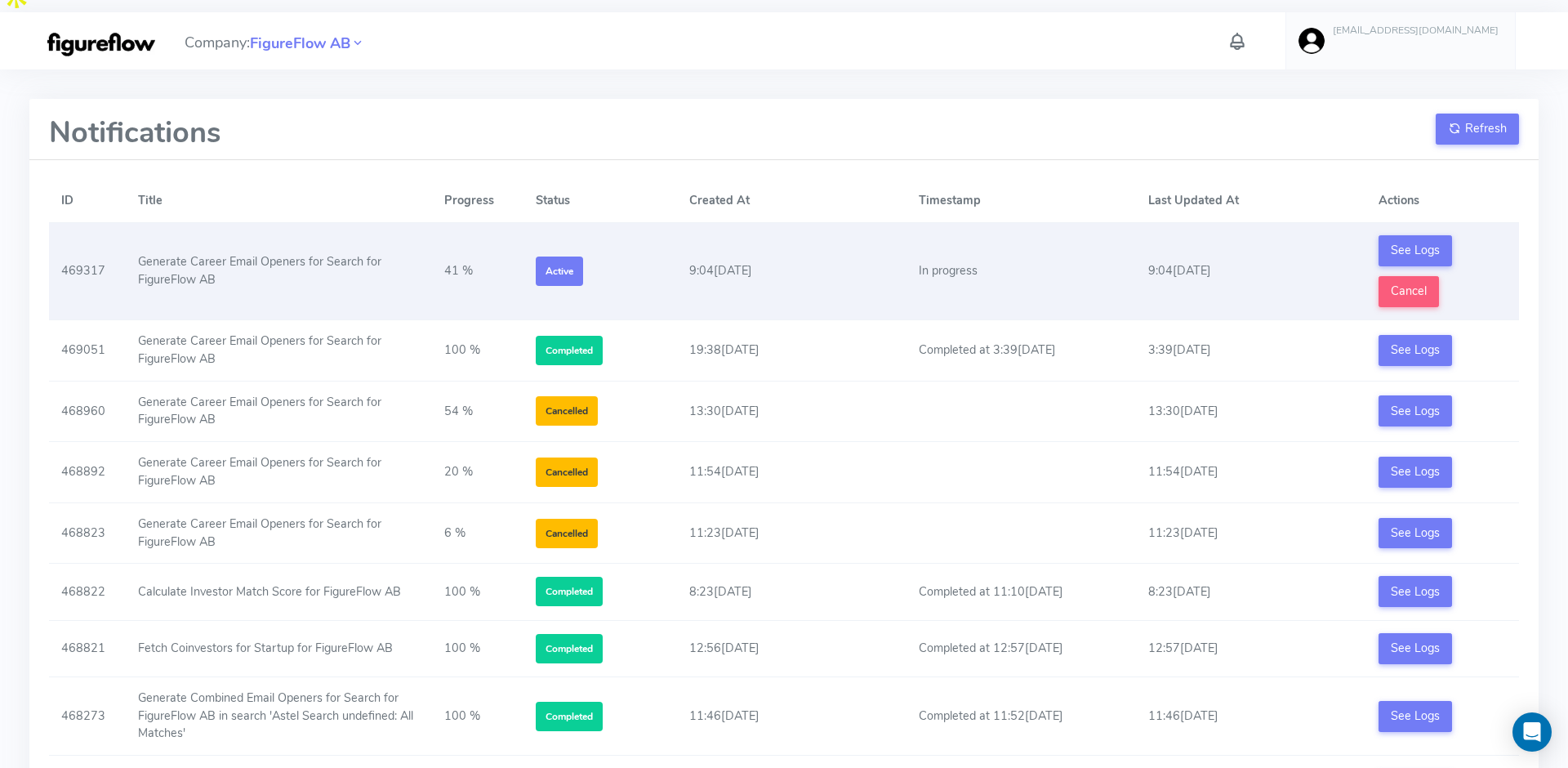 scroll, scrollTop: 0, scrollLeft: 0, axis: both 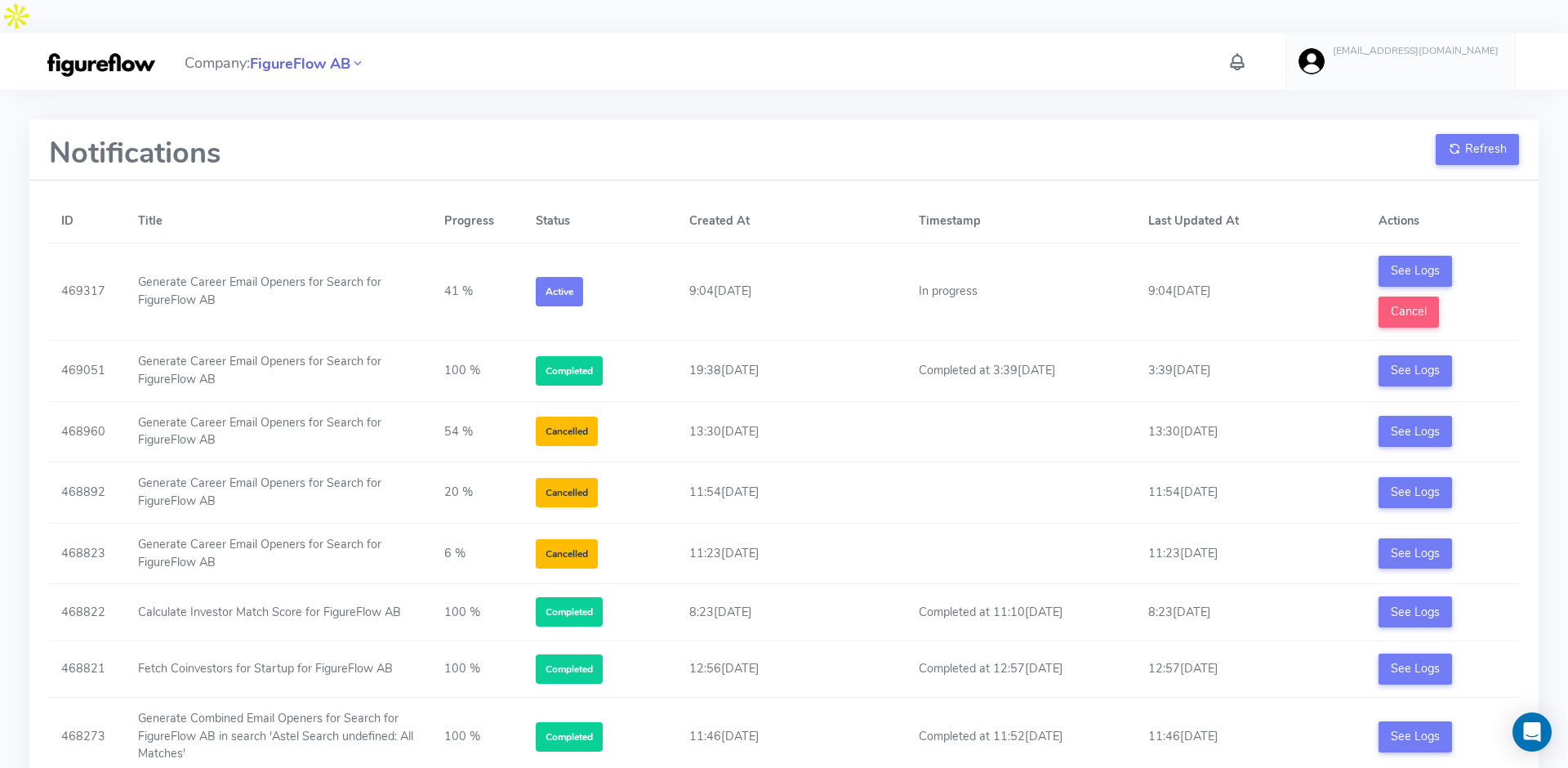 click on "FigureFlow AB" at bounding box center (300, 64) 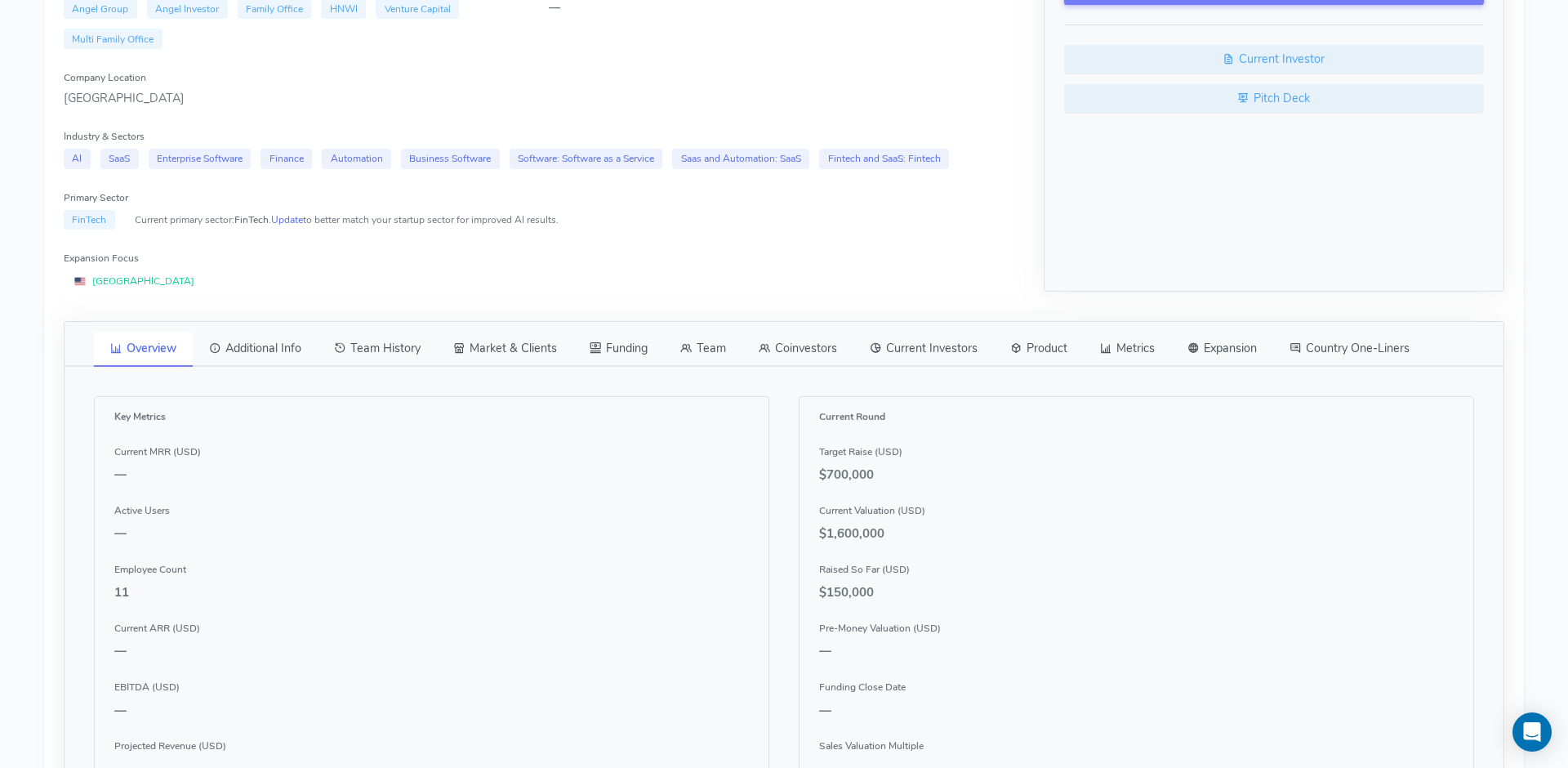 scroll, scrollTop: 432, scrollLeft: 0, axis: vertical 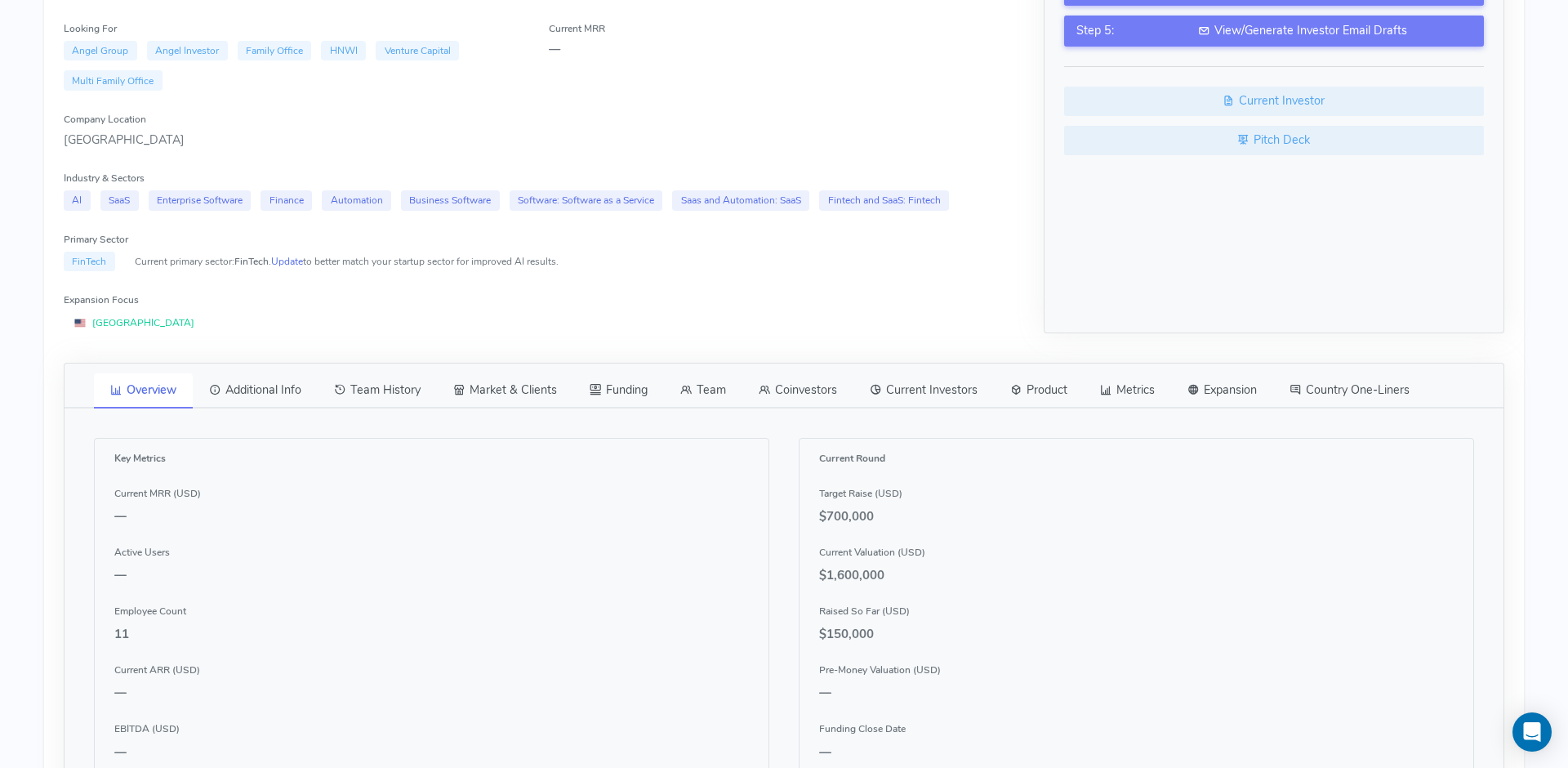 click on "Team" at bounding box center [703, 391] 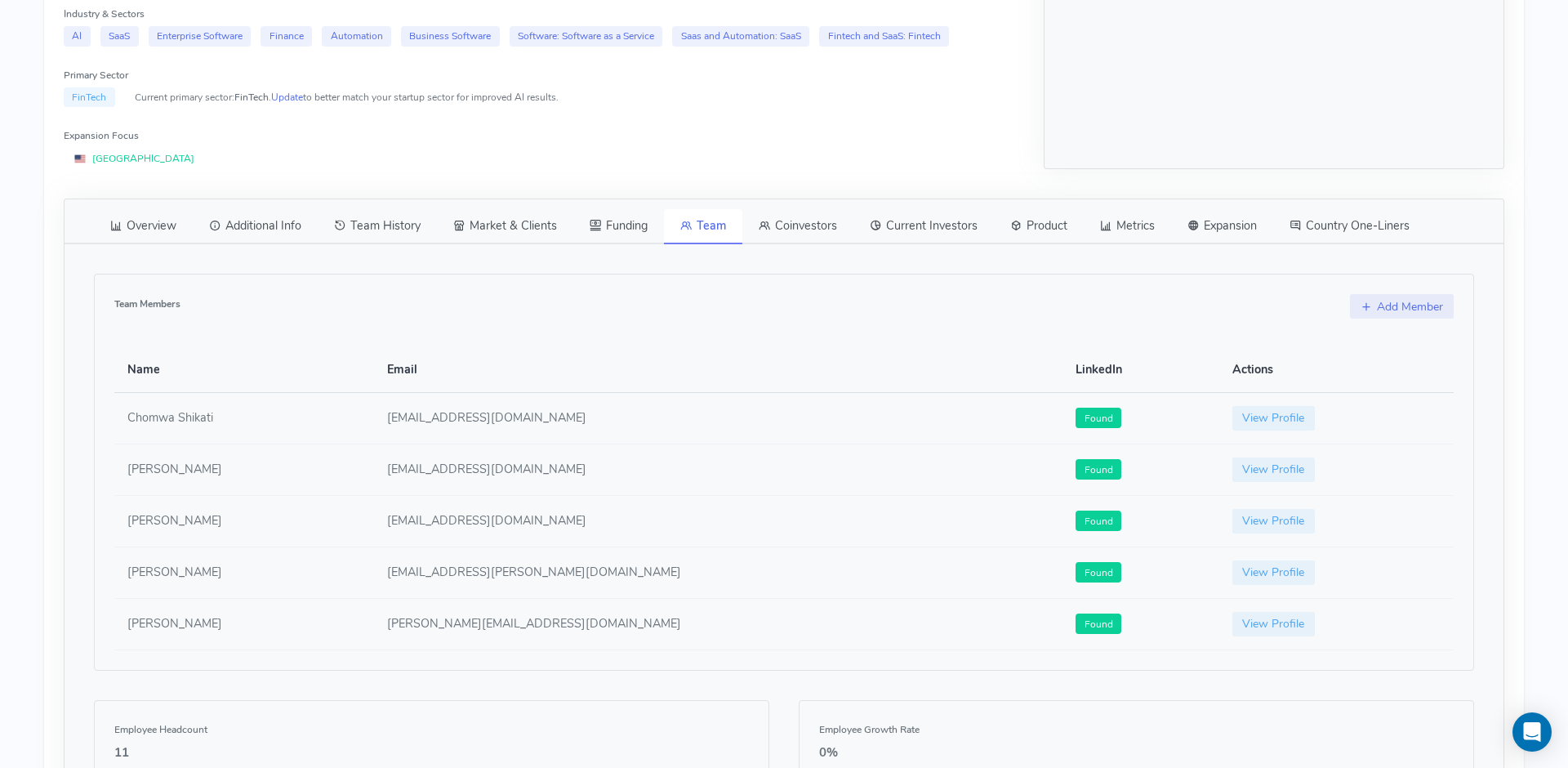 scroll, scrollTop: 712, scrollLeft: 0, axis: vertical 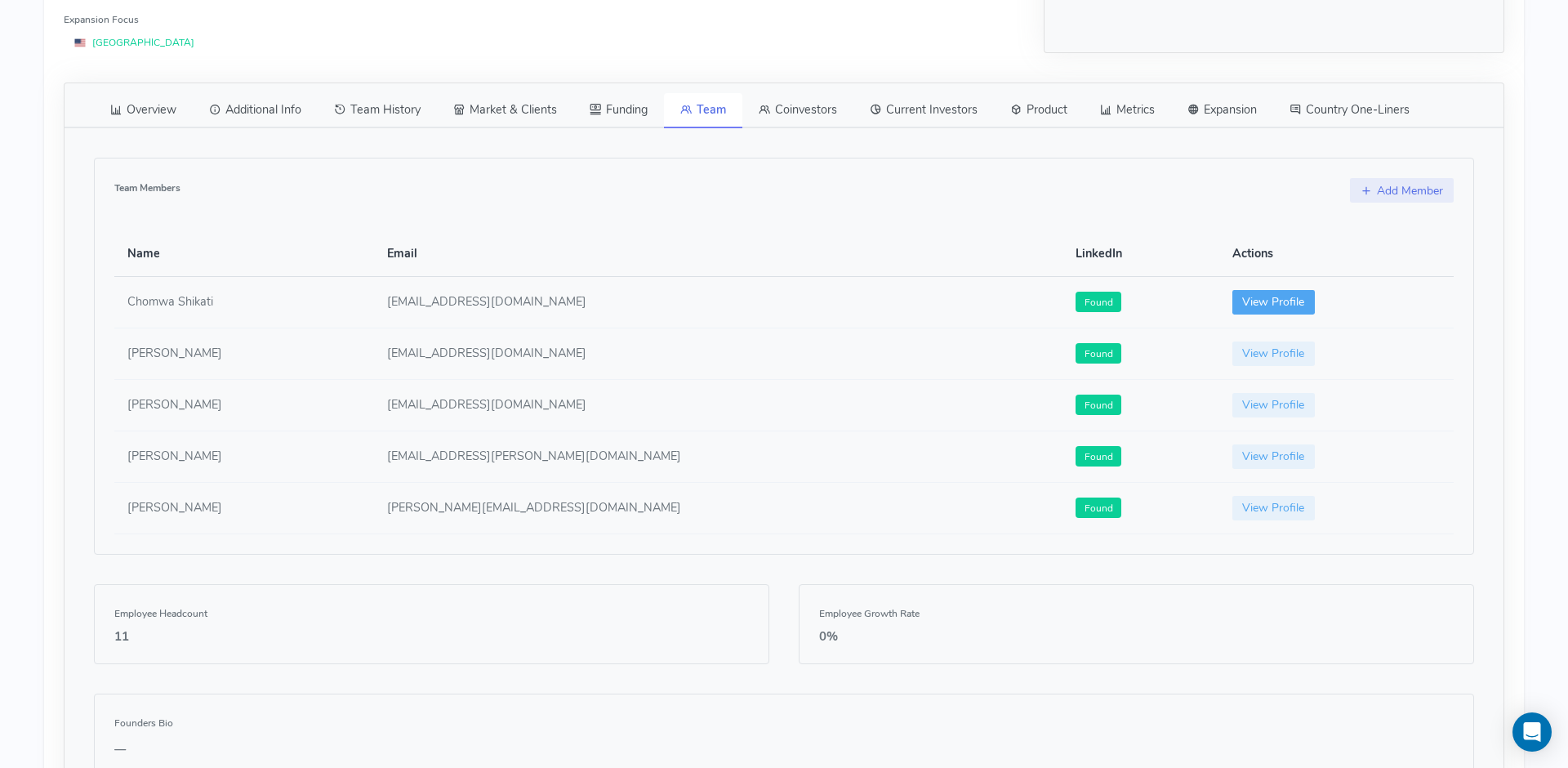 click on "View Profile" at bounding box center [1274, 302] 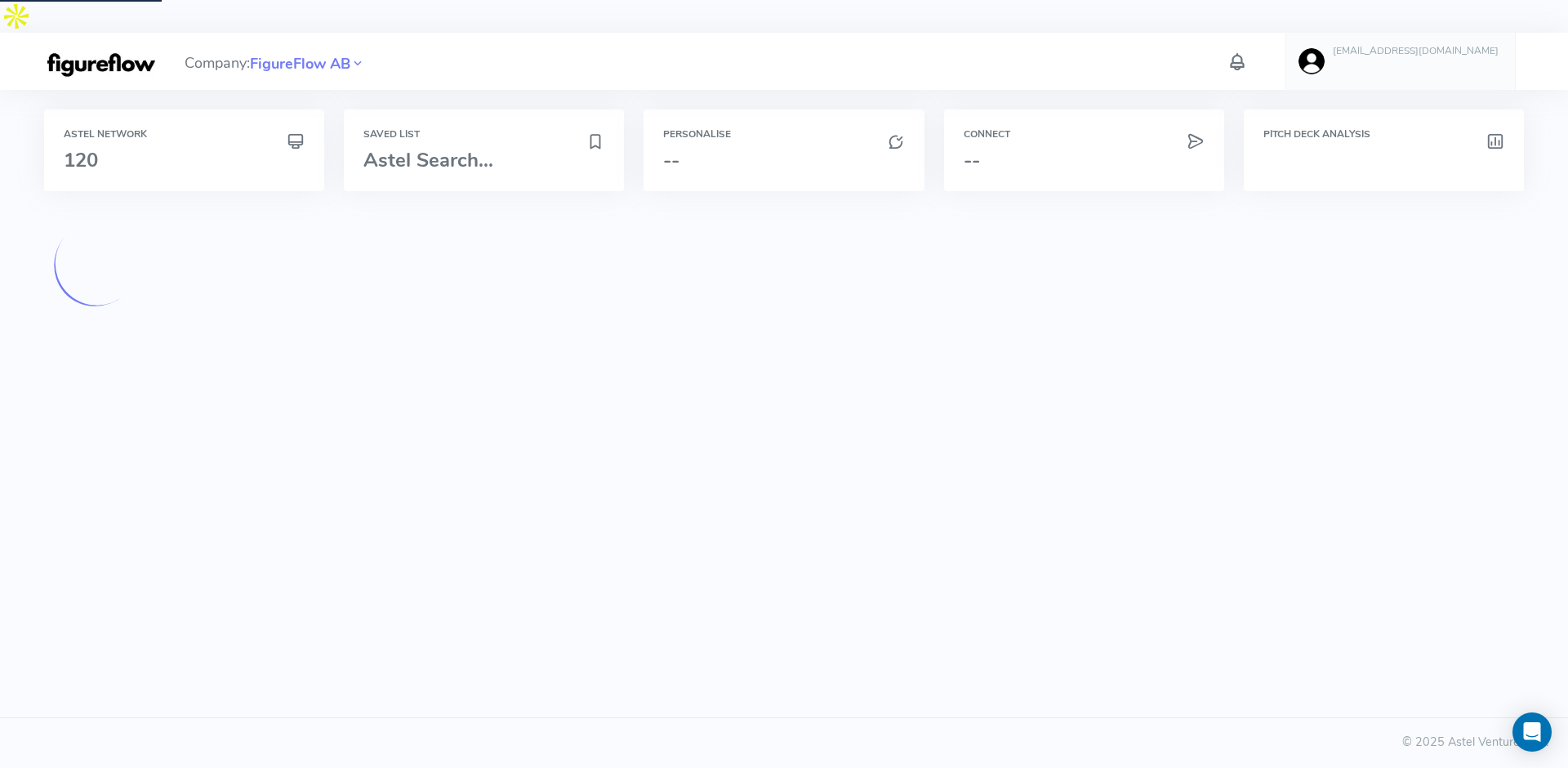 scroll, scrollTop: 0, scrollLeft: 0, axis: both 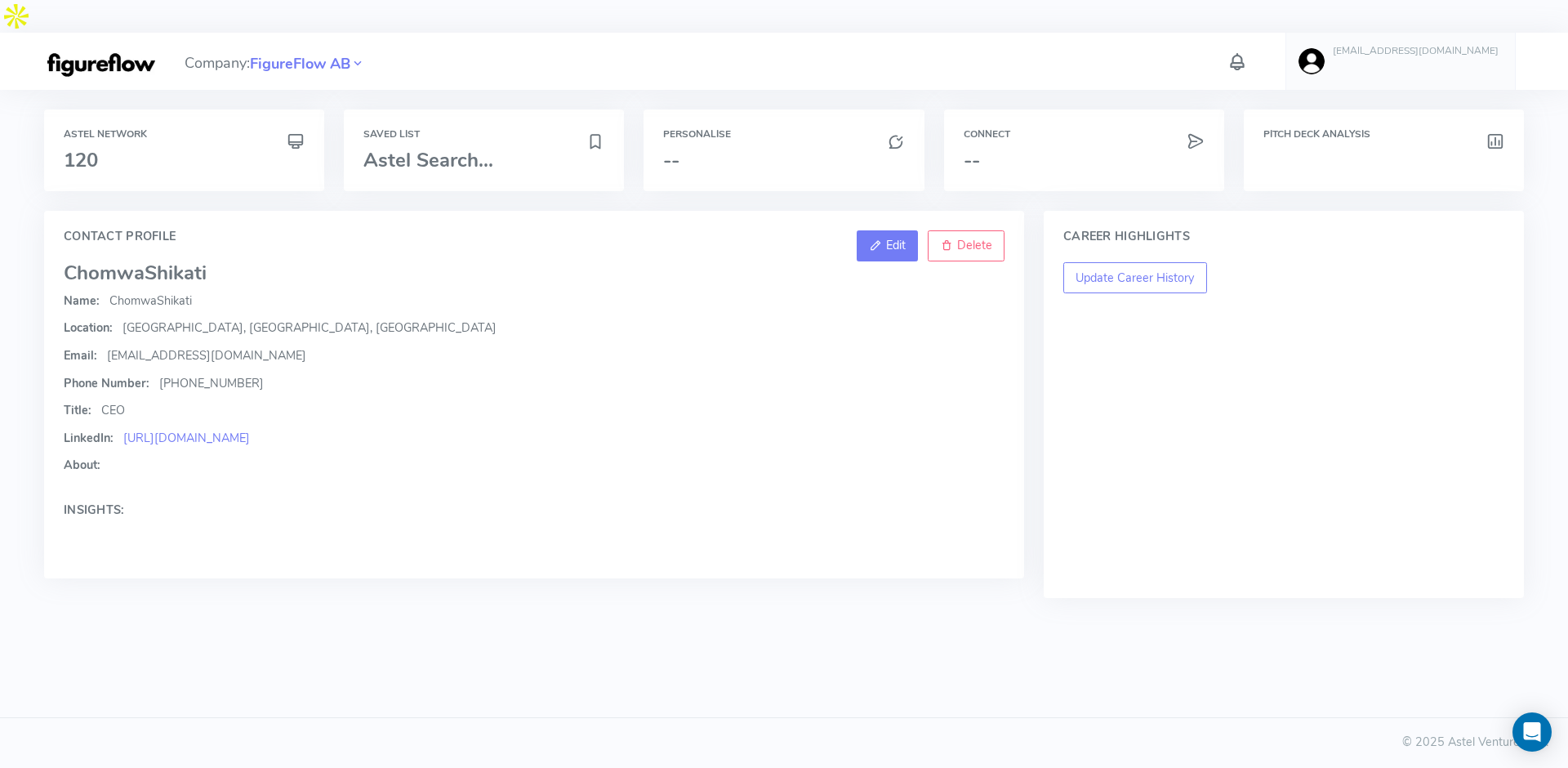 click on "Edit" at bounding box center [887, 246] 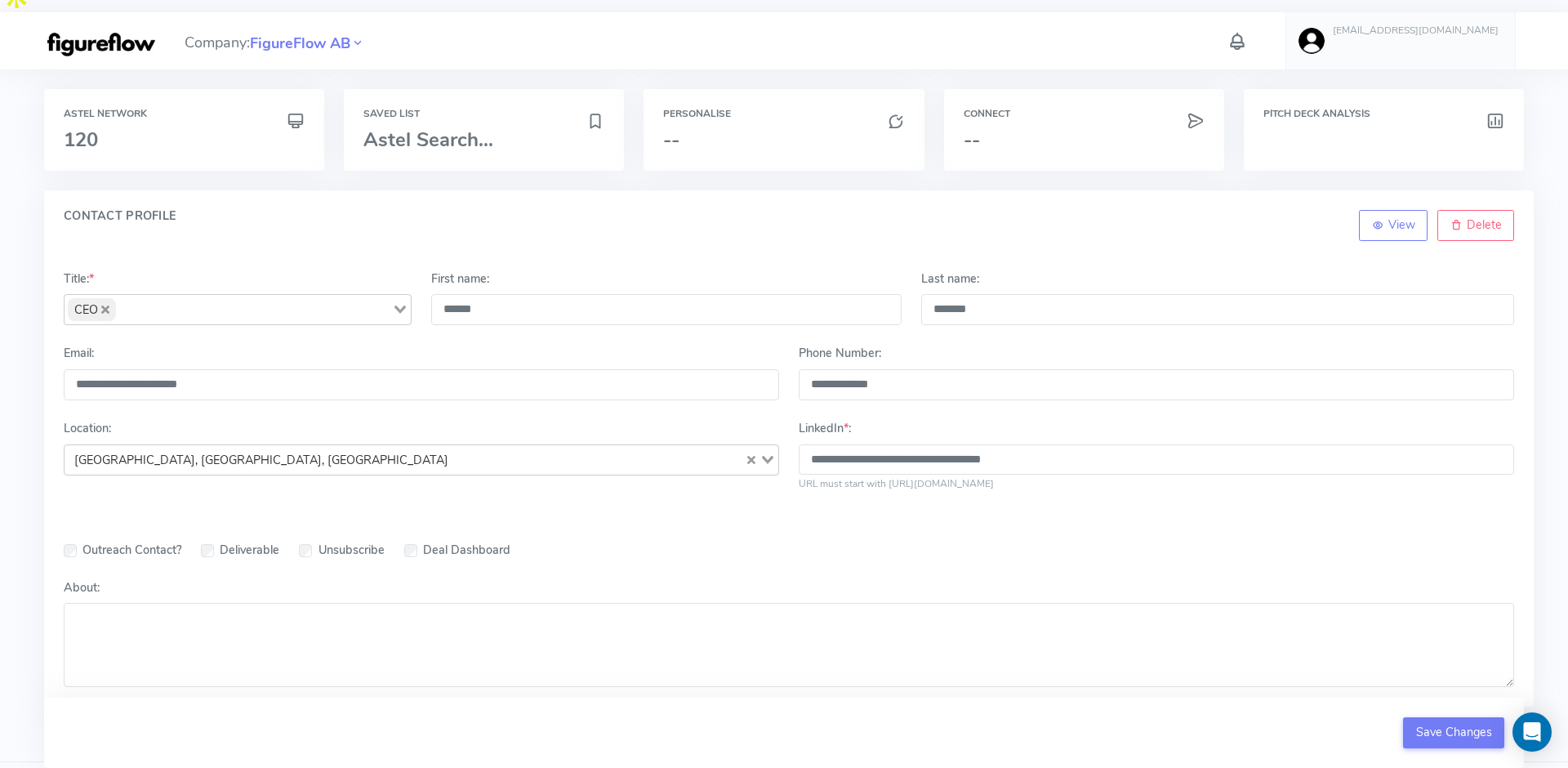 scroll, scrollTop: 32, scrollLeft: 0, axis: vertical 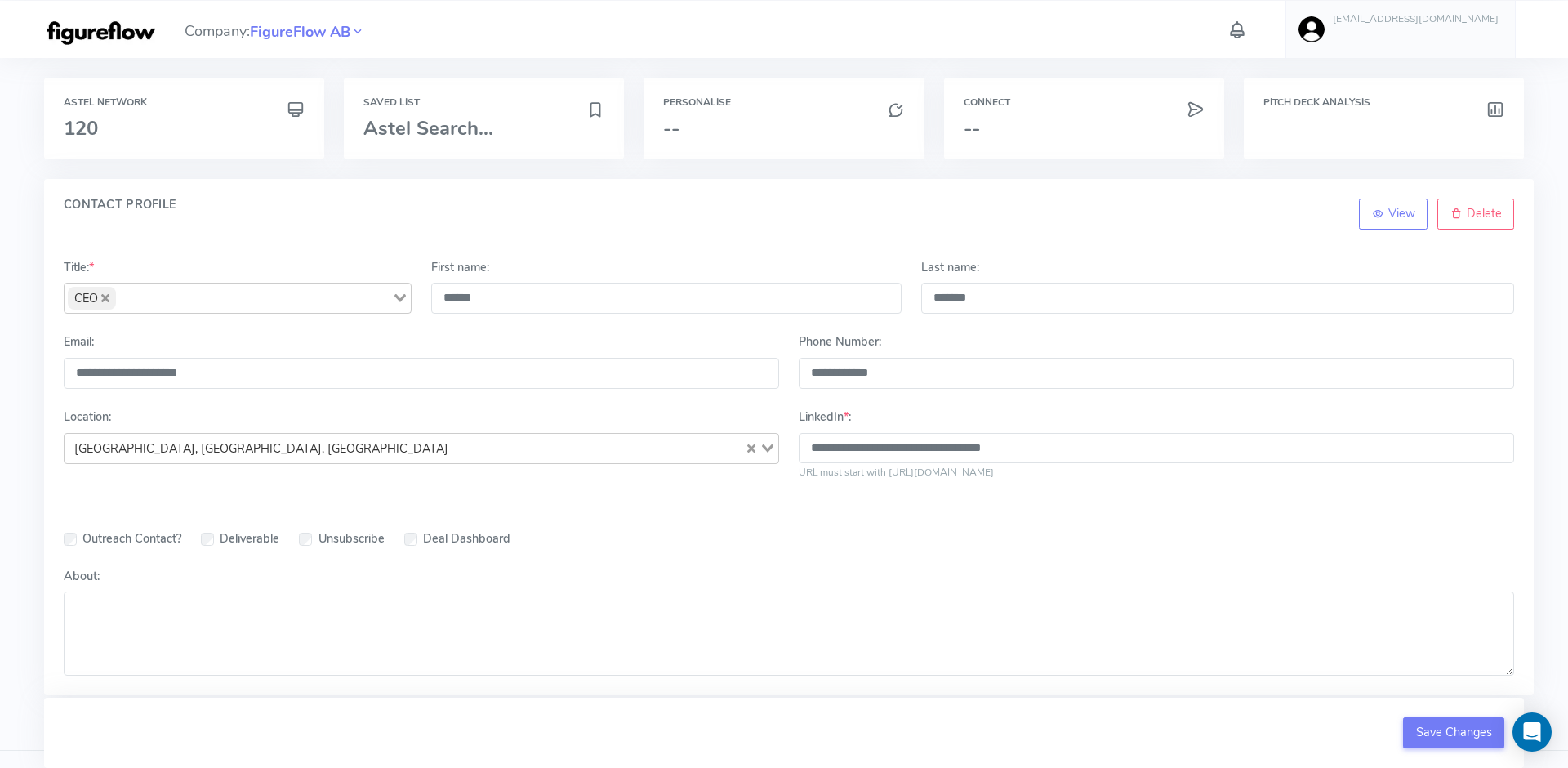 click on "Outreach Contact? Deliverable Unsubscribe Deal Dashboard" at bounding box center [421, 525] 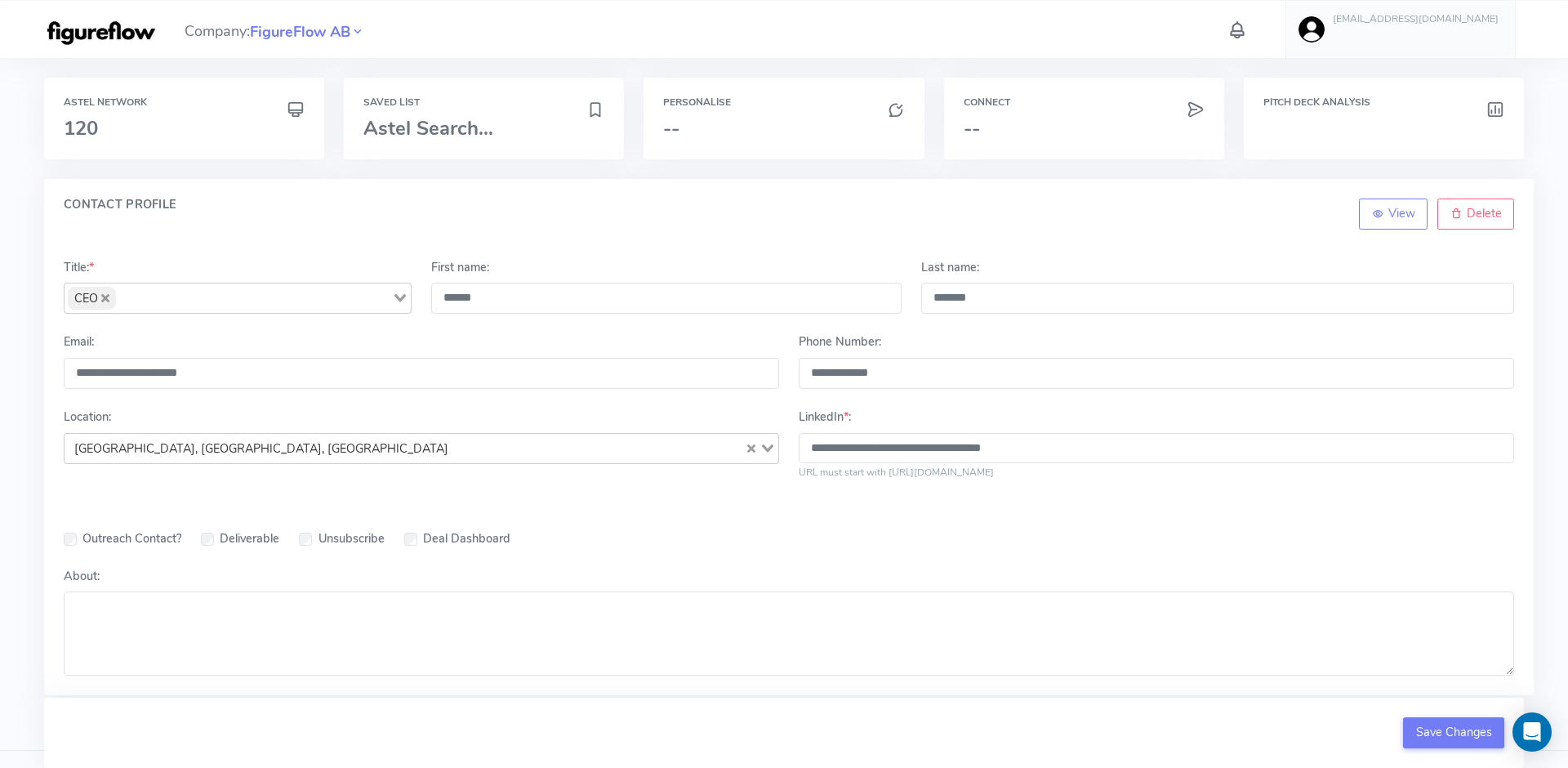 click on "About:" at bounding box center (789, 622) 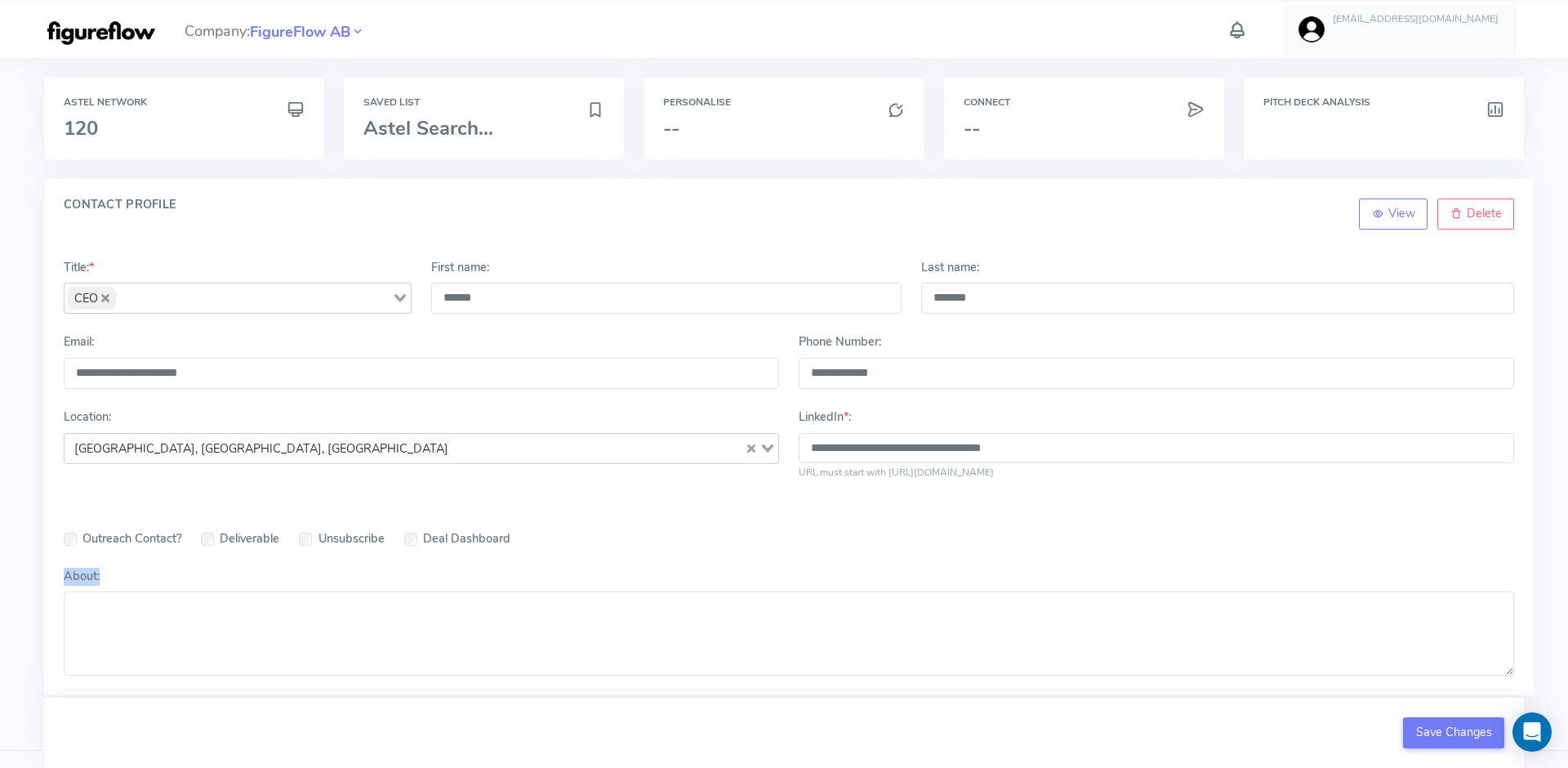 drag, startPoint x: 100, startPoint y: 542, endPoint x: 66, endPoint y: 541, distance: 34.0147 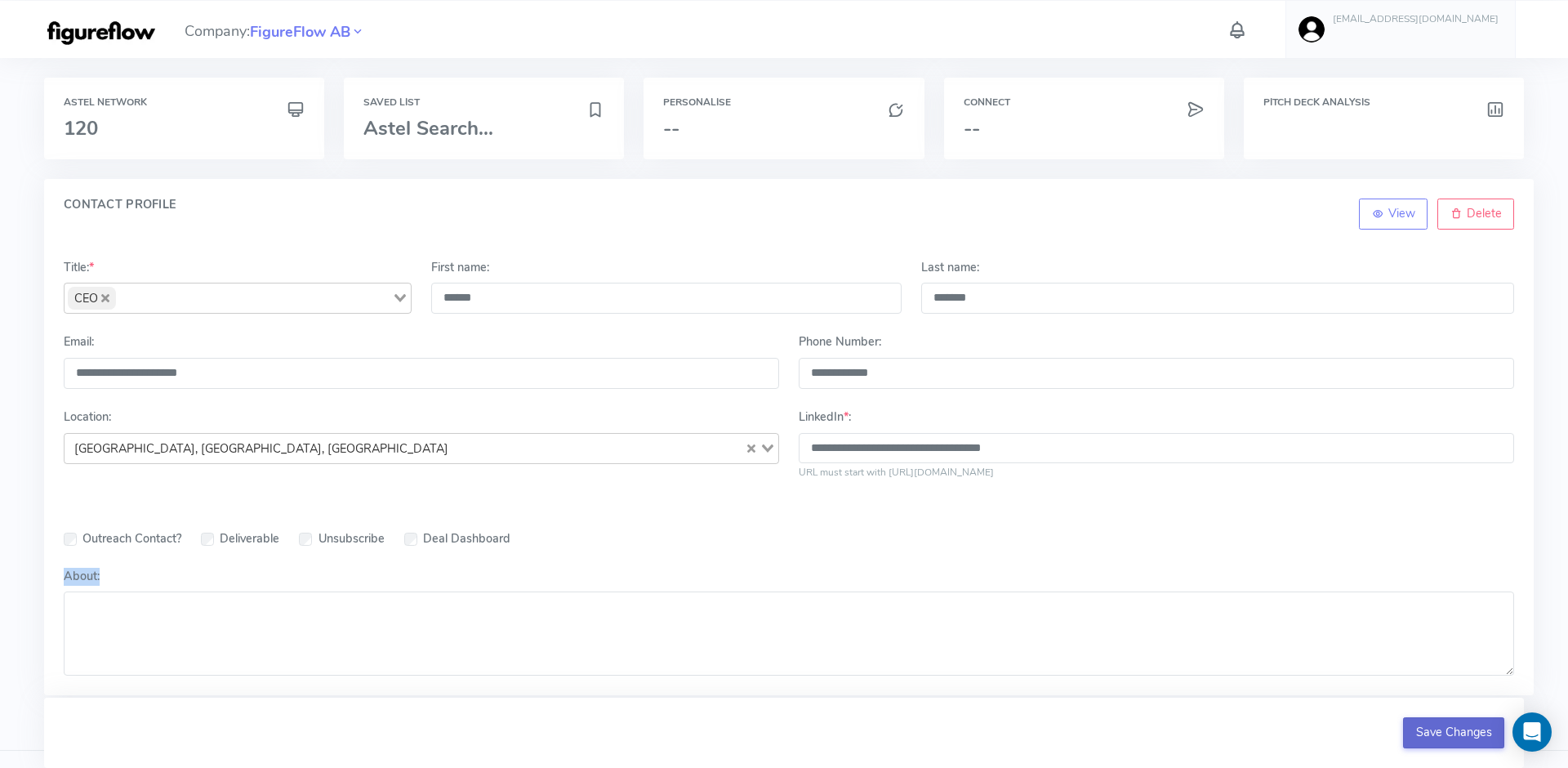 click on "Save Changes" at bounding box center (1454, 733) 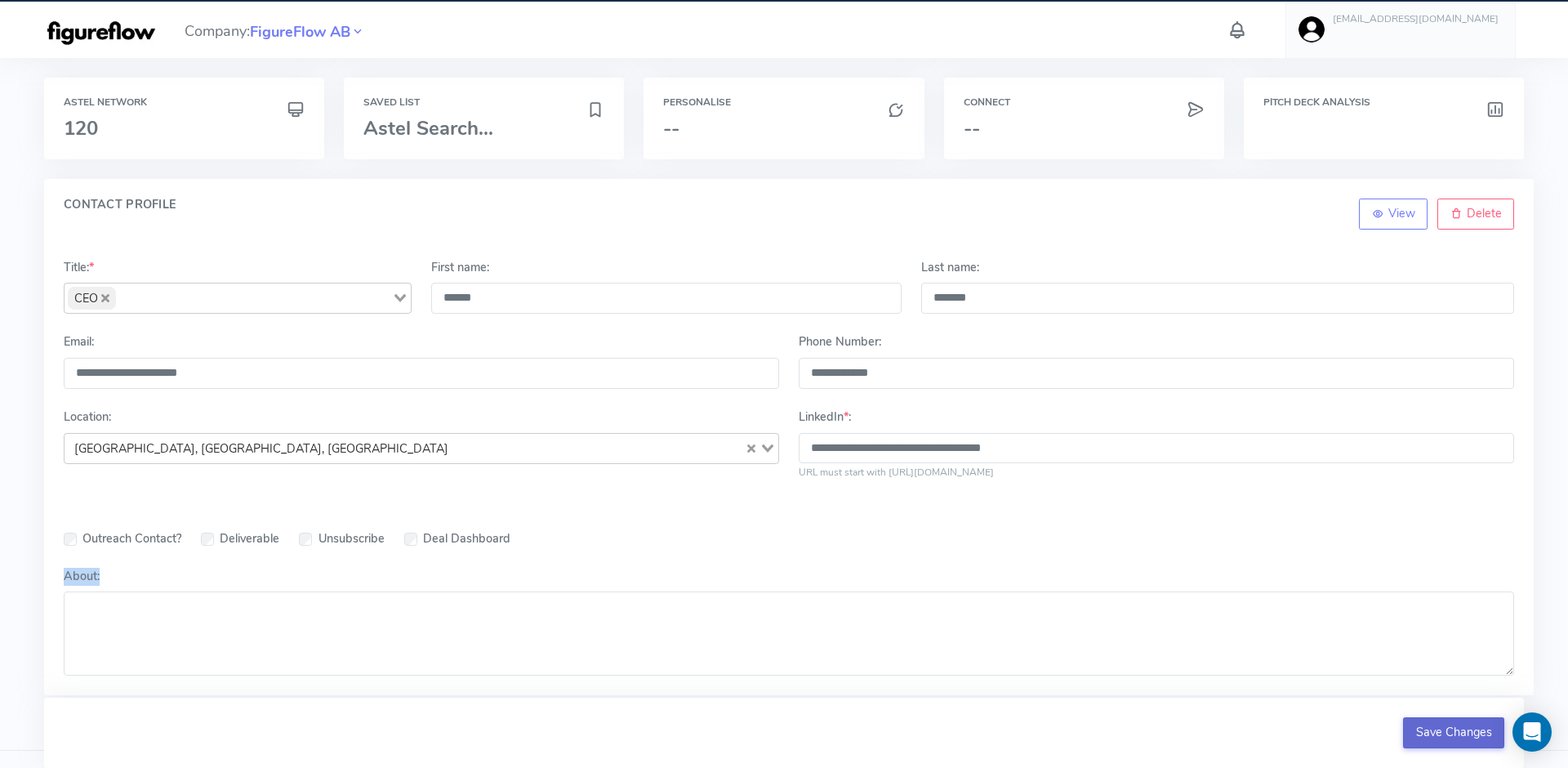 scroll, scrollTop: 0, scrollLeft: 0, axis: both 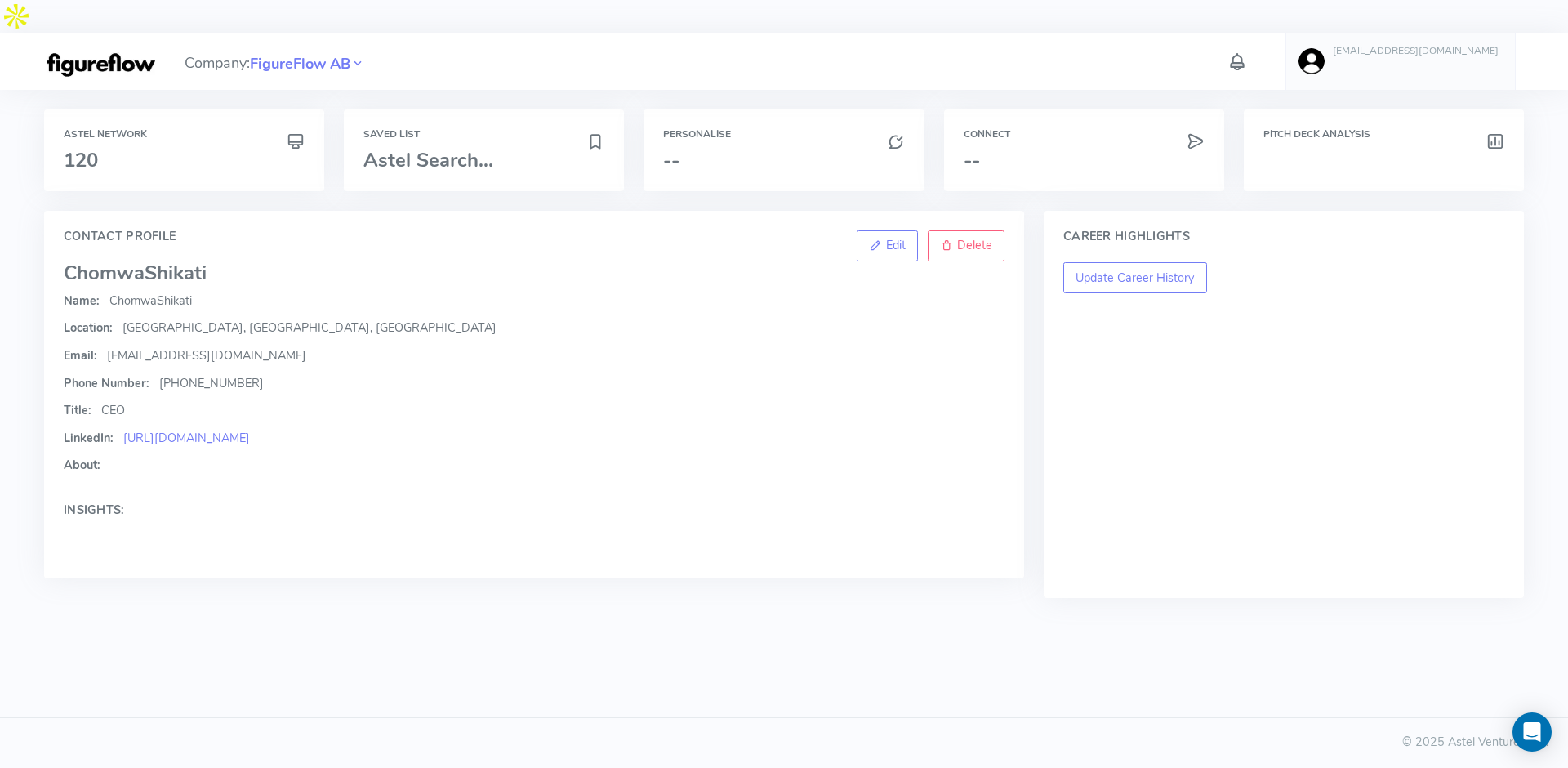 click at bounding box center [1237, 61] 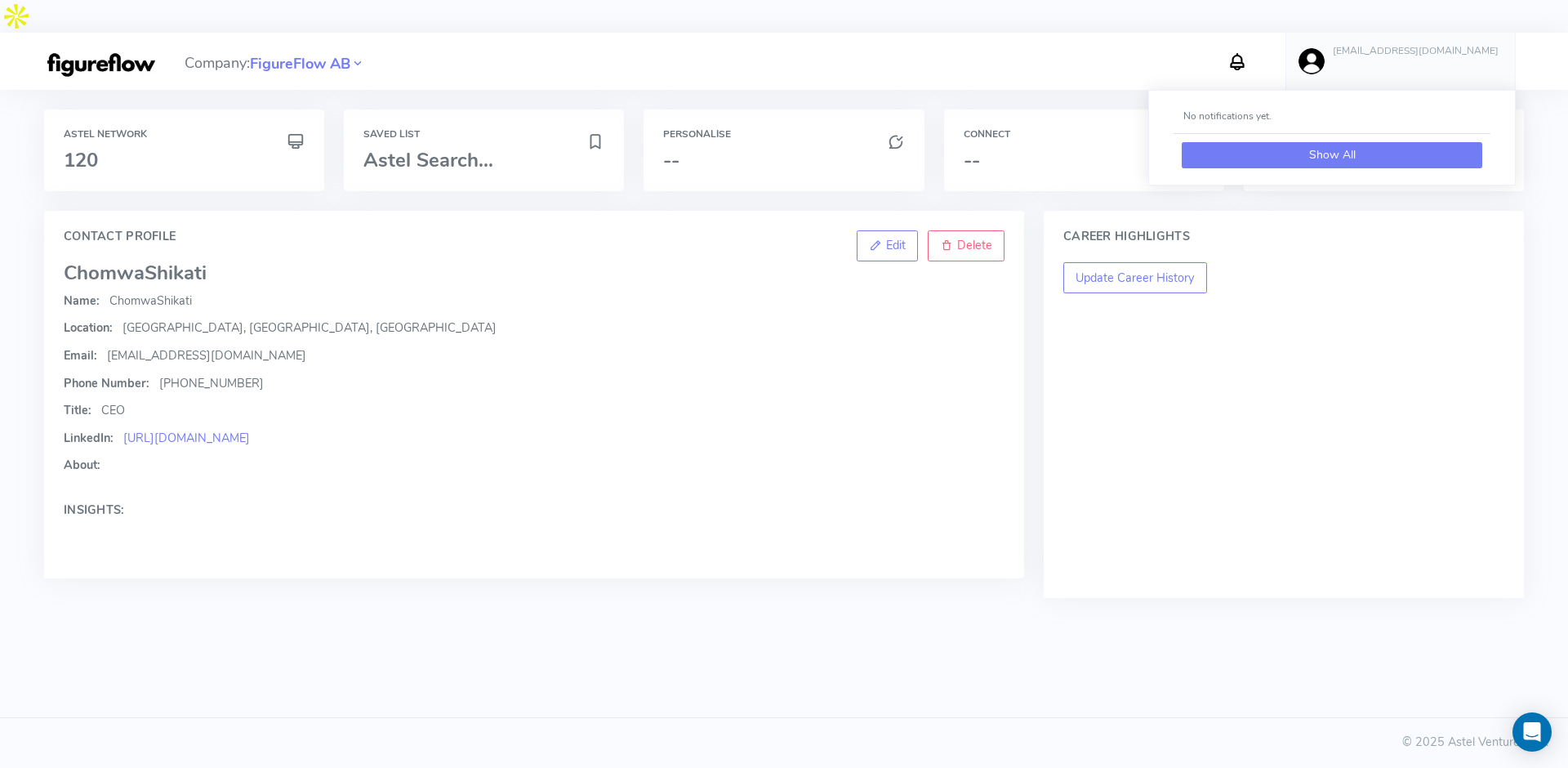 click on "Show All" at bounding box center [1332, 155] 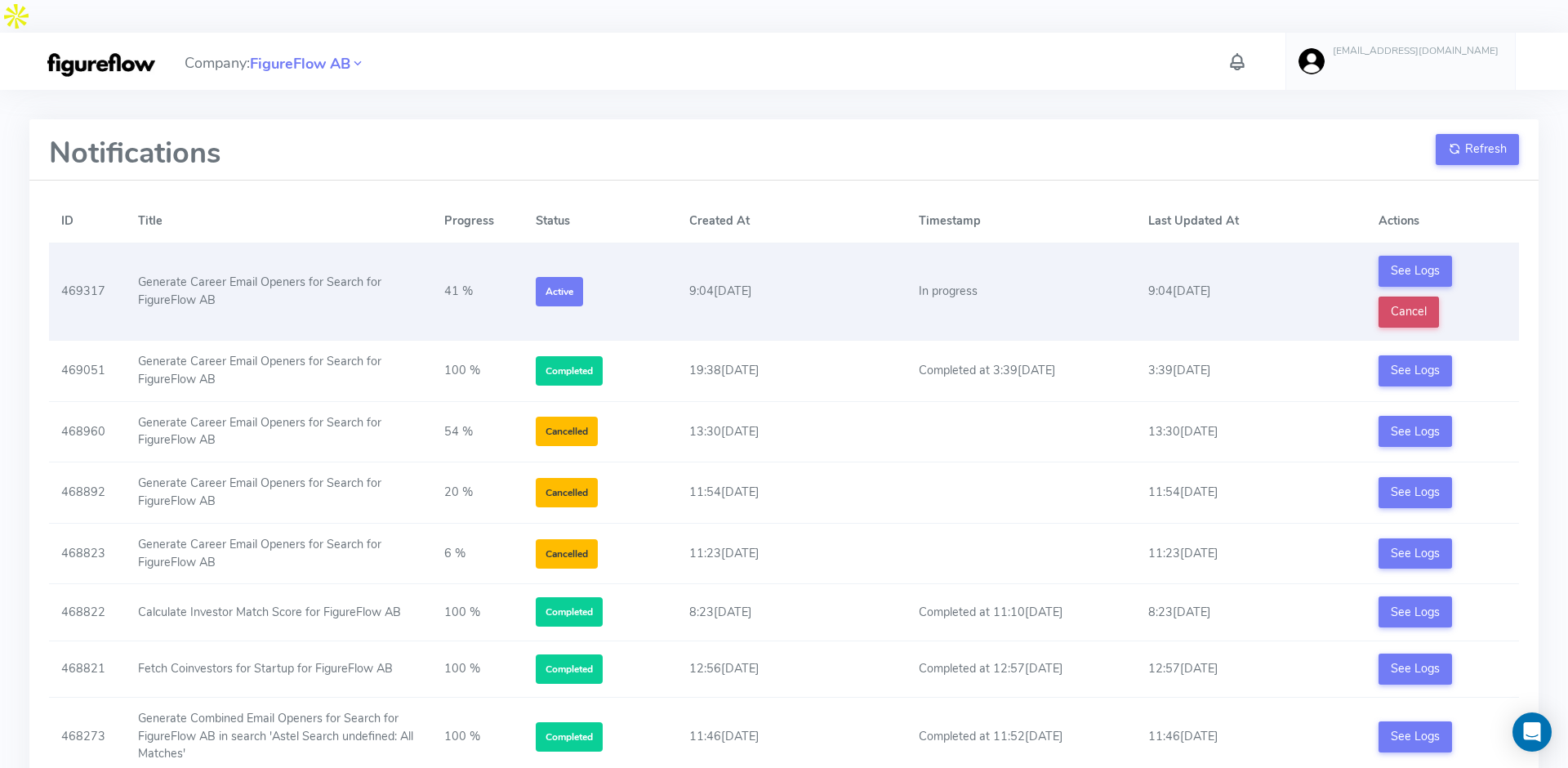 click on "Cancel" at bounding box center (1409, 312) 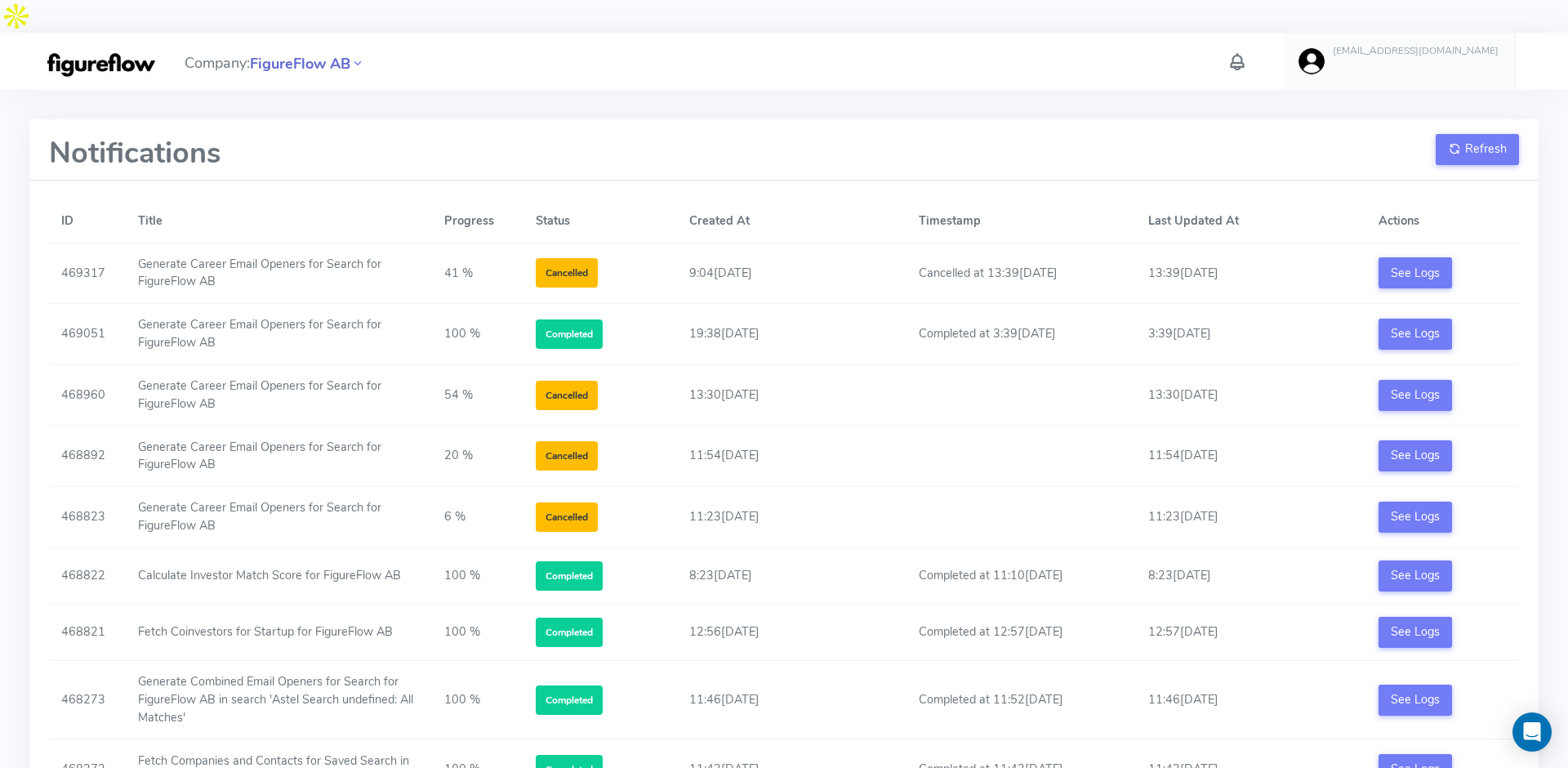 click on "FigureFlow AB" at bounding box center [300, 64] 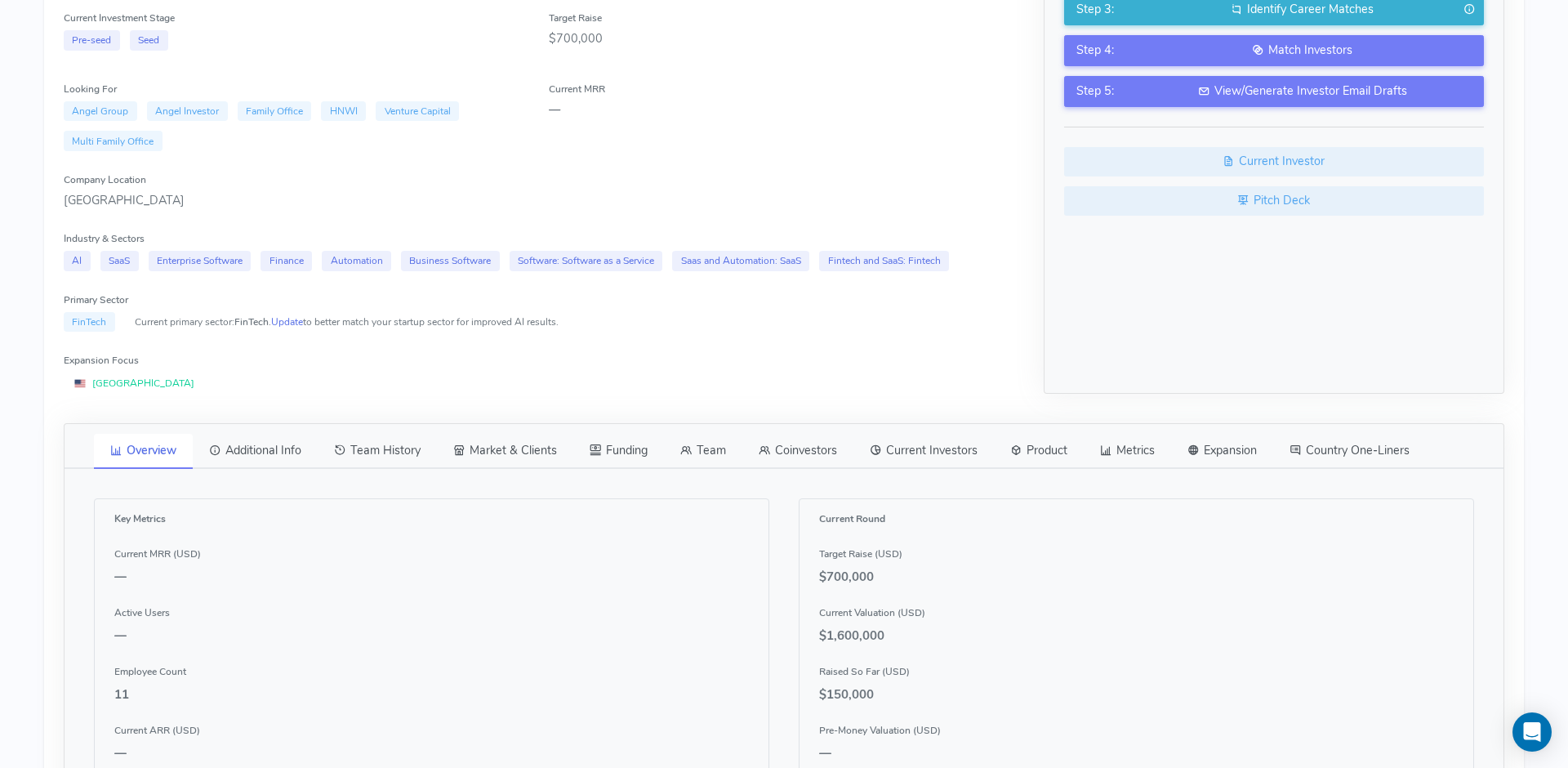 scroll, scrollTop: 466, scrollLeft: 0, axis: vertical 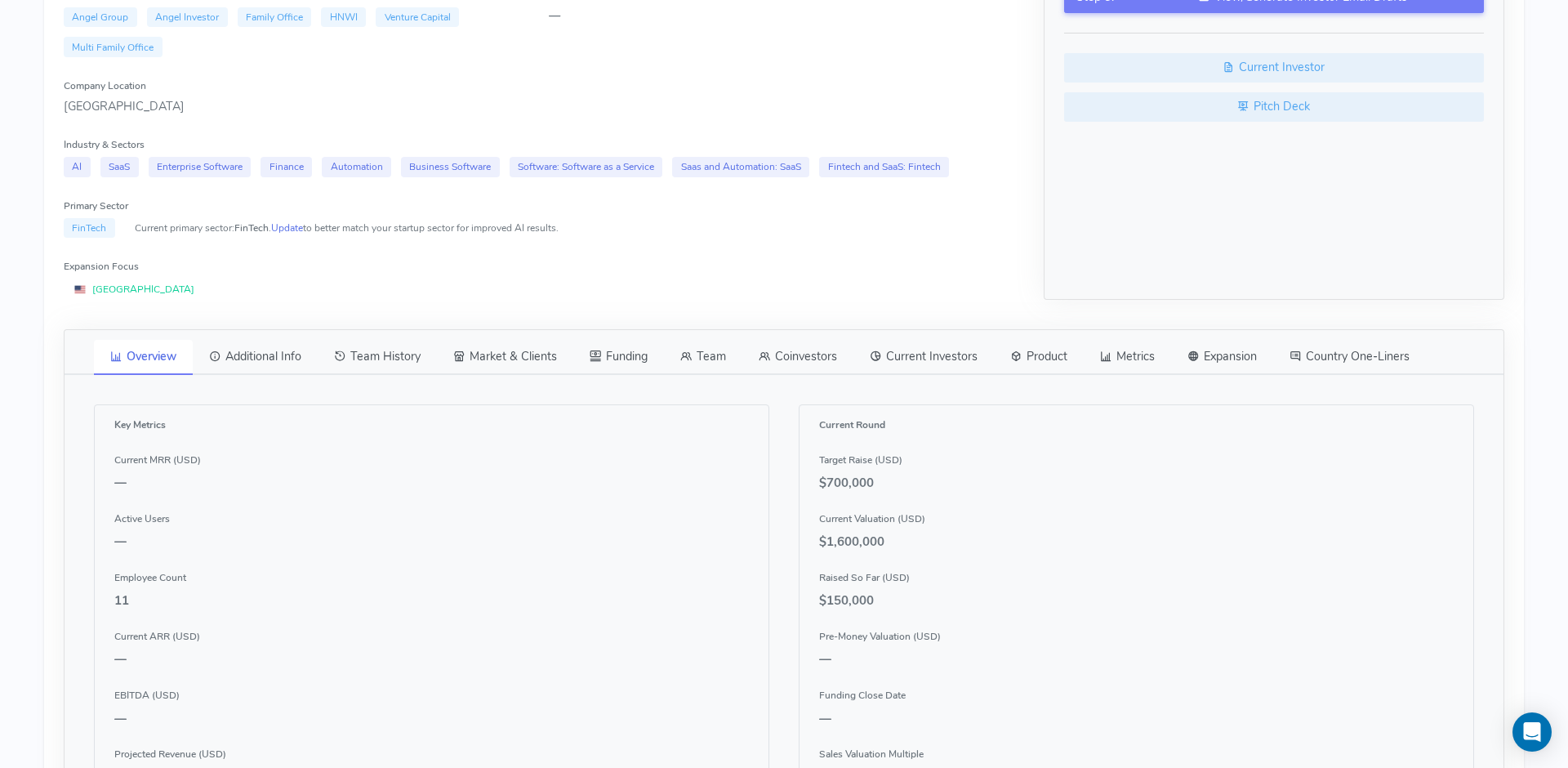 click on "Team" at bounding box center [703, 357] 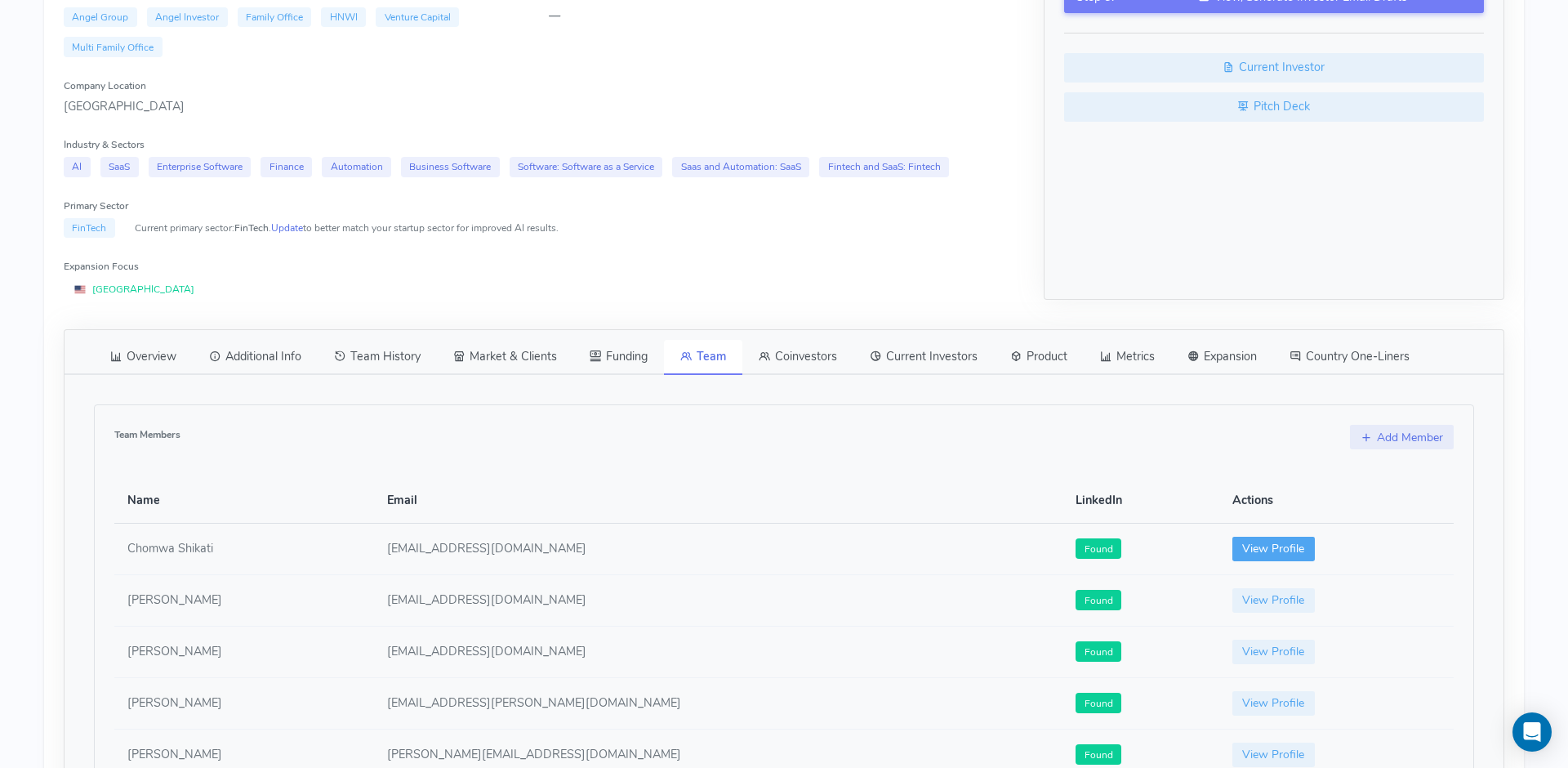 click on "View Profile" at bounding box center (1274, 549) 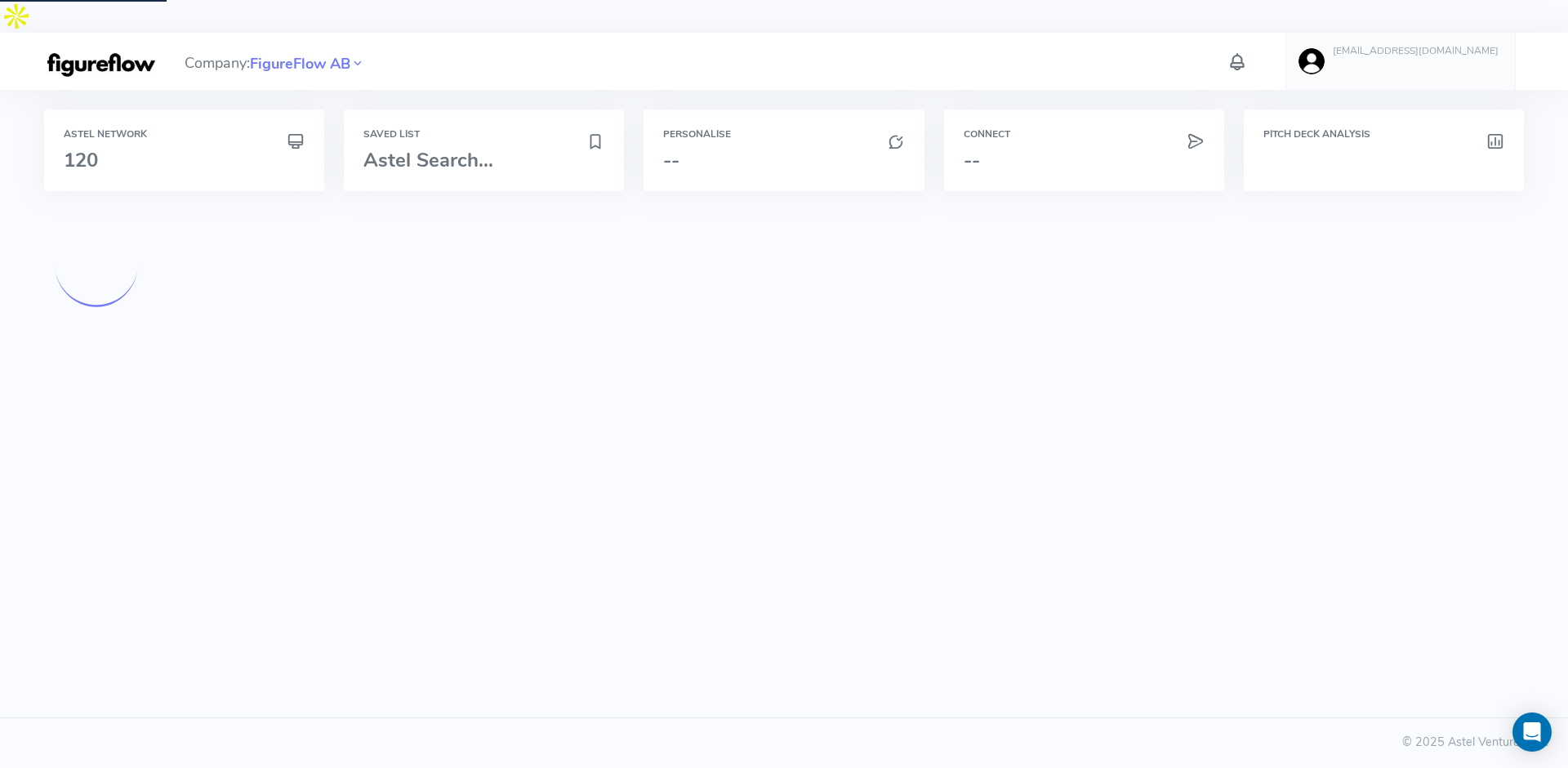 scroll, scrollTop: 0, scrollLeft: 0, axis: both 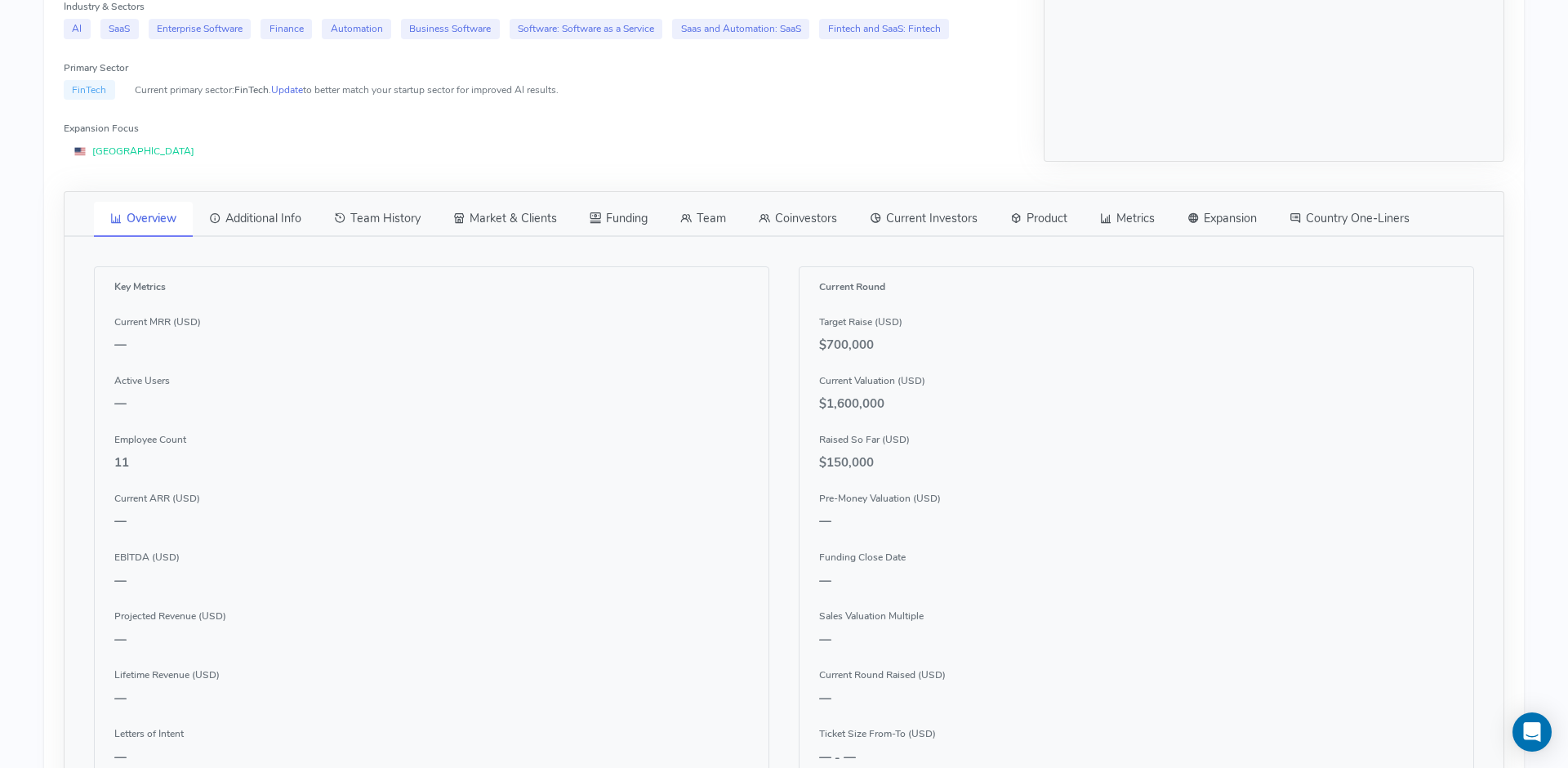 click on "Team" at bounding box center [703, 219] 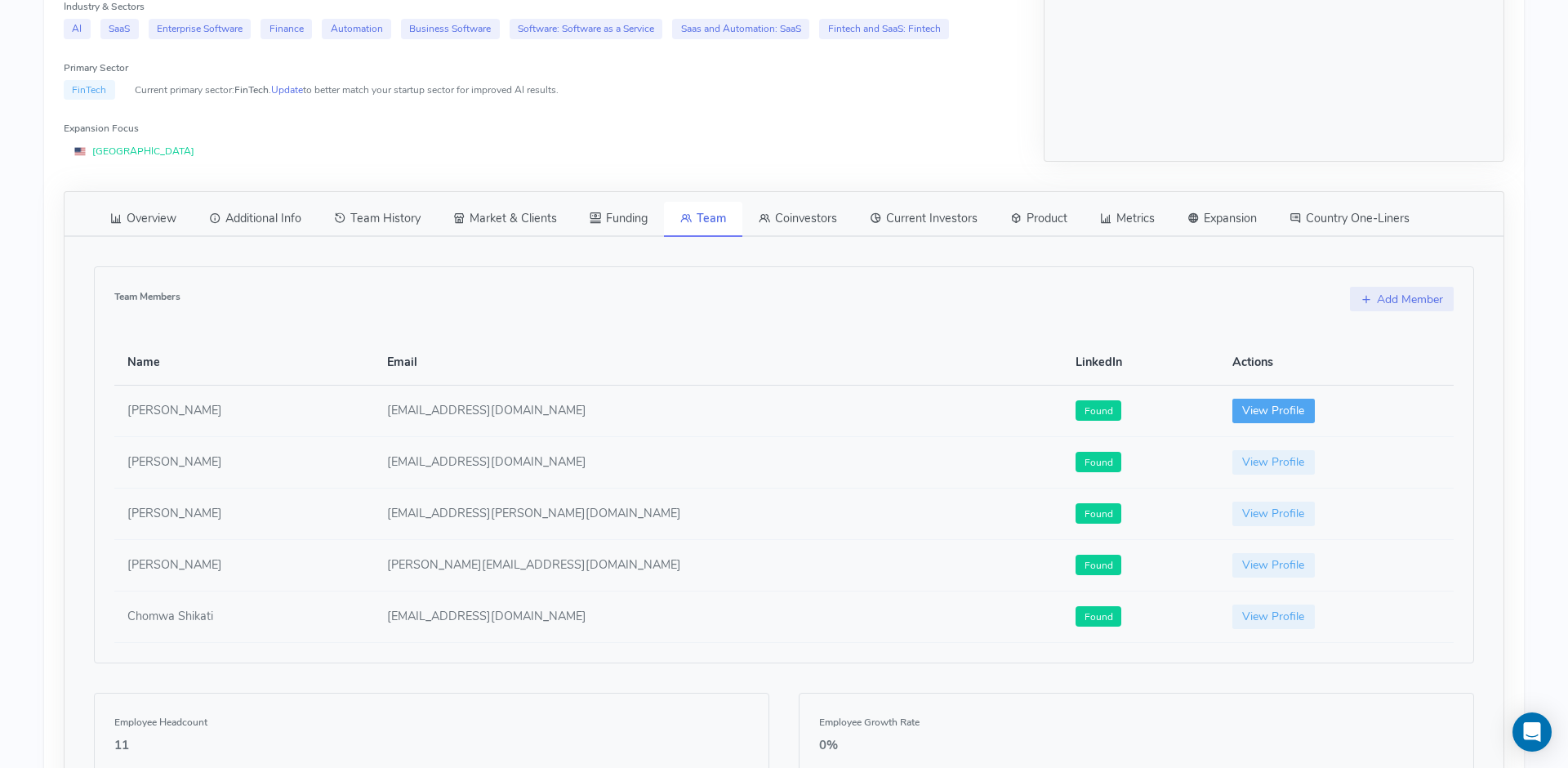 click on "View Profile" at bounding box center [1274, 411] 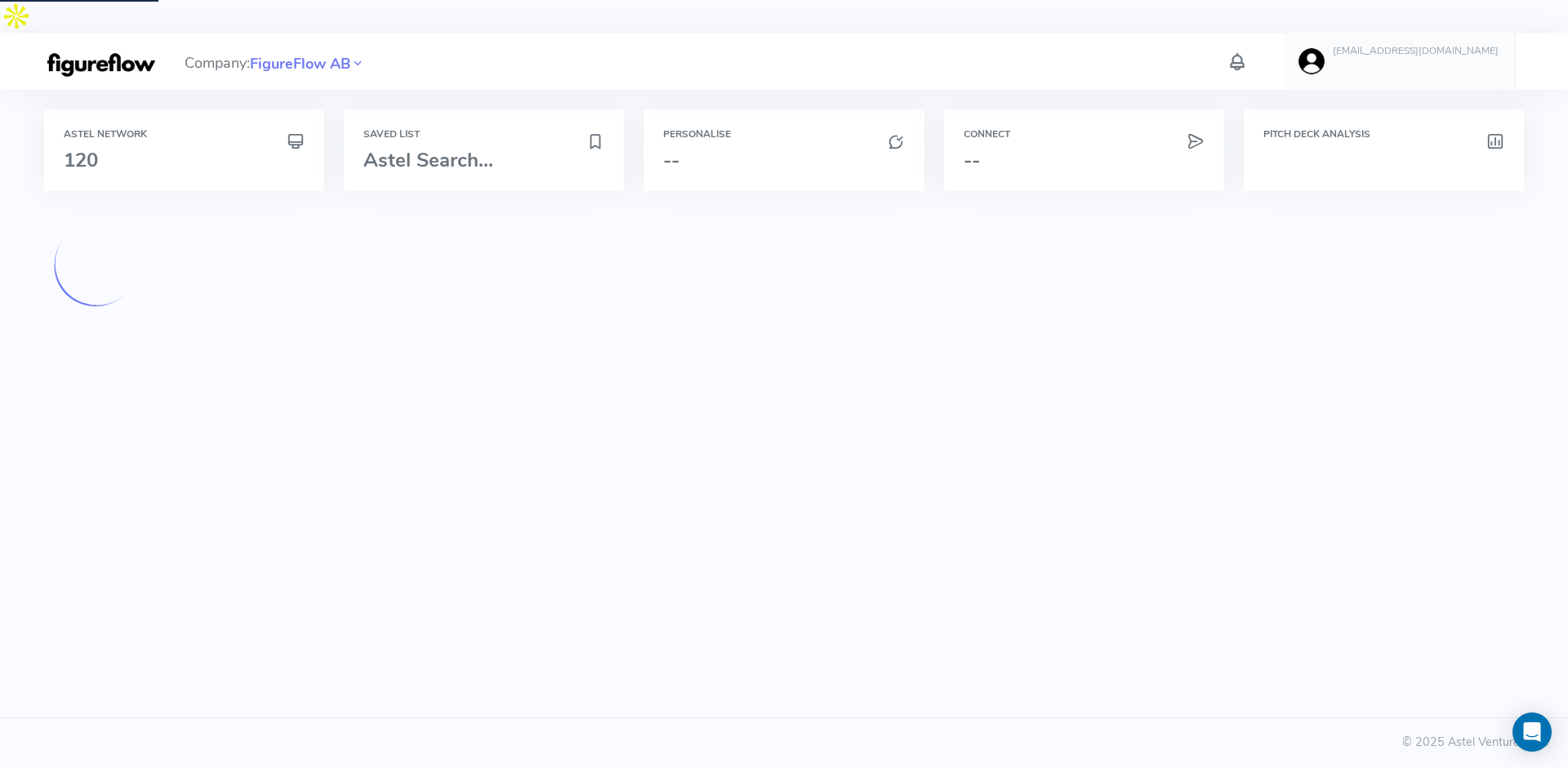 scroll, scrollTop: 0, scrollLeft: 0, axis: both 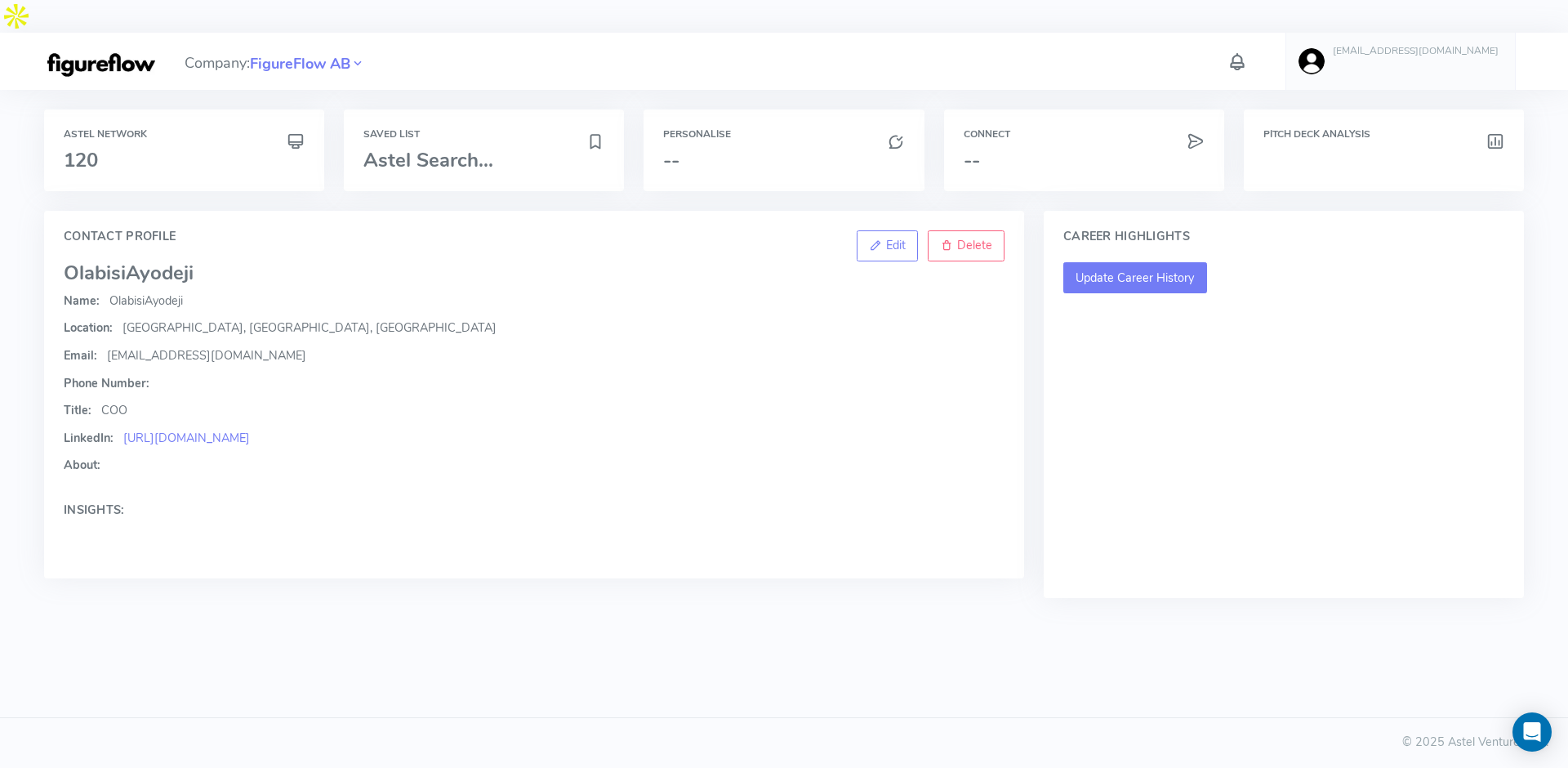 click on "Update Career History" at bounding box center (1135, 278) 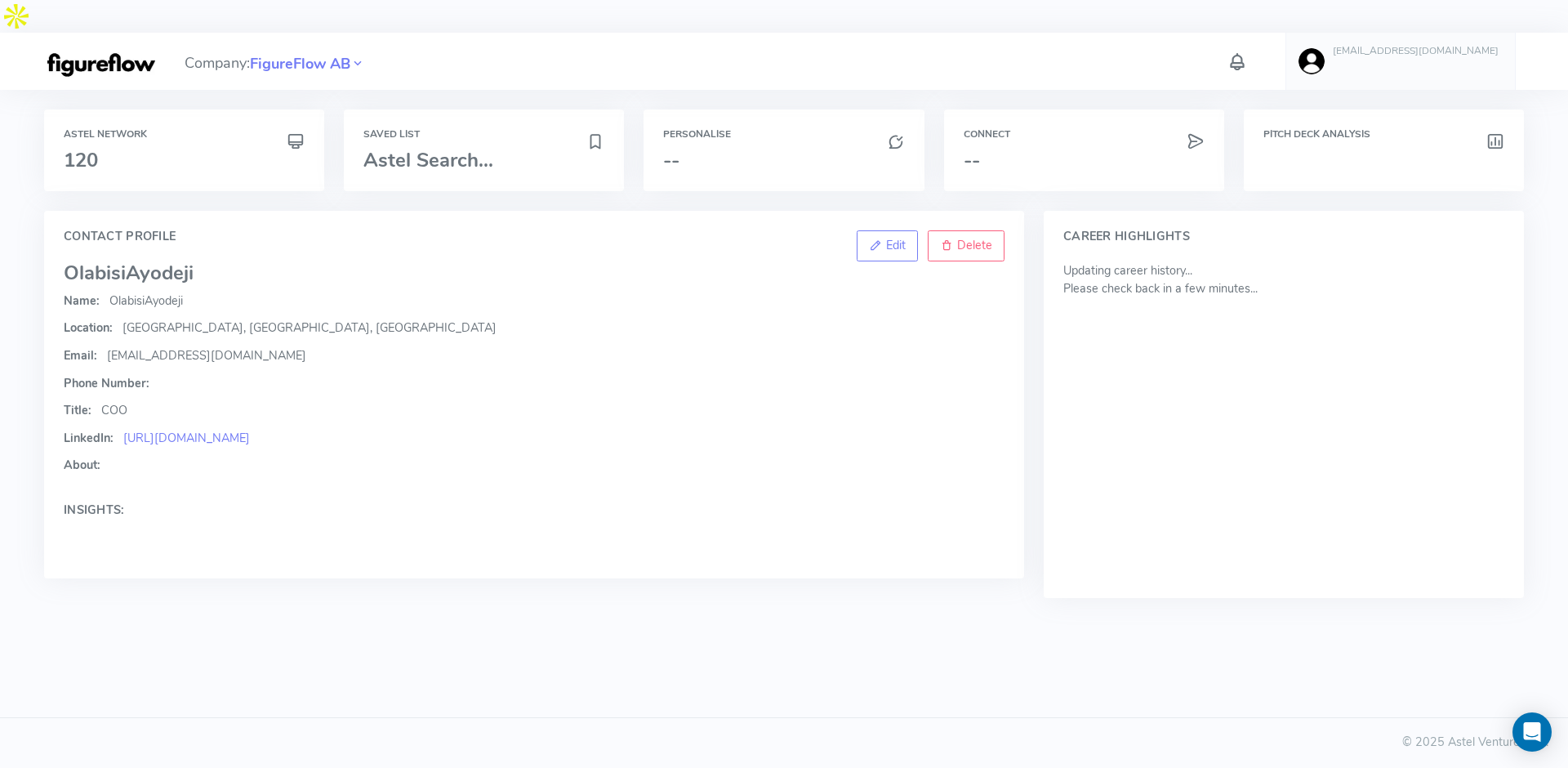 click on "Astel Network 120 Saved List Astel Search... Personalise  --  Connect  --  Pitch Deck Analysis     Edit Delete Contact Profile Olabisi  Ayodeji Name:  Olabisi  Ayodeji Location: Zürich, Zurich, Switzerland Email: olabisi@figureflow.app Phone Number: Title: COO LinkedIn: https://www.linkedin.com/in/olabisihameedat/ About: Insights: Career Highlights Updating career history... Please check back in a few minutes...  © 2025 Astel Ventures Ltd." at bounding box center [784, 375] 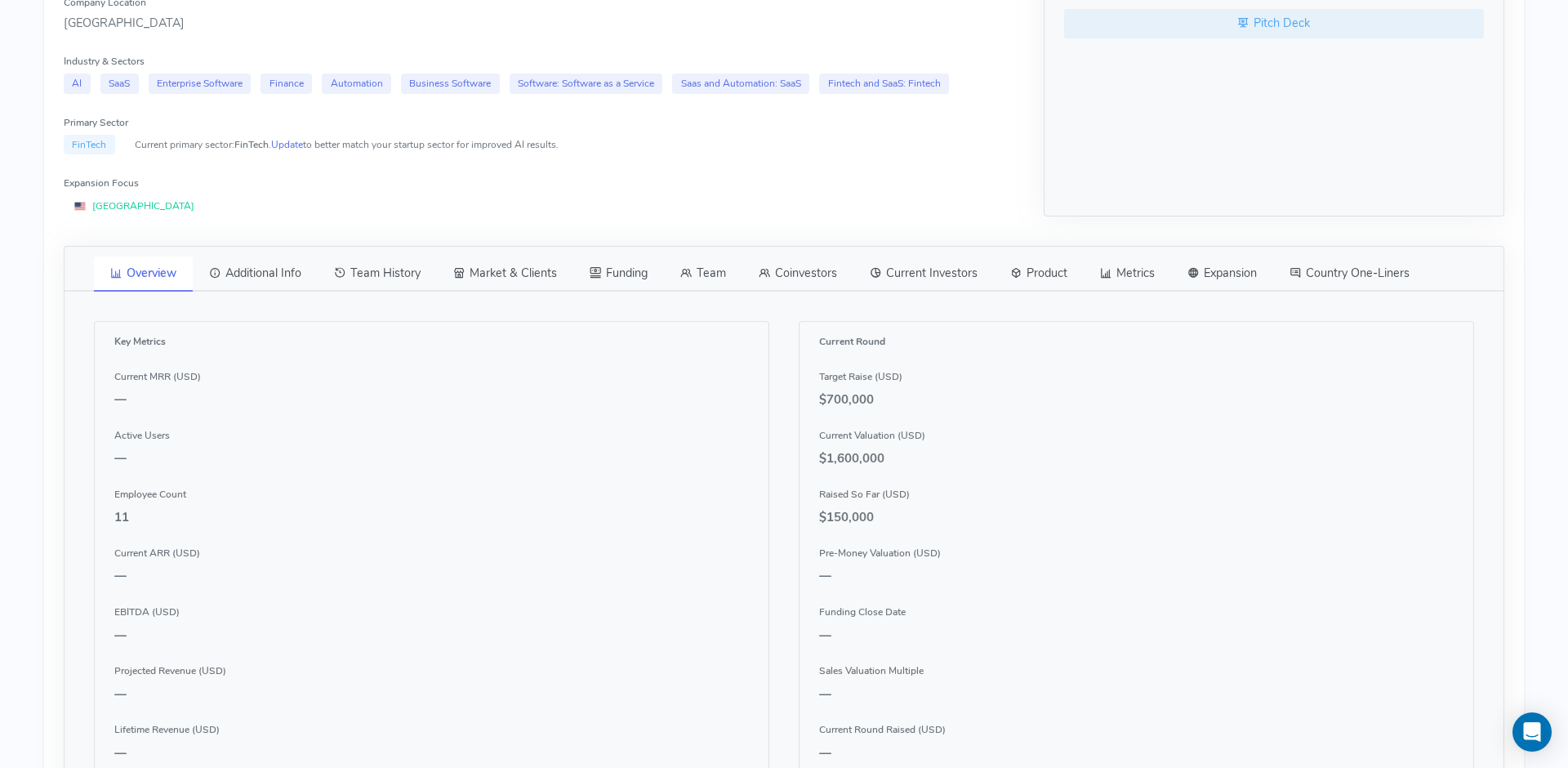 scroll, scrollTop: 517, scrollLeft: 0, axis: vertical 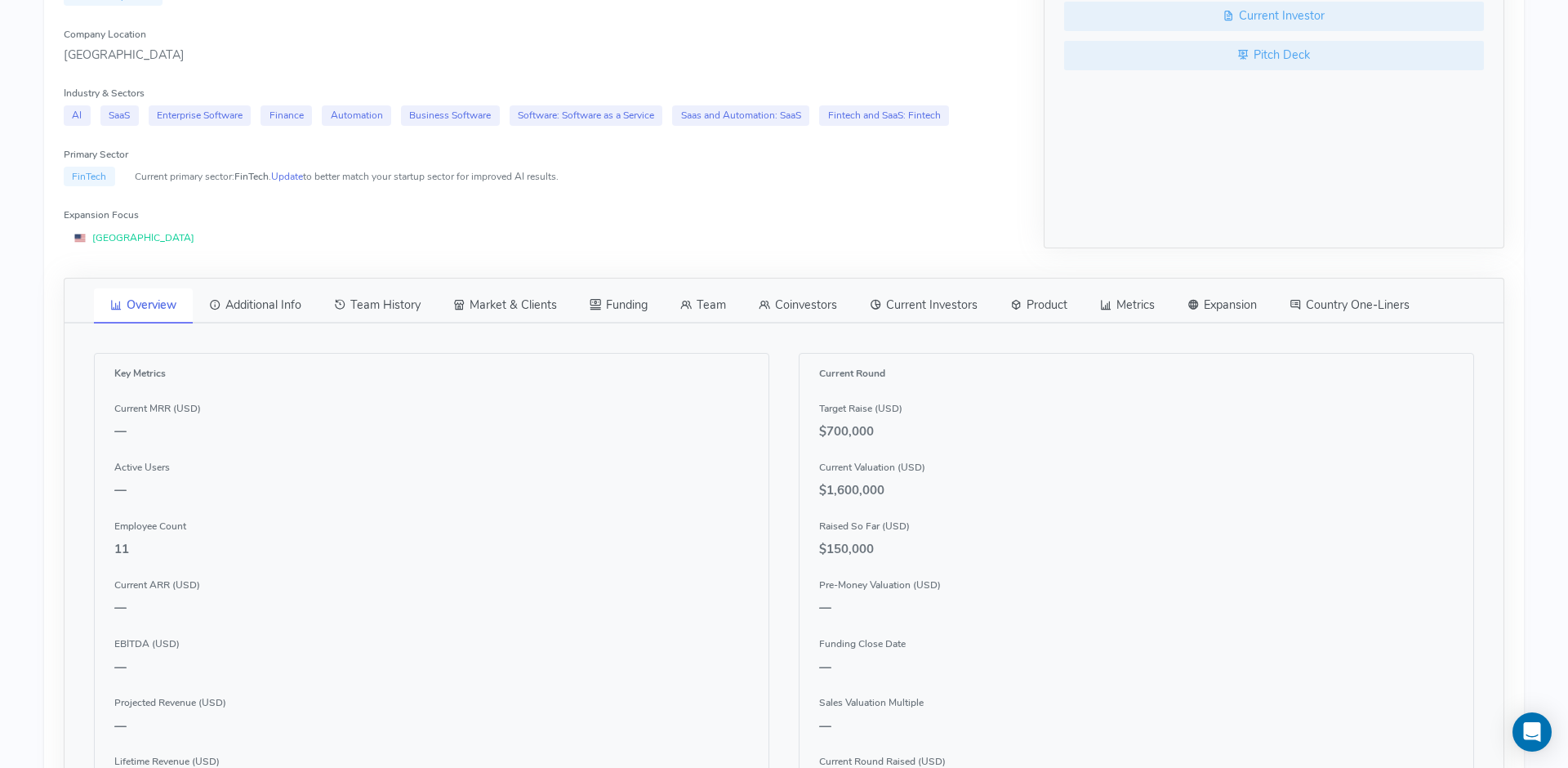 click on "Team" at bounding box center (703, 306) 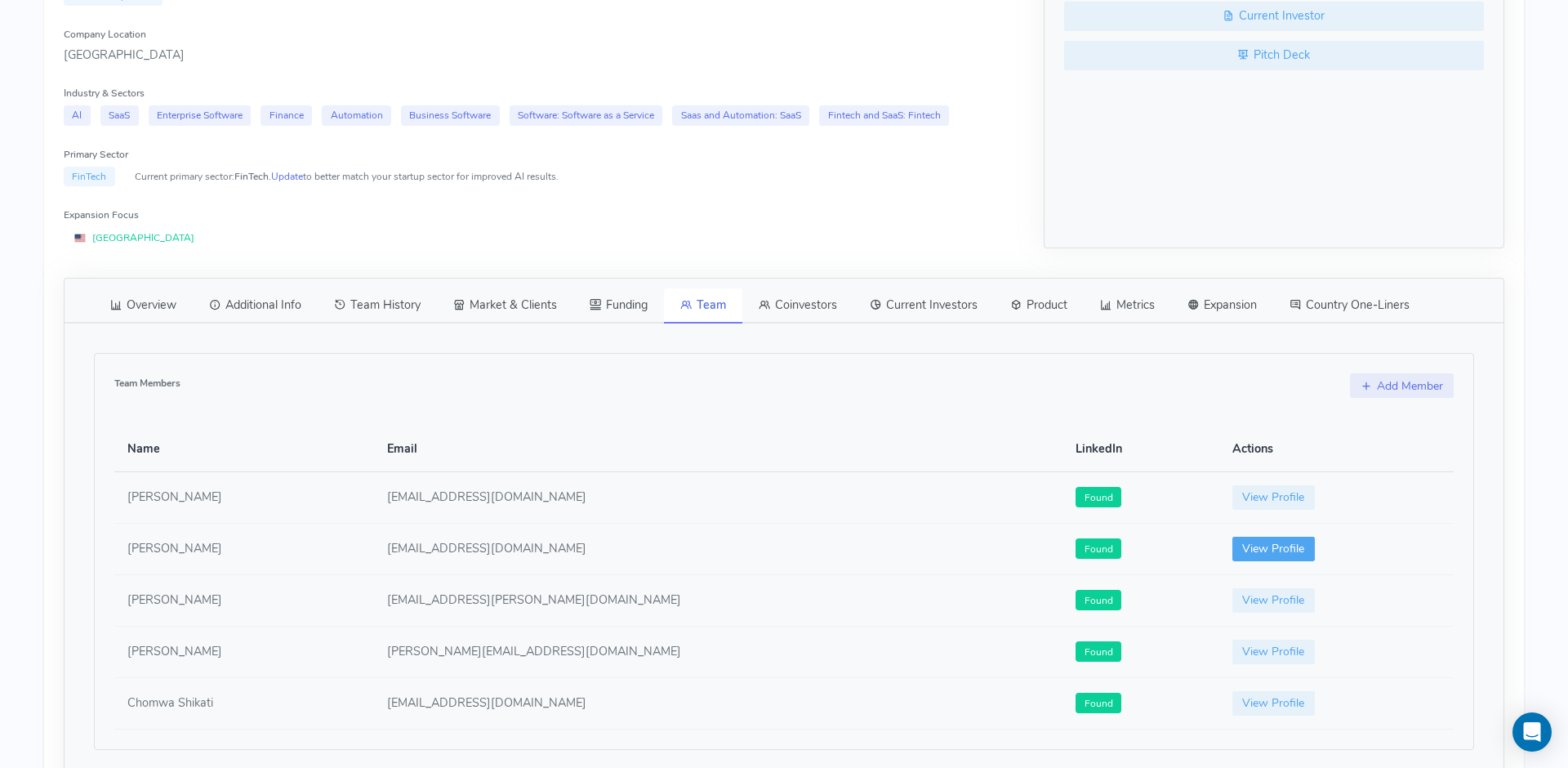click on "View Profile" at bounding box center [1274, 549] 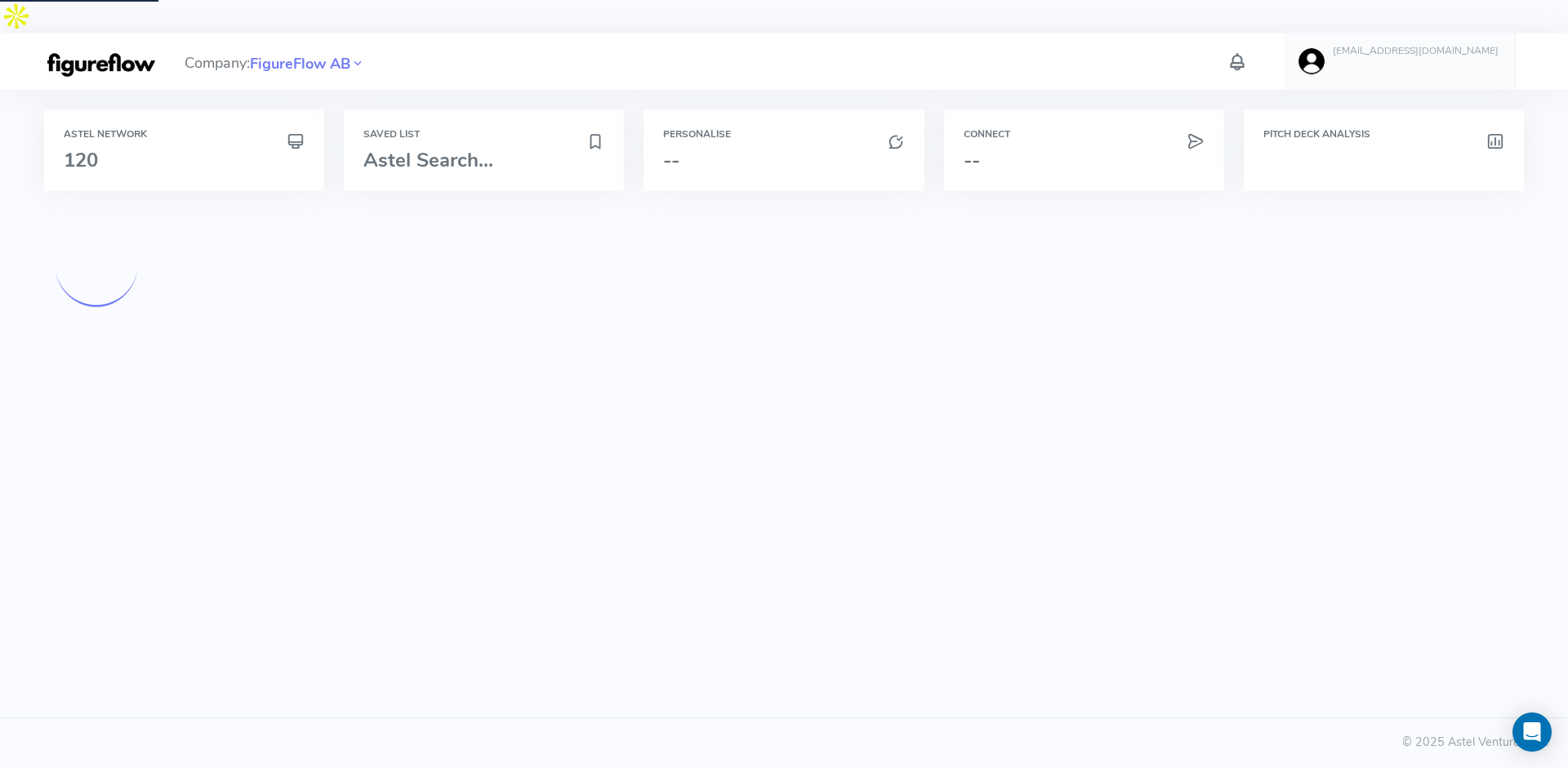 scroll, scrollTop: 0, scrollLeft: 0, axis: both 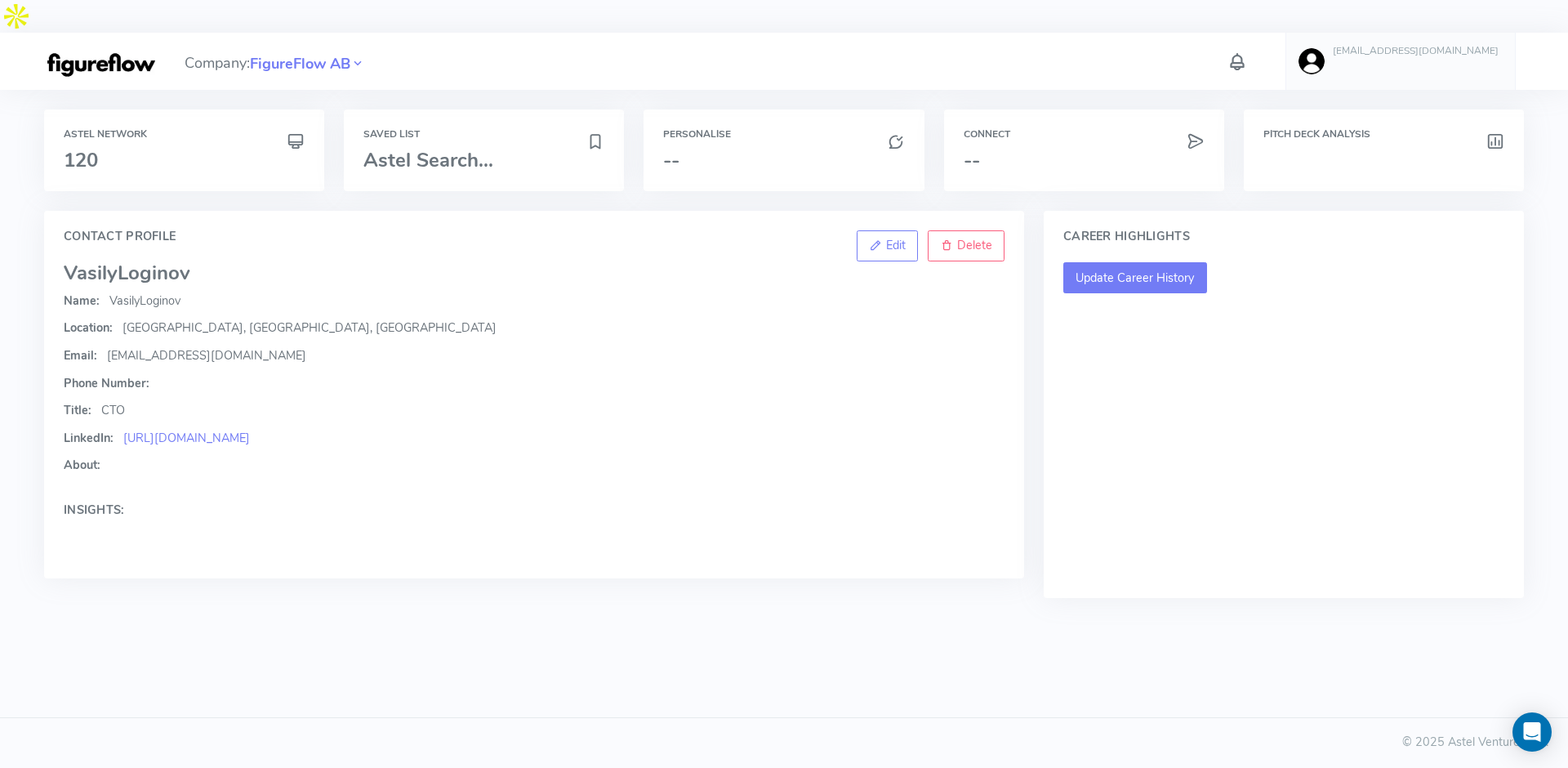 click on "Update Career History" at bounding box center (1135, 278) 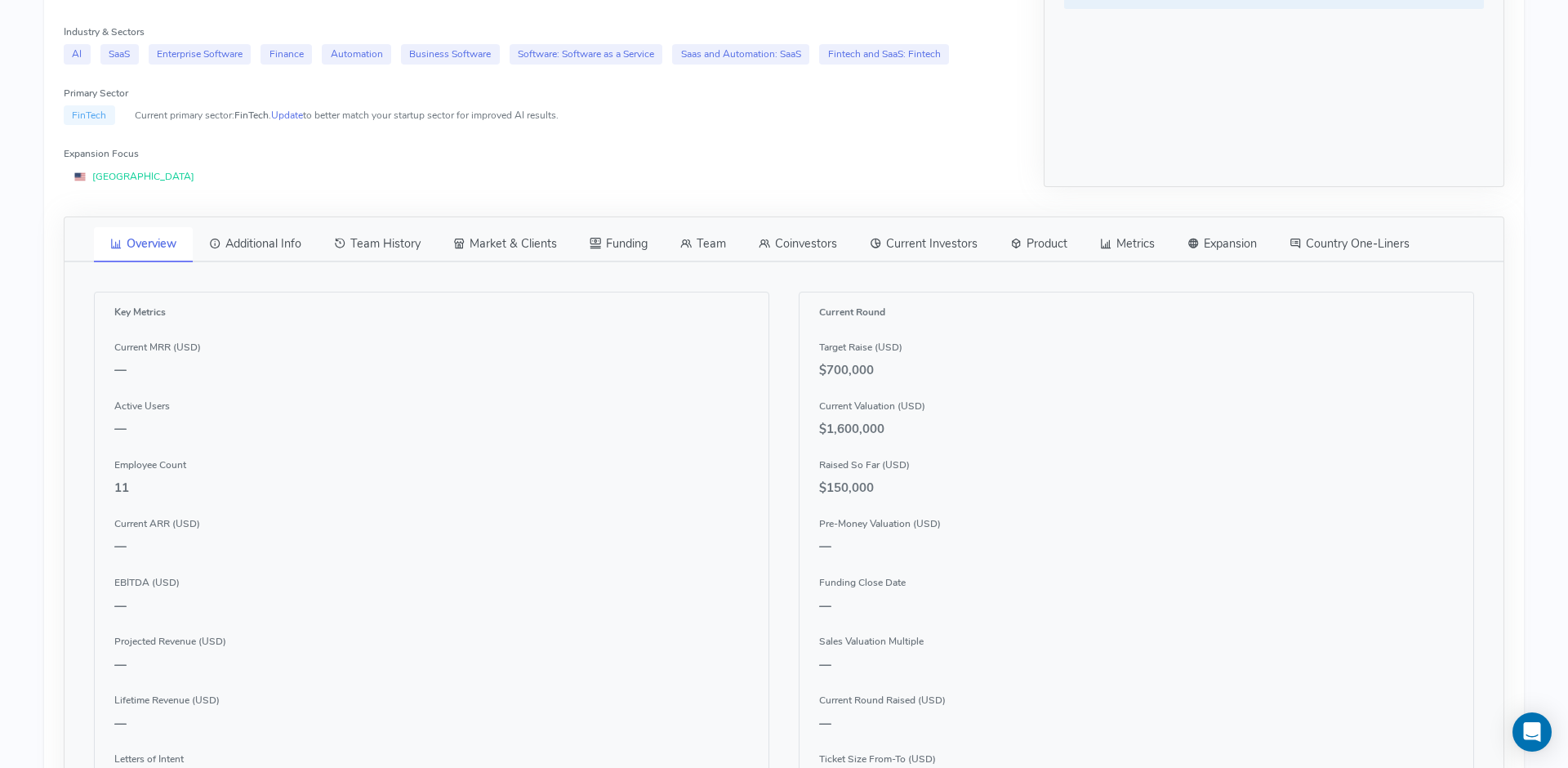 scroll, scrollTop: 568, scrollLeft: 0, axis: vertical 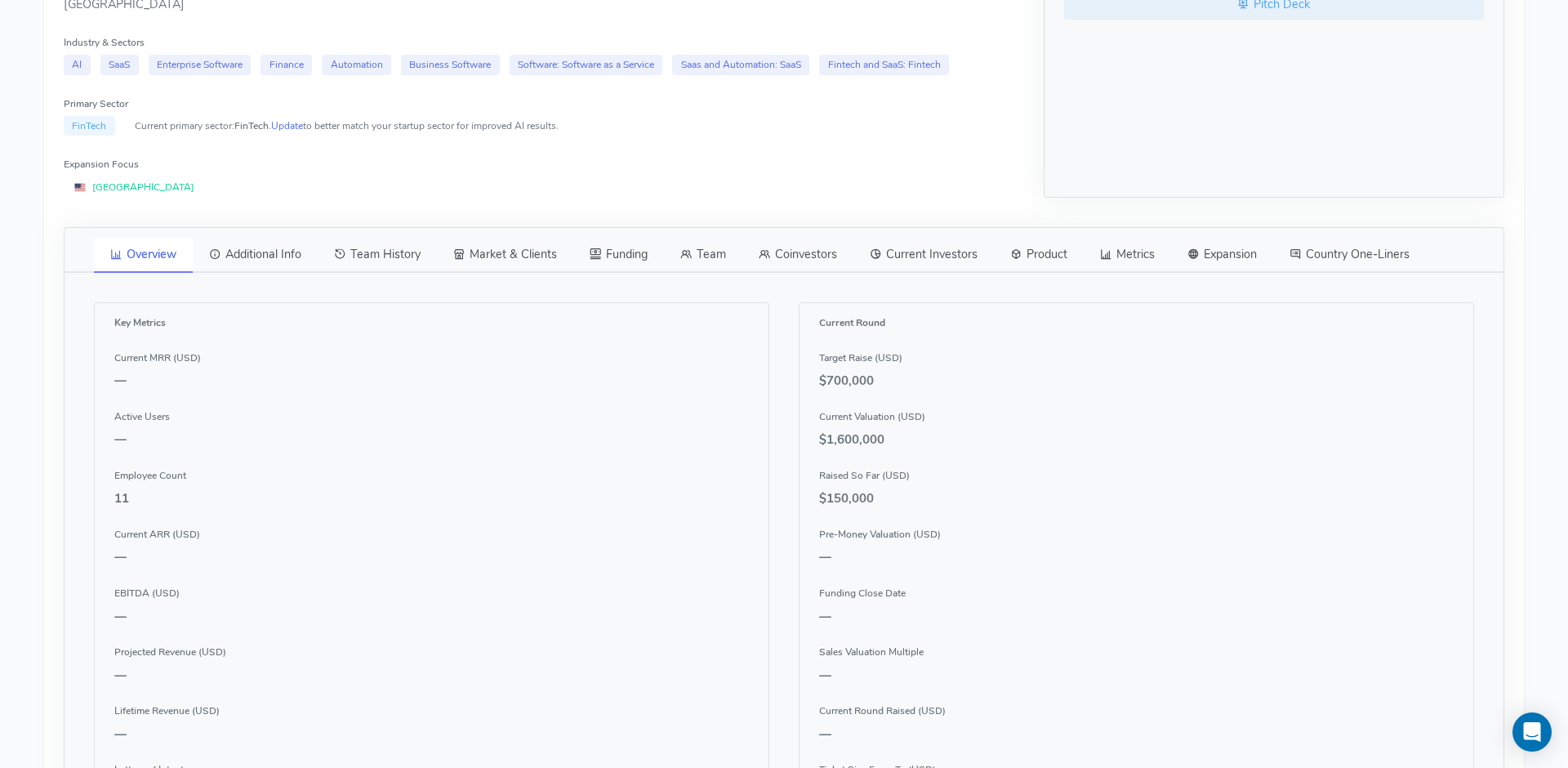 click on "Team" at bounding box center (703, 255) 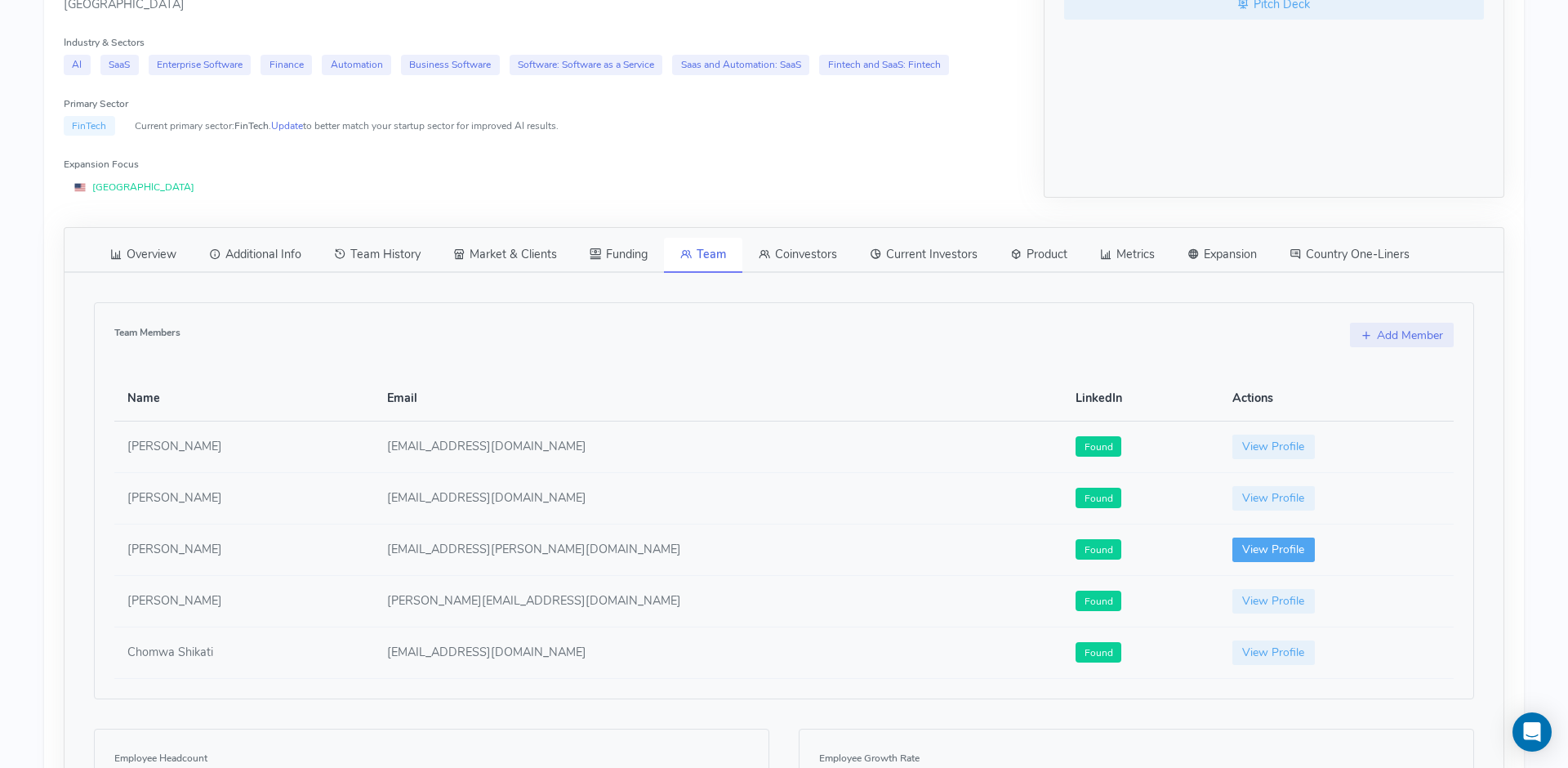 click on "View Profile" at bounding box center [1274, 550] 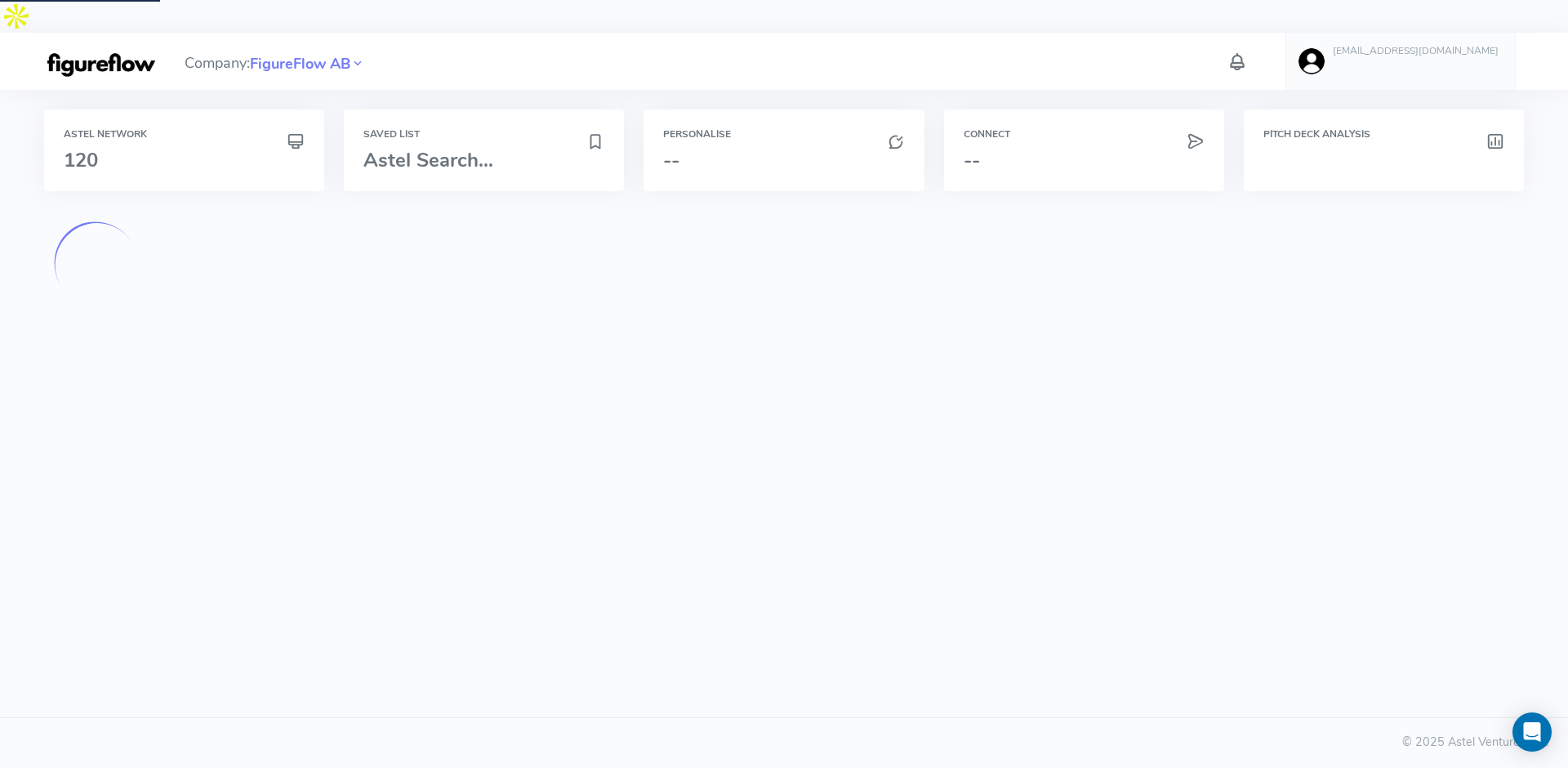 scroll, scrollTop: 0, scrollLeft: 0, axis: both 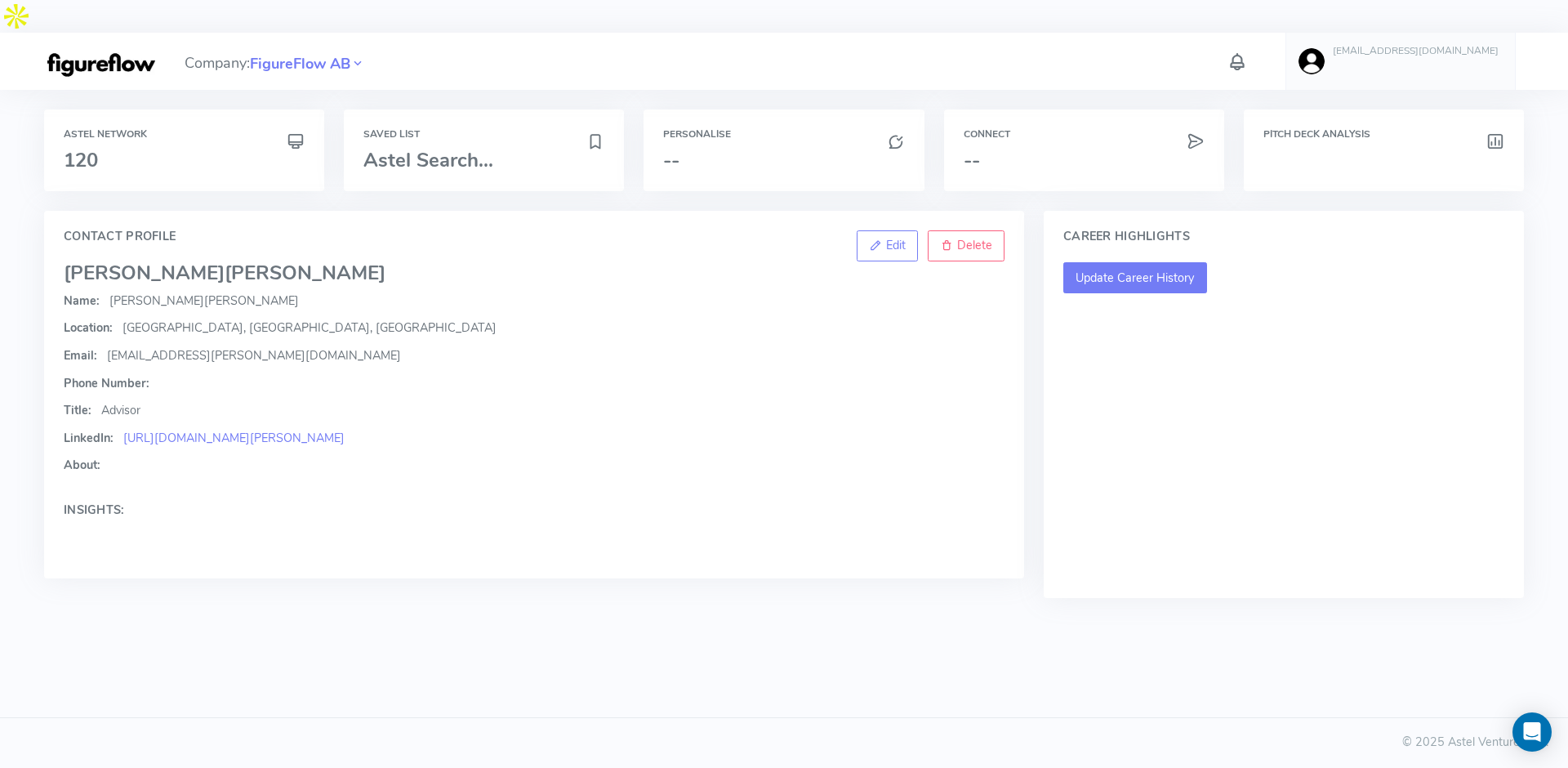 click on "Update Career History" at bounding box center (1135, 278) 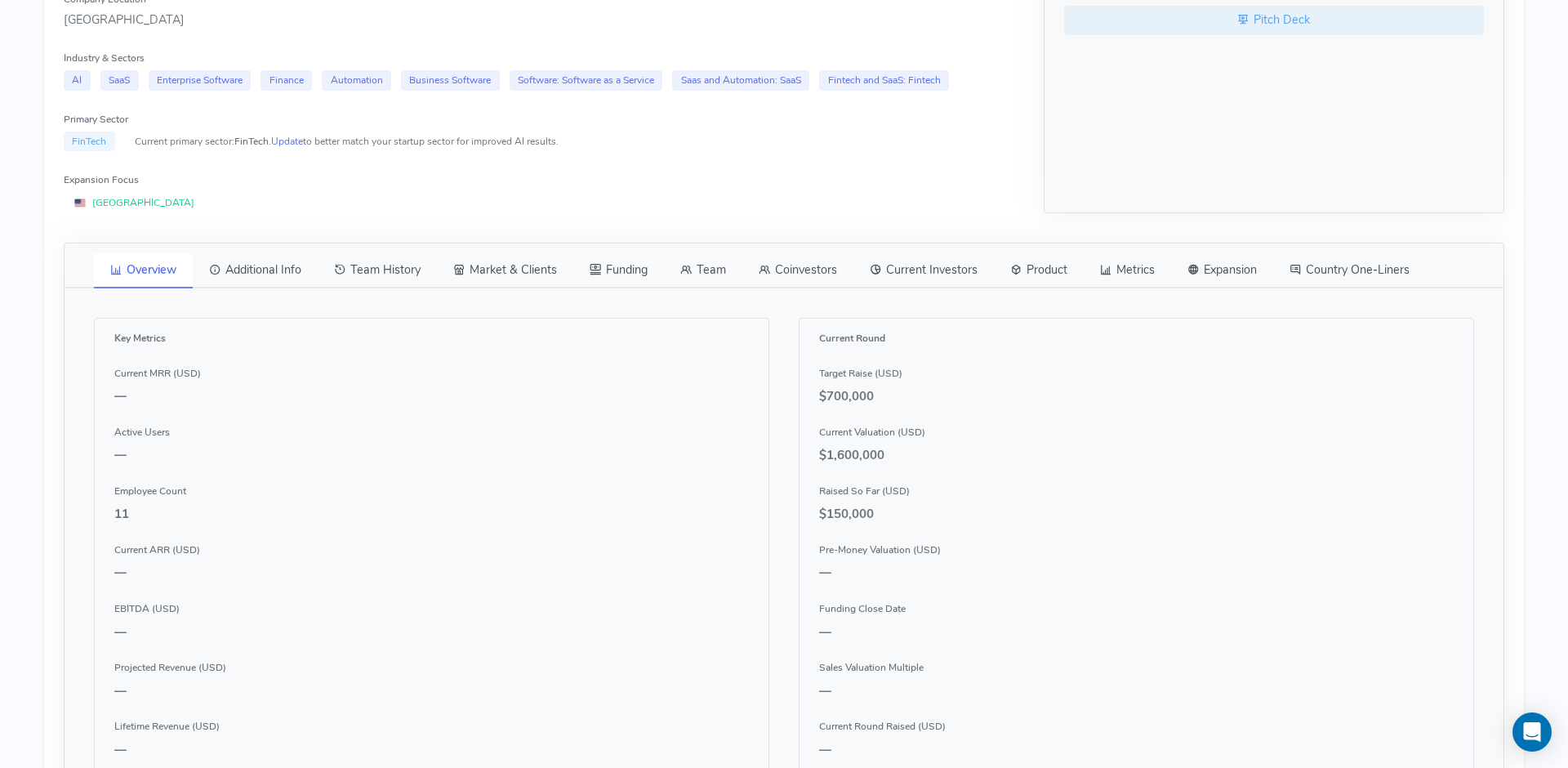 scroll, scrollTop: 529, scrollLeft: 0, axis: vertical 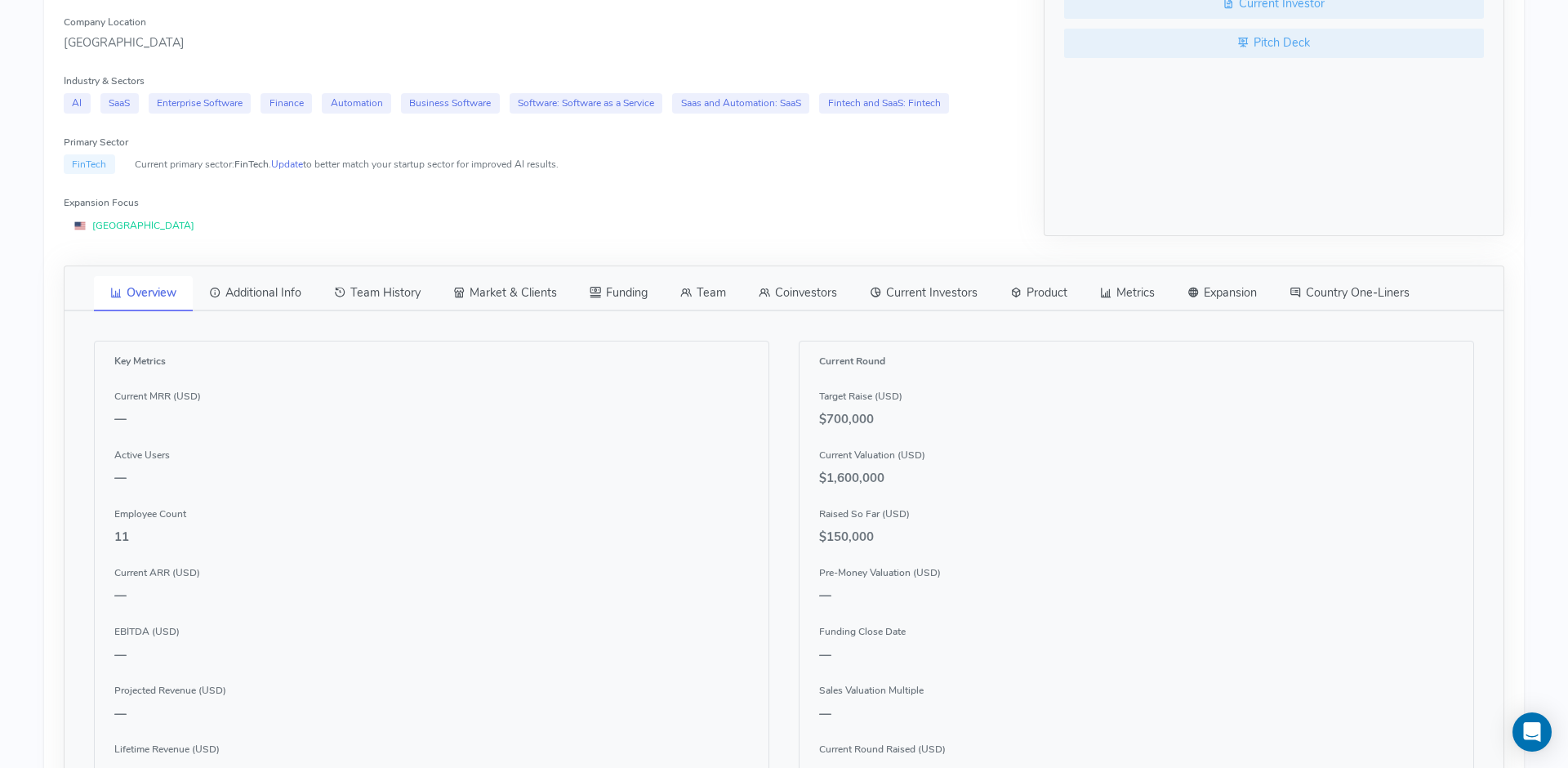 click on "Team" at bounding box center [703, 293] 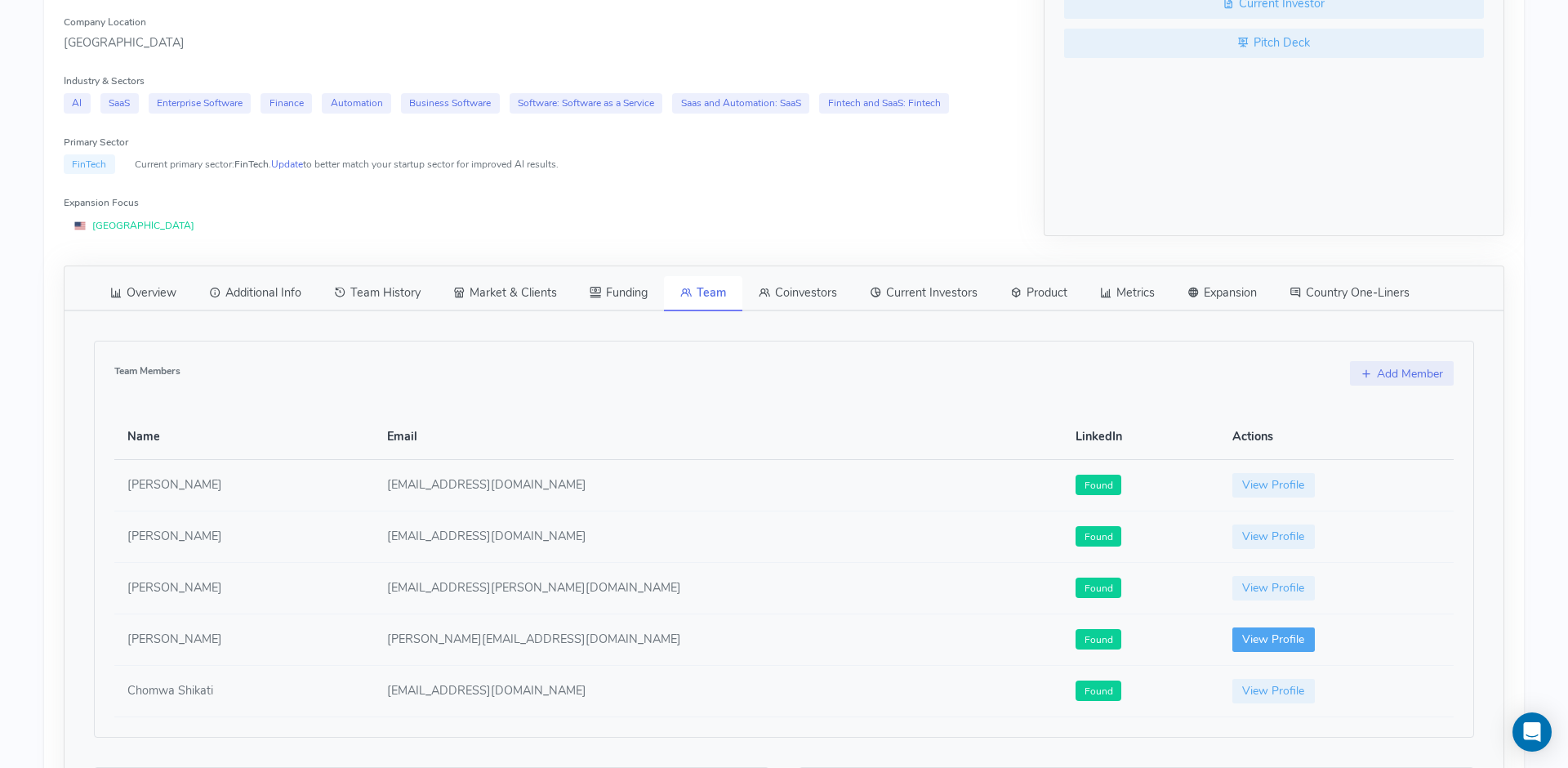 click on "View Profile" at bounding box center (1274, 640) 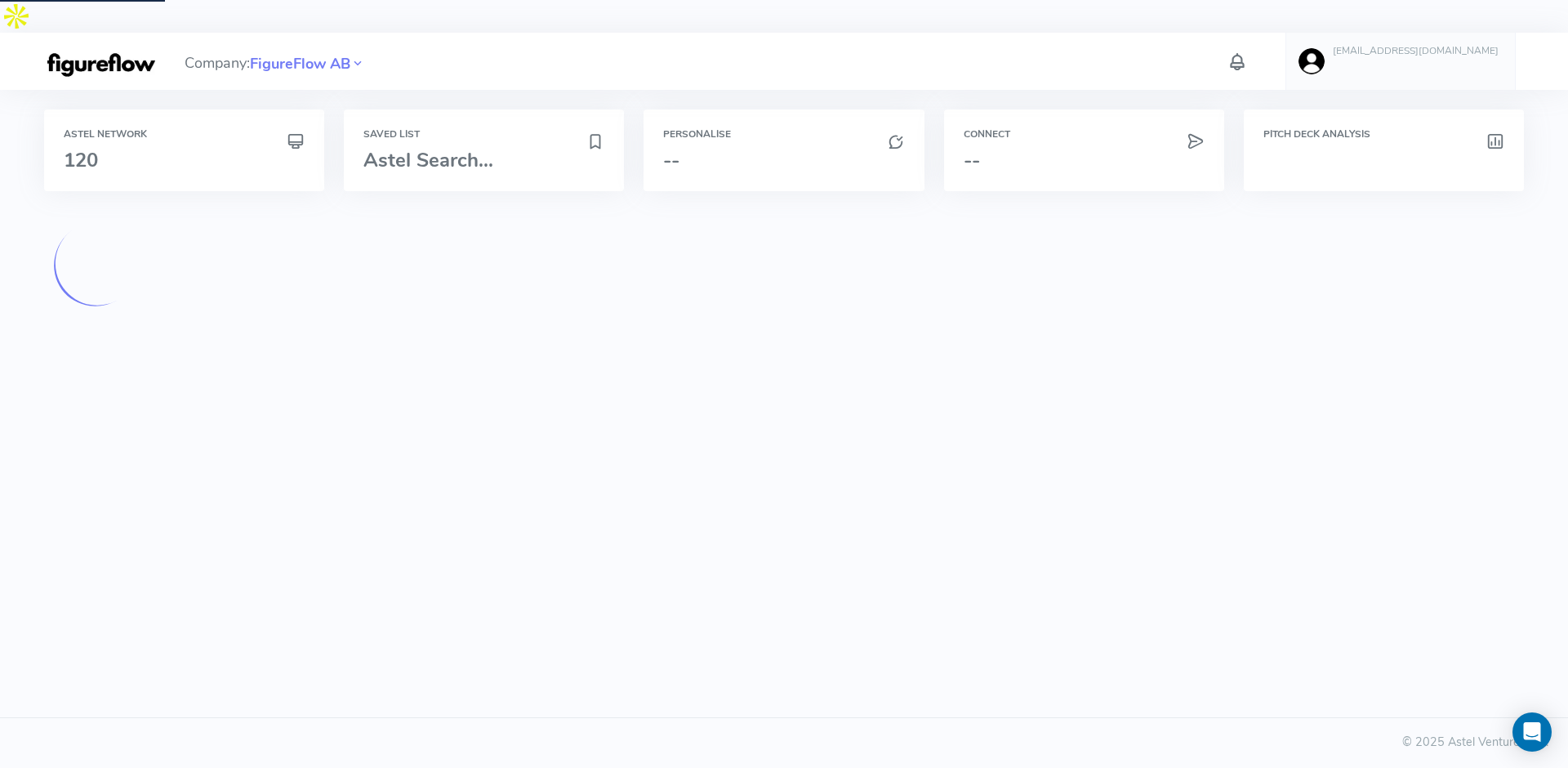 scroll, scrollTop: 0, scrollLeft: 0, axis: both 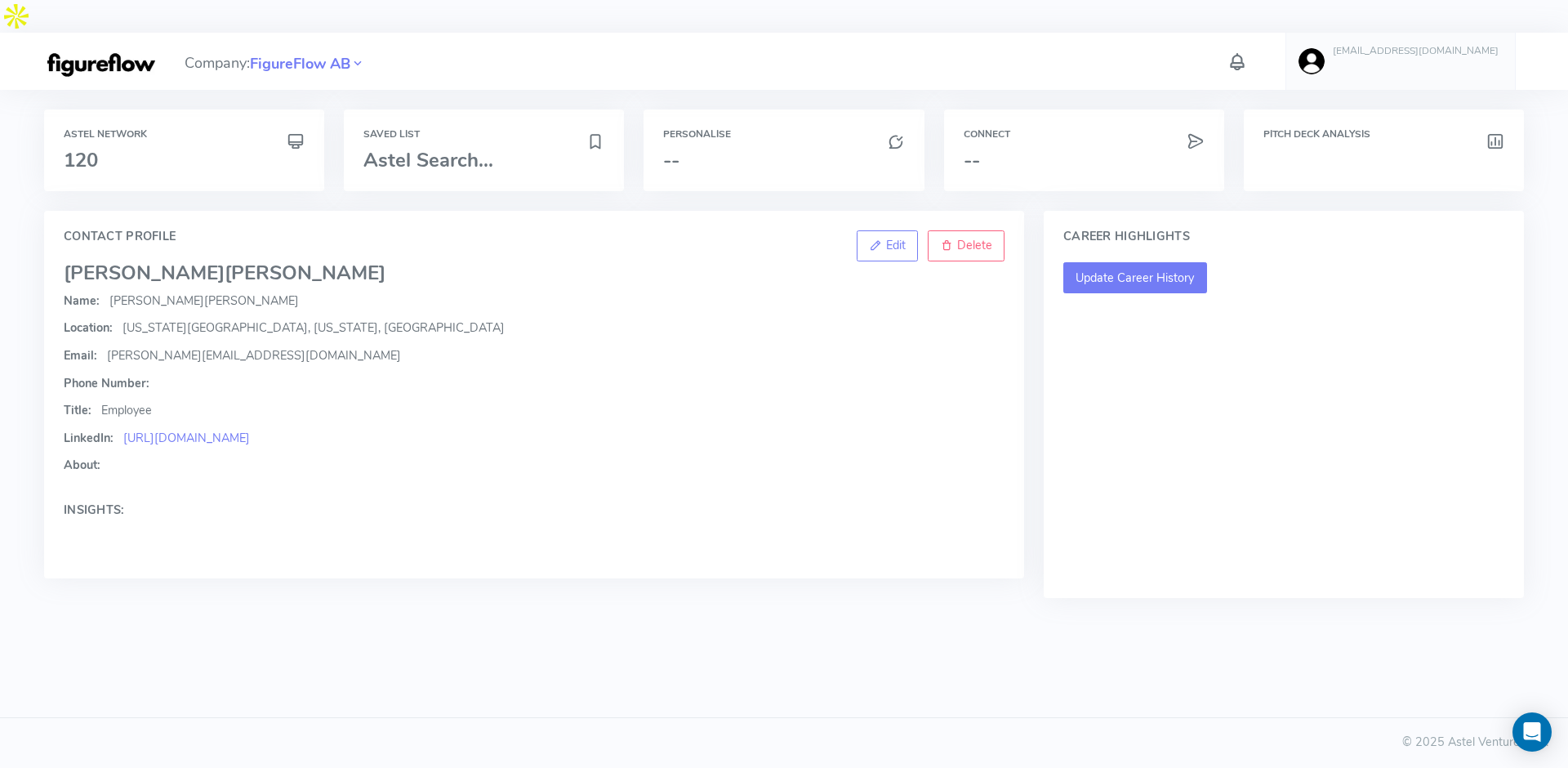 click on "Update Career History" at bounding box center [1135, 278] 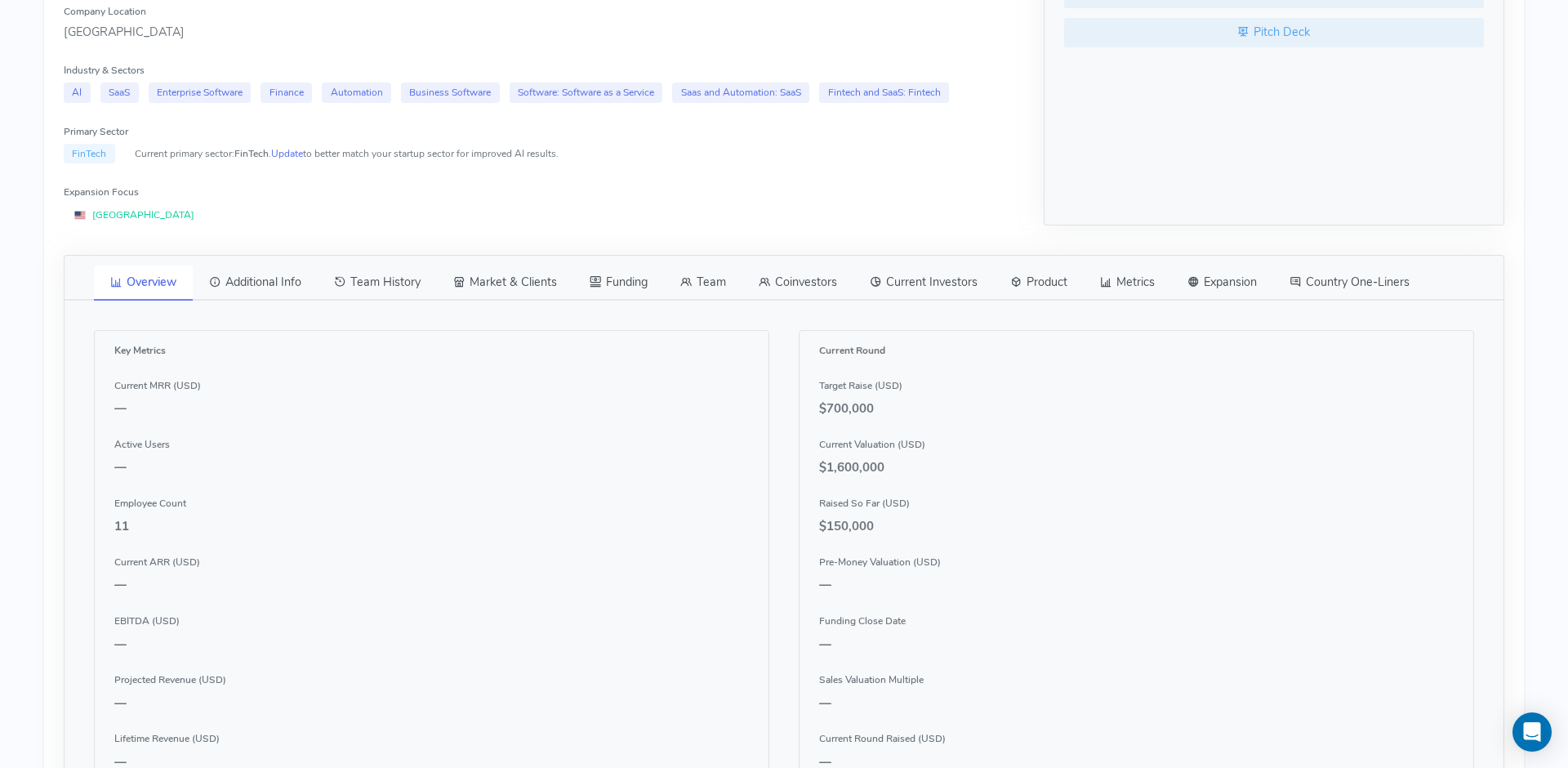 scroll, scrollTop: 541, scrollLeft: 0, axis: vertical 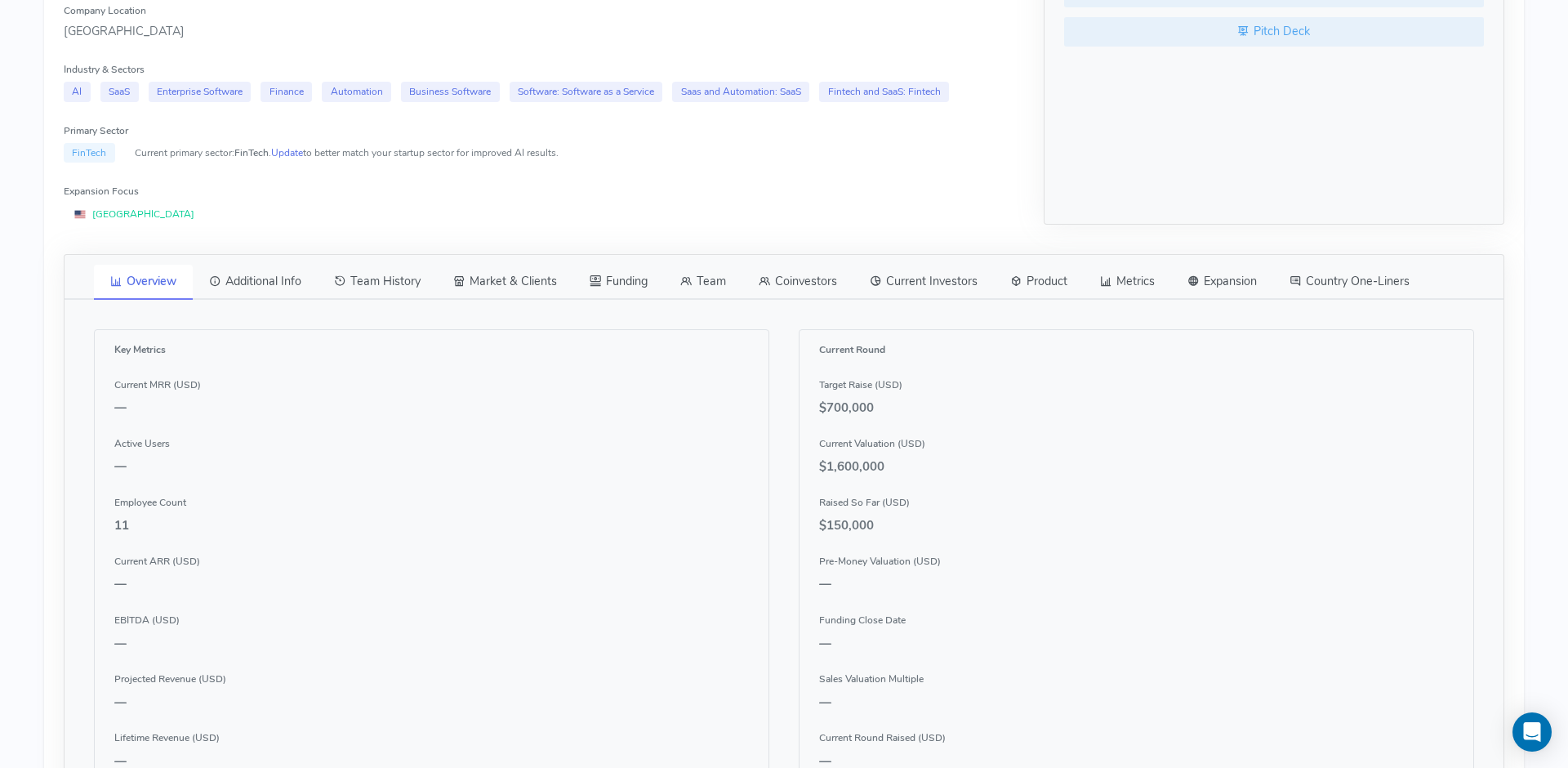 click on "Team" at bounding box center (703, 282) 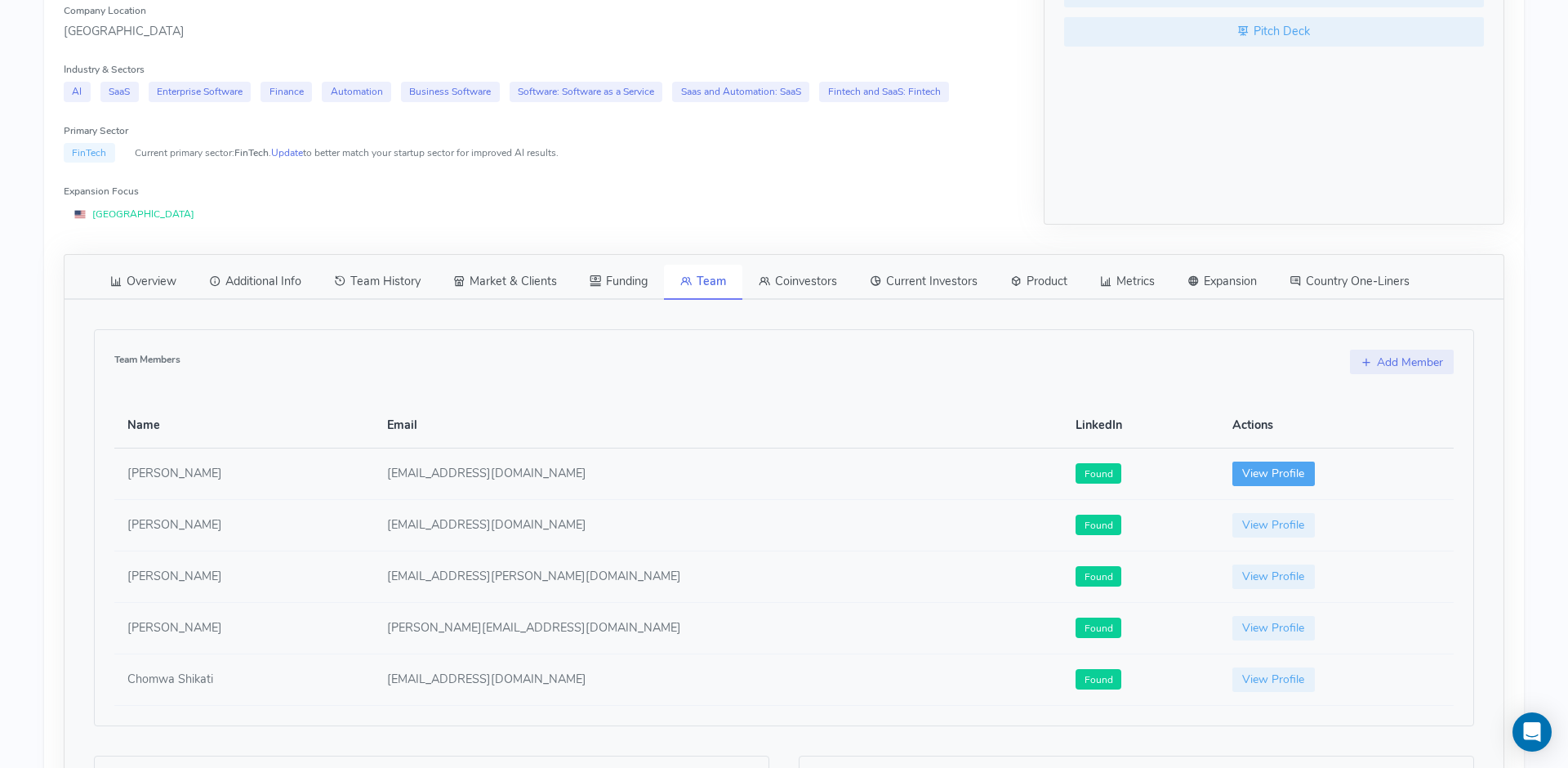 click on "View Profile" at bounding box center [1274, 474] 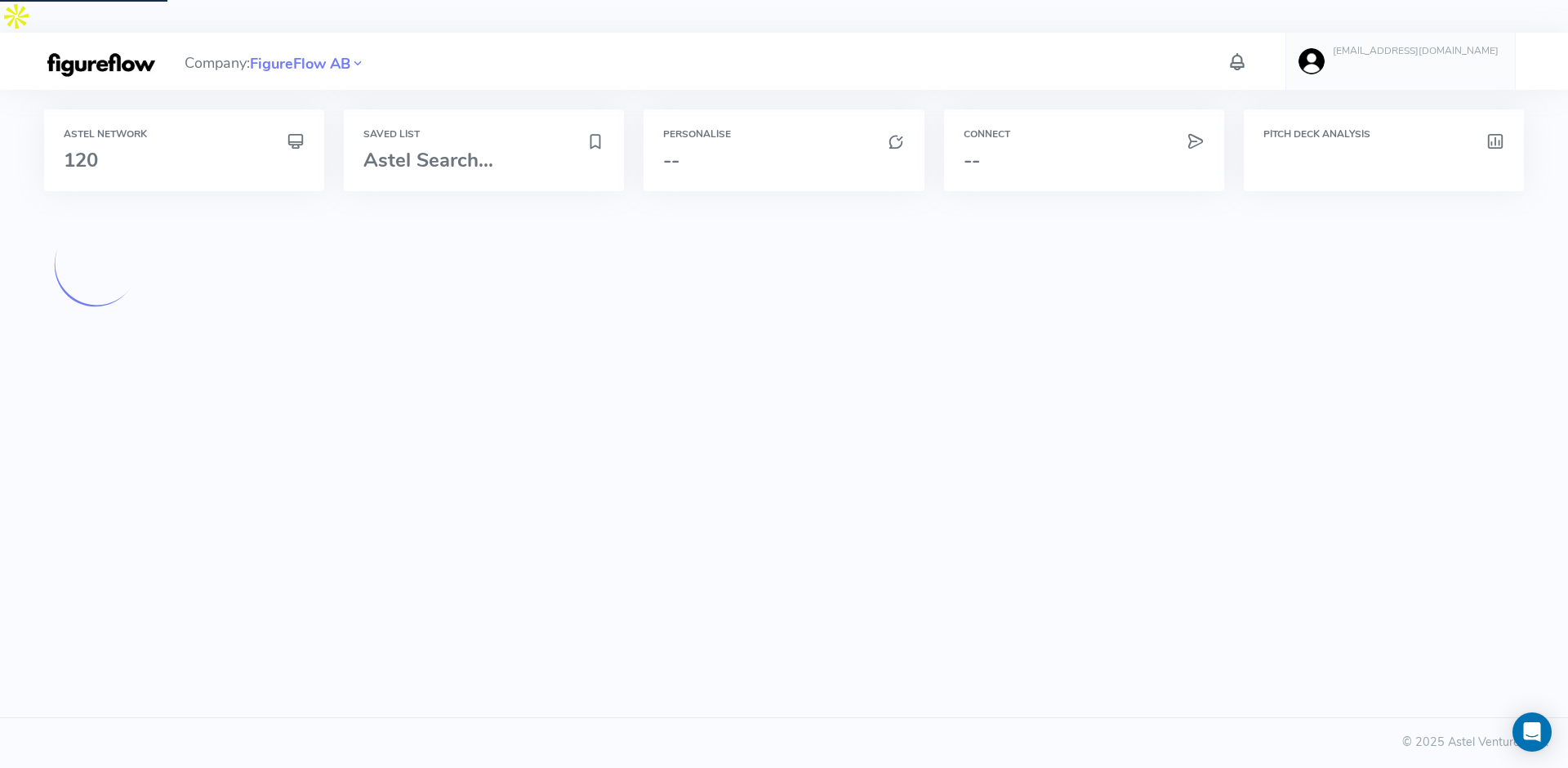 scroll, scrollTop: 0, scrollLeft: 0, axis: both 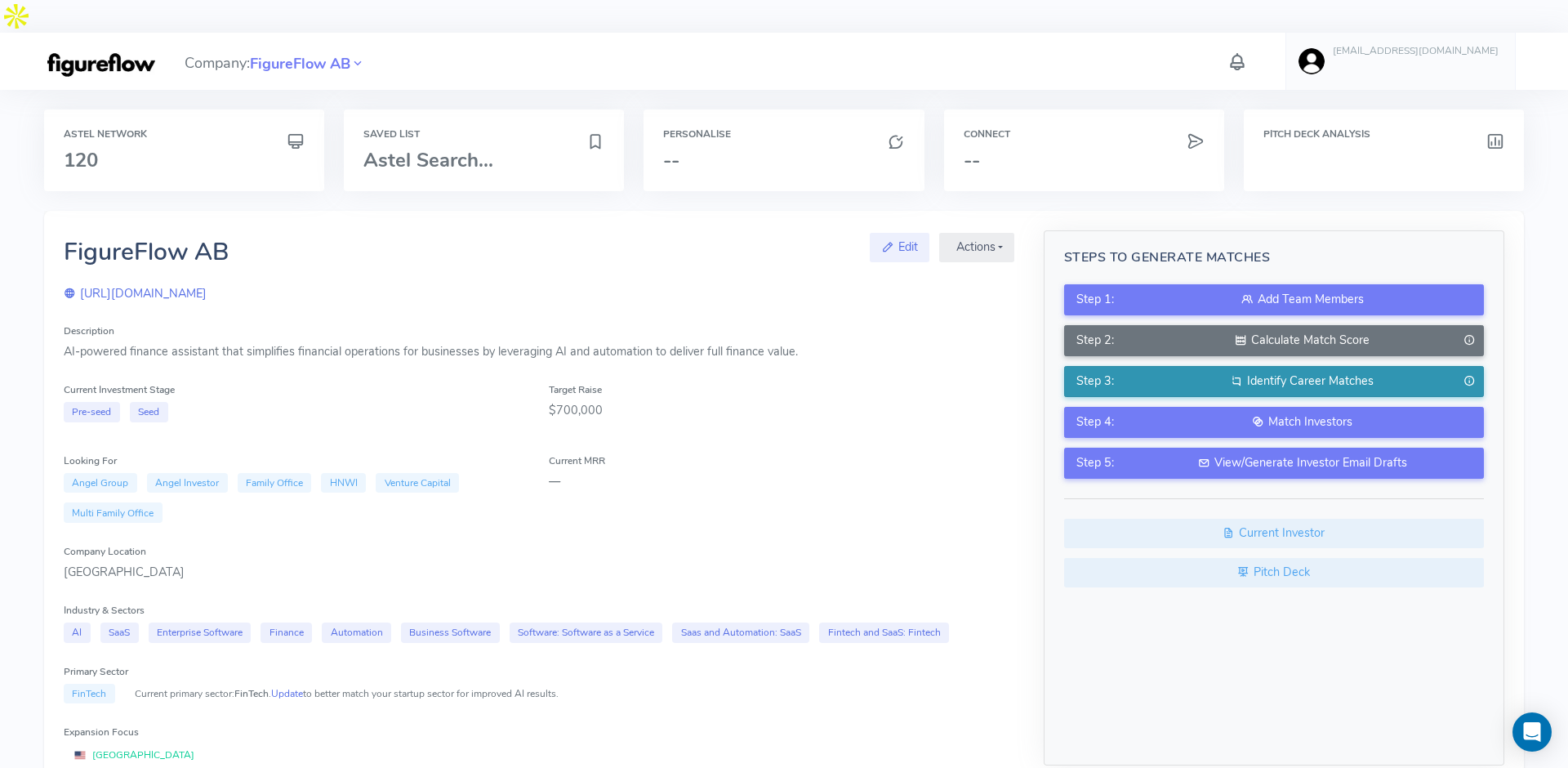 click at bounding box center (1236, 381) 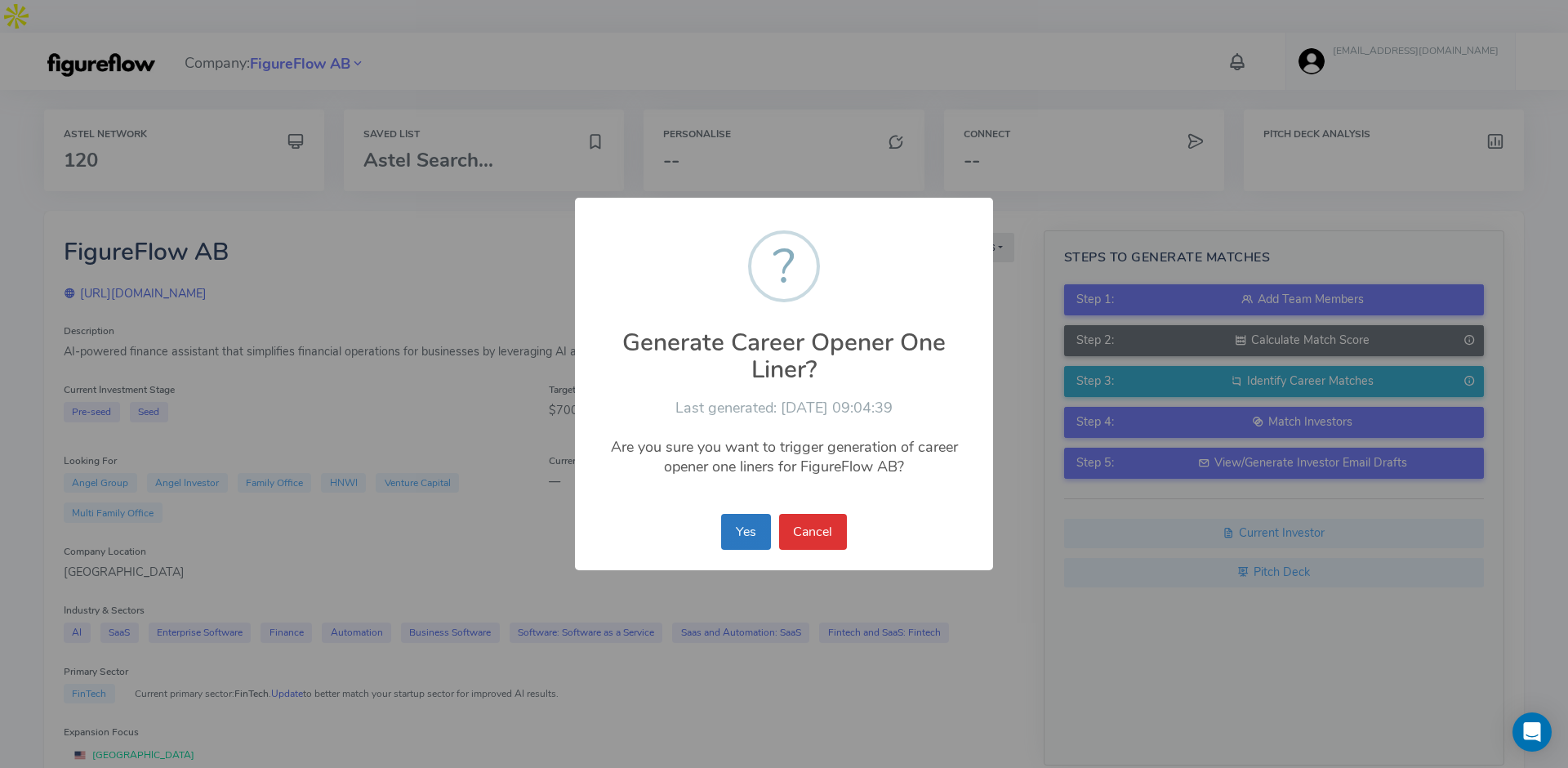 click on "Yes" at bounding box center [746, 532] 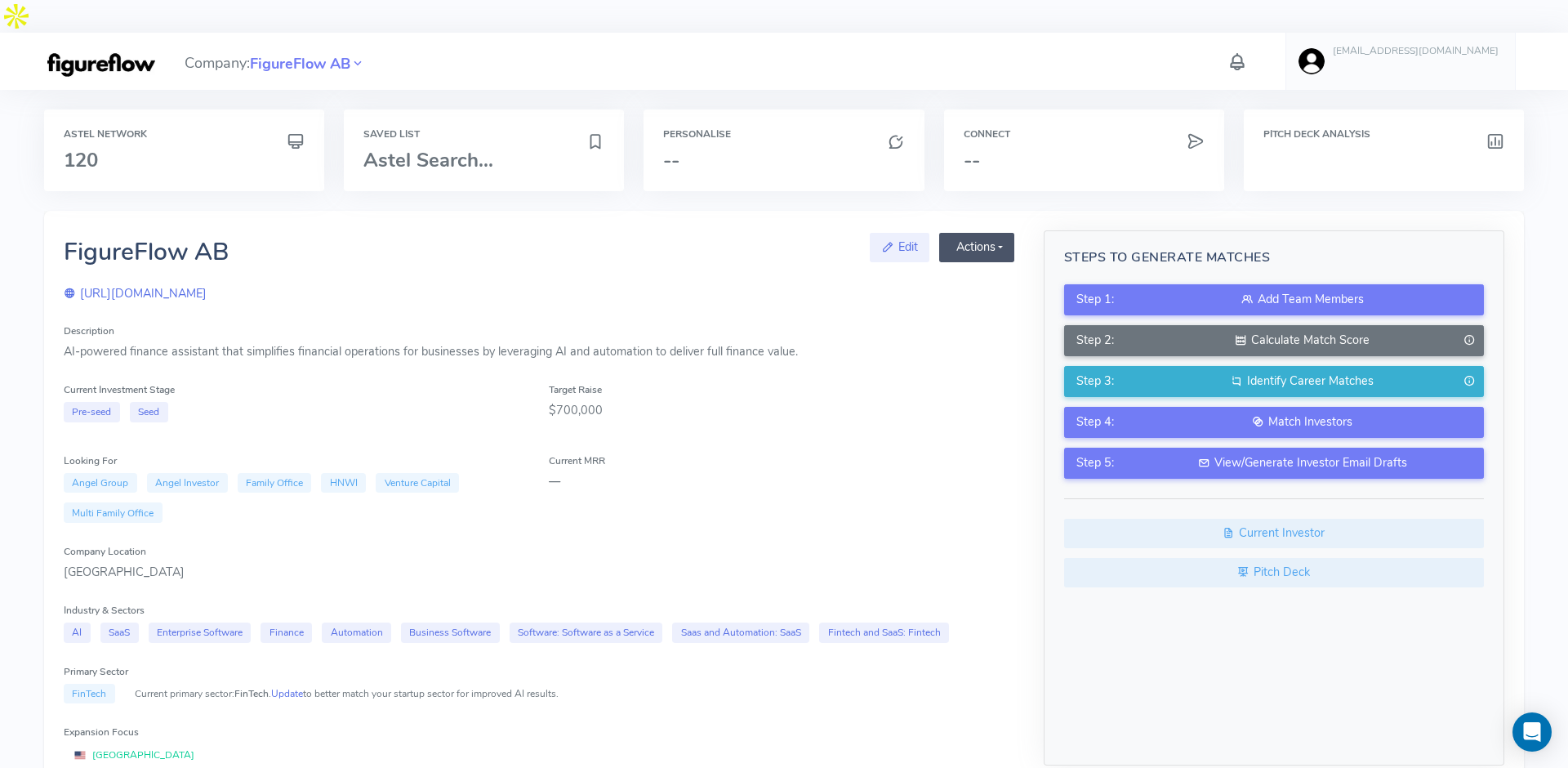 click on "Actions" at bounding box center (977, 248) 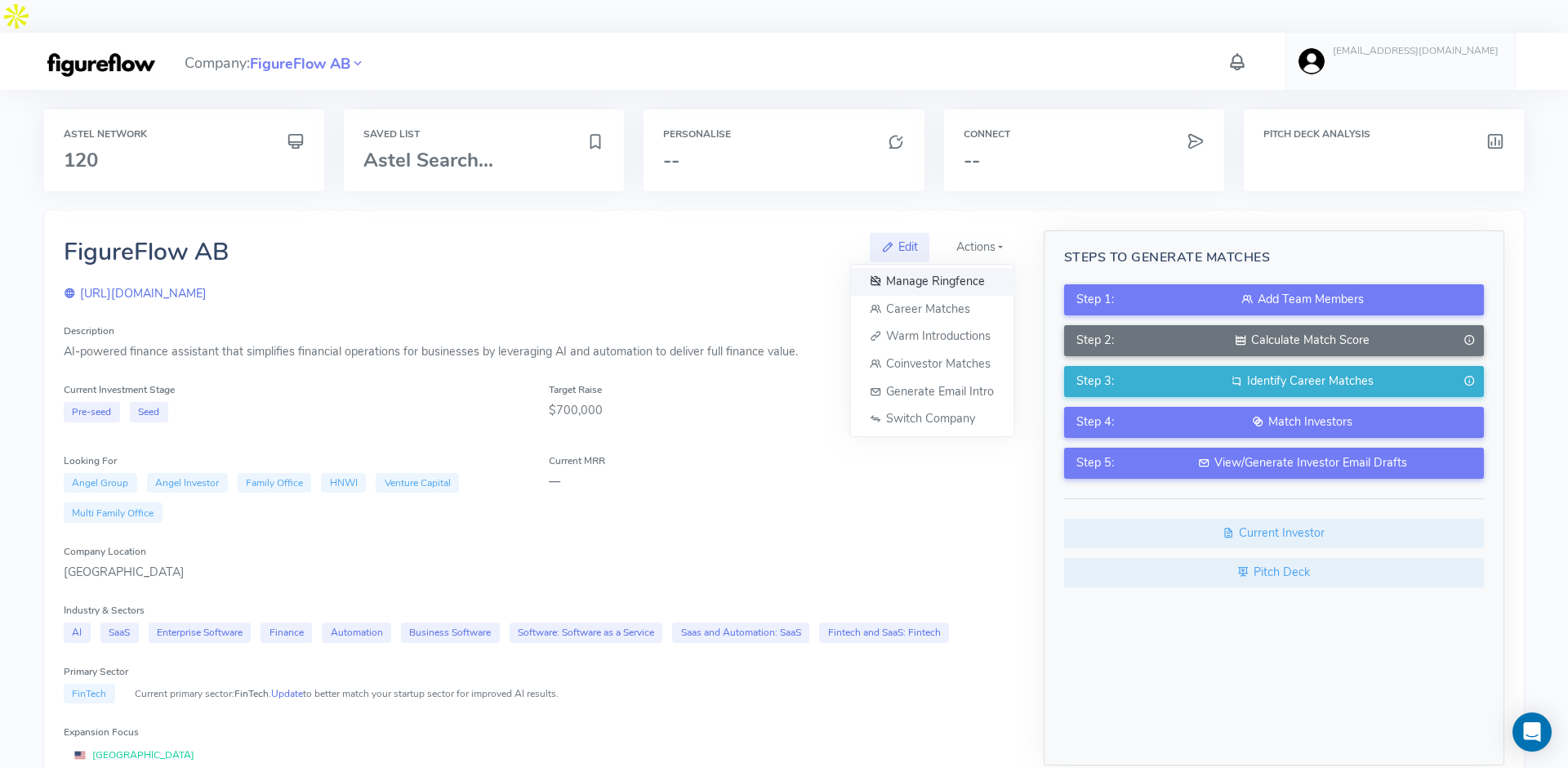 click on "Manage Ringfence" at bounding box center [932, 282] 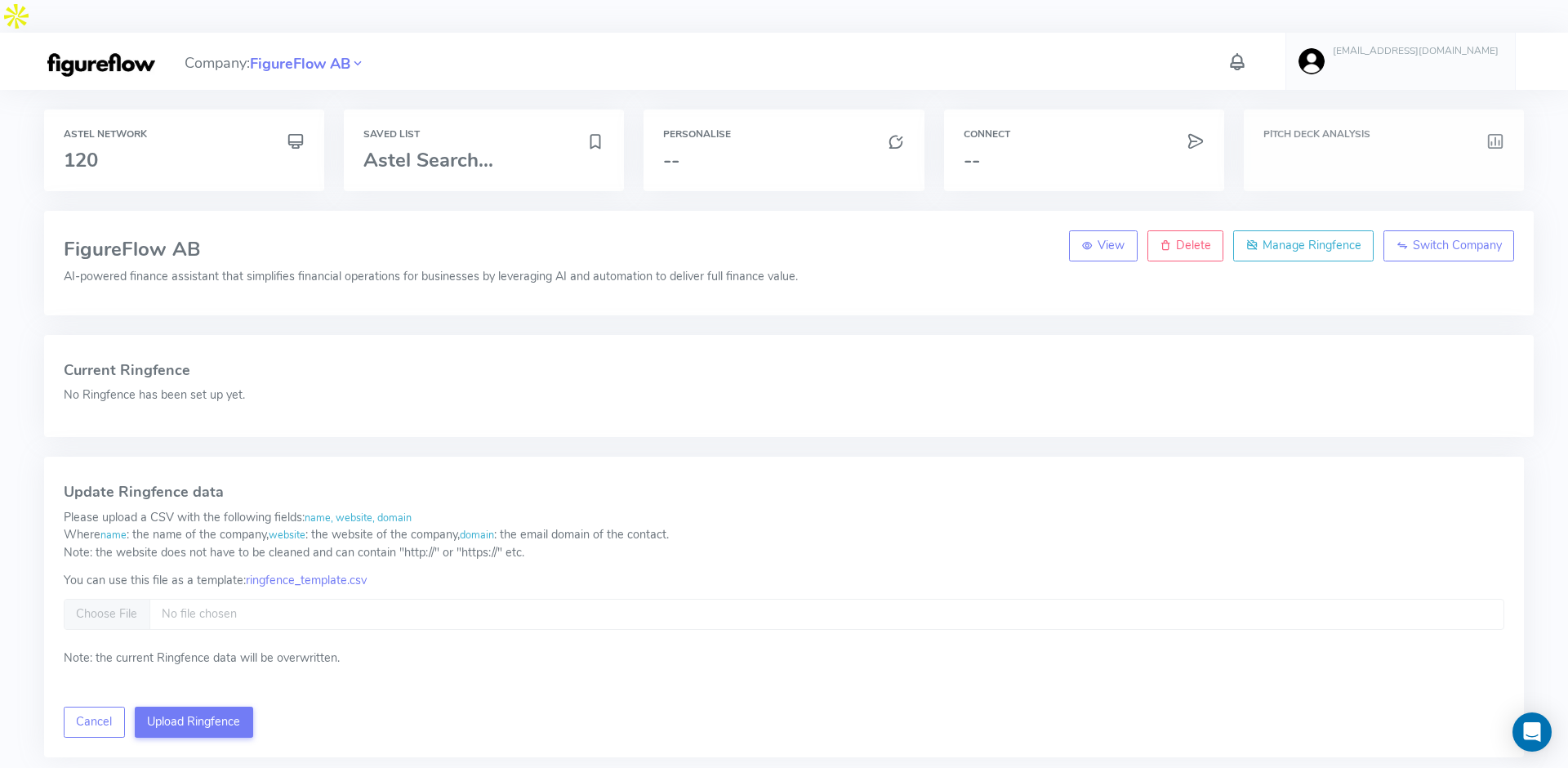 click at bounding box center [1383, 160] 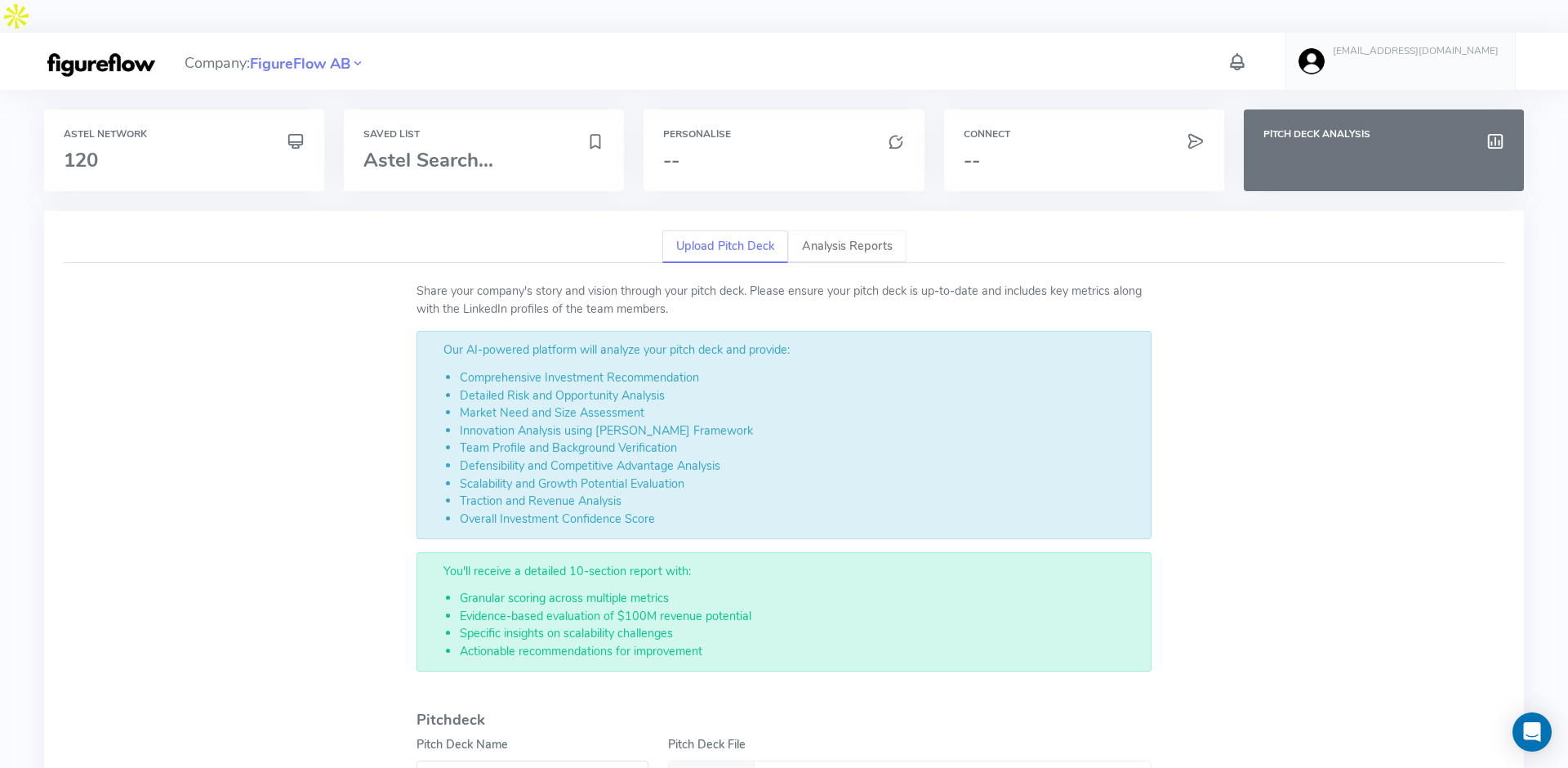 click on "Analysis Reports" at bounding box center (847, 247) 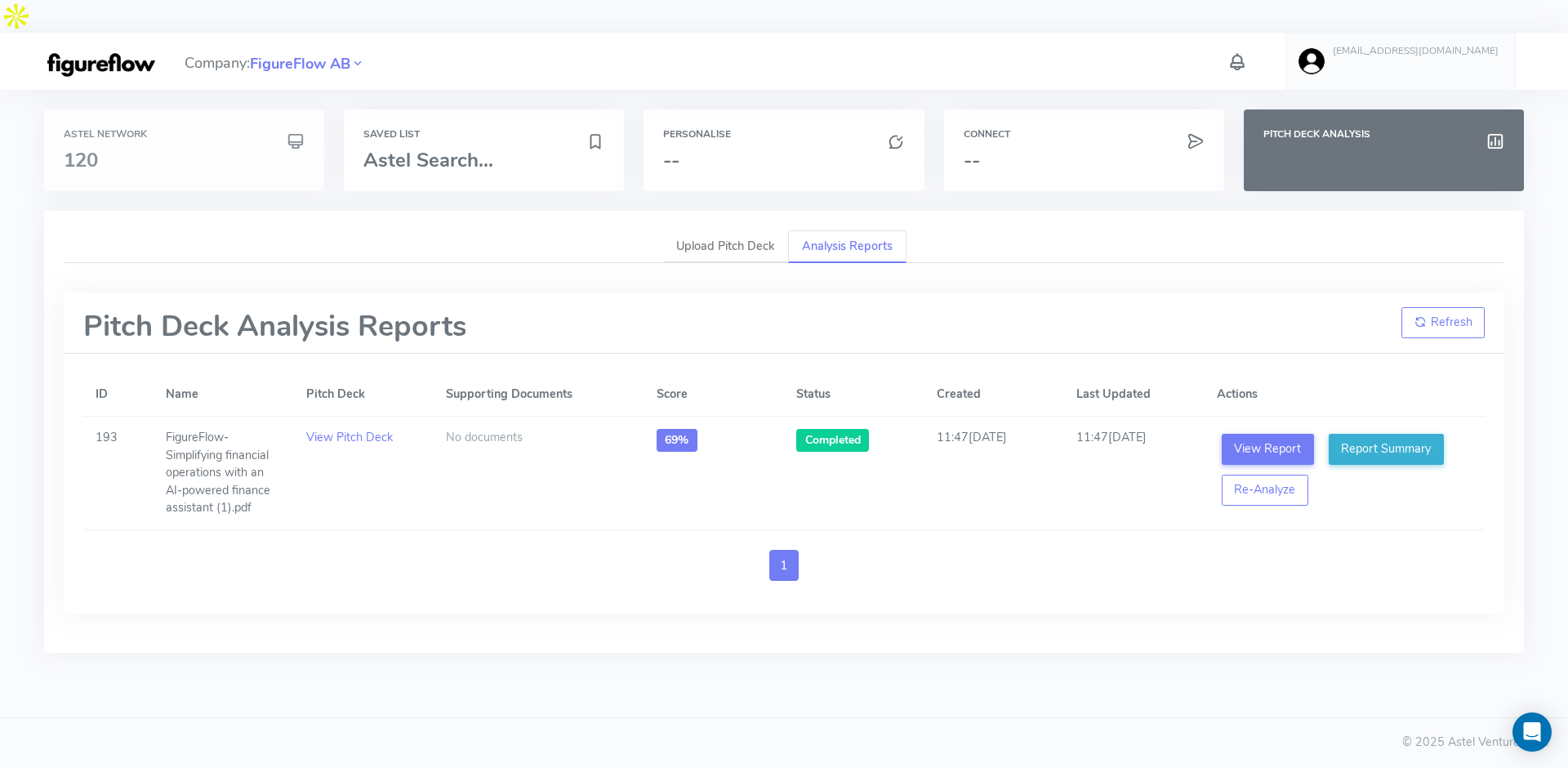 click on "120" at bounding box center [184, 160] 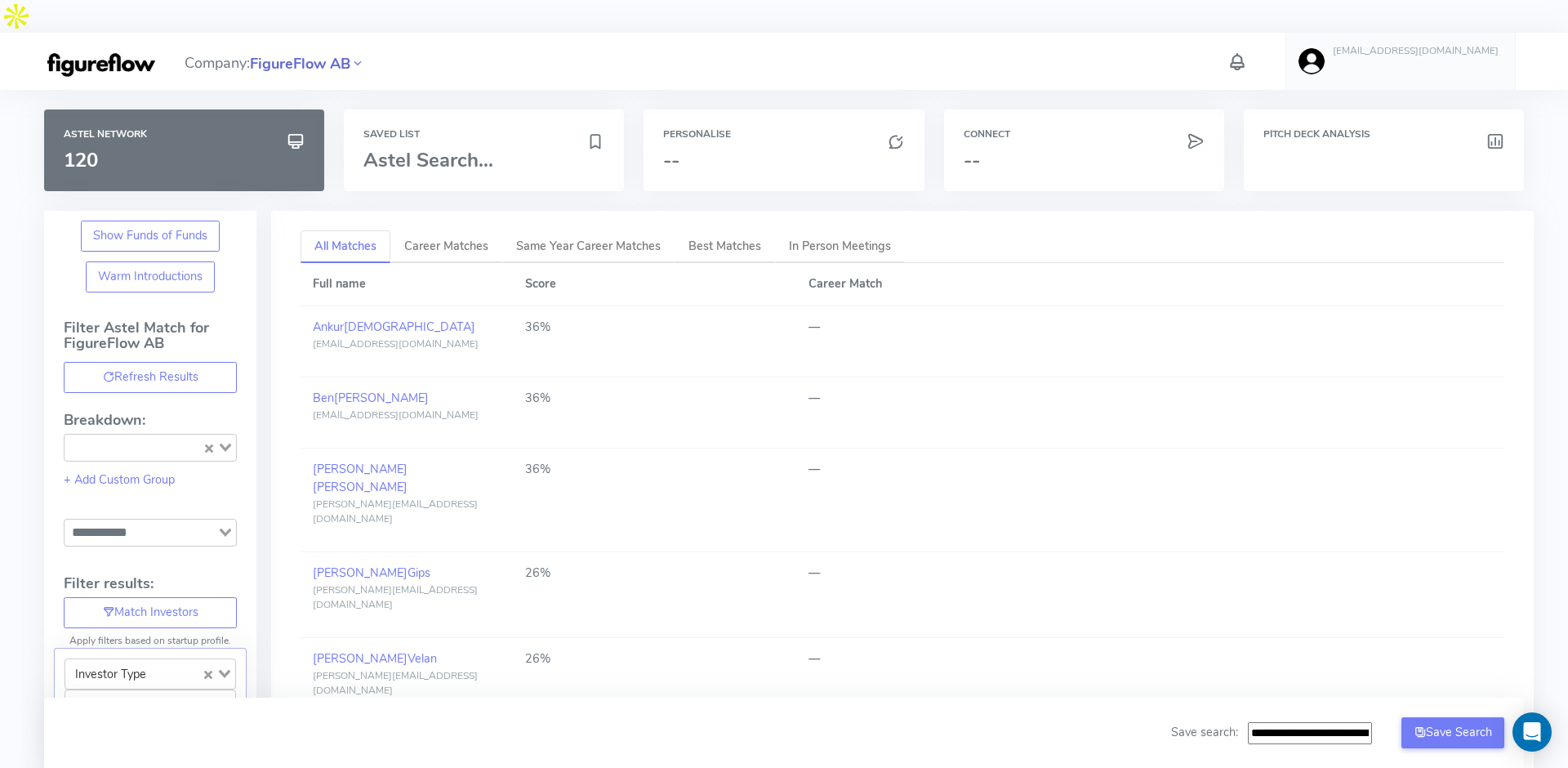 click on "FigureFlow AB" at bounding box center (300, 64) 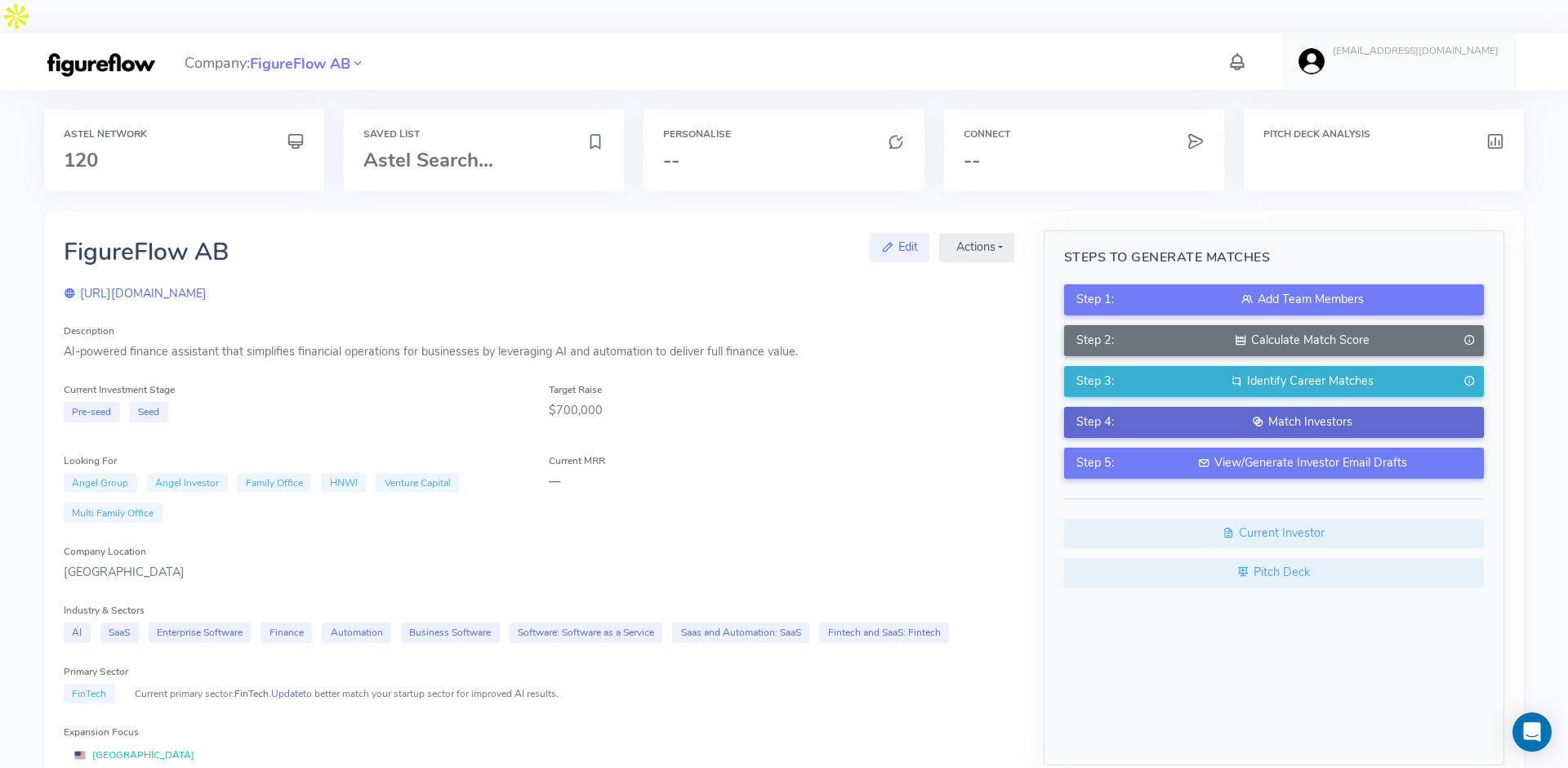 click on "Match Investors" at bounding box center (1302, 422) 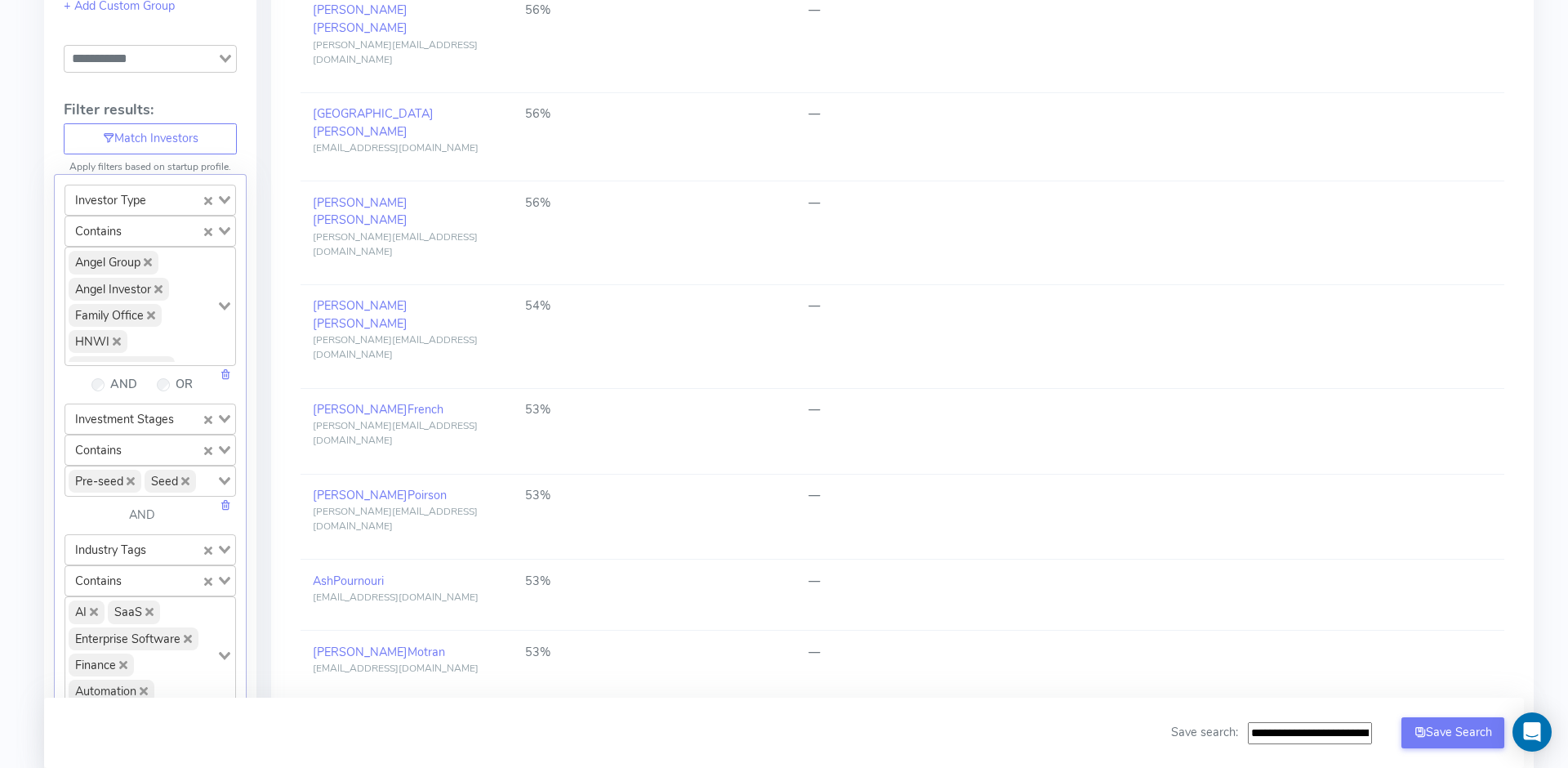 scroll, scrollTop: 480, scrollLeft: 0, axis: vertical 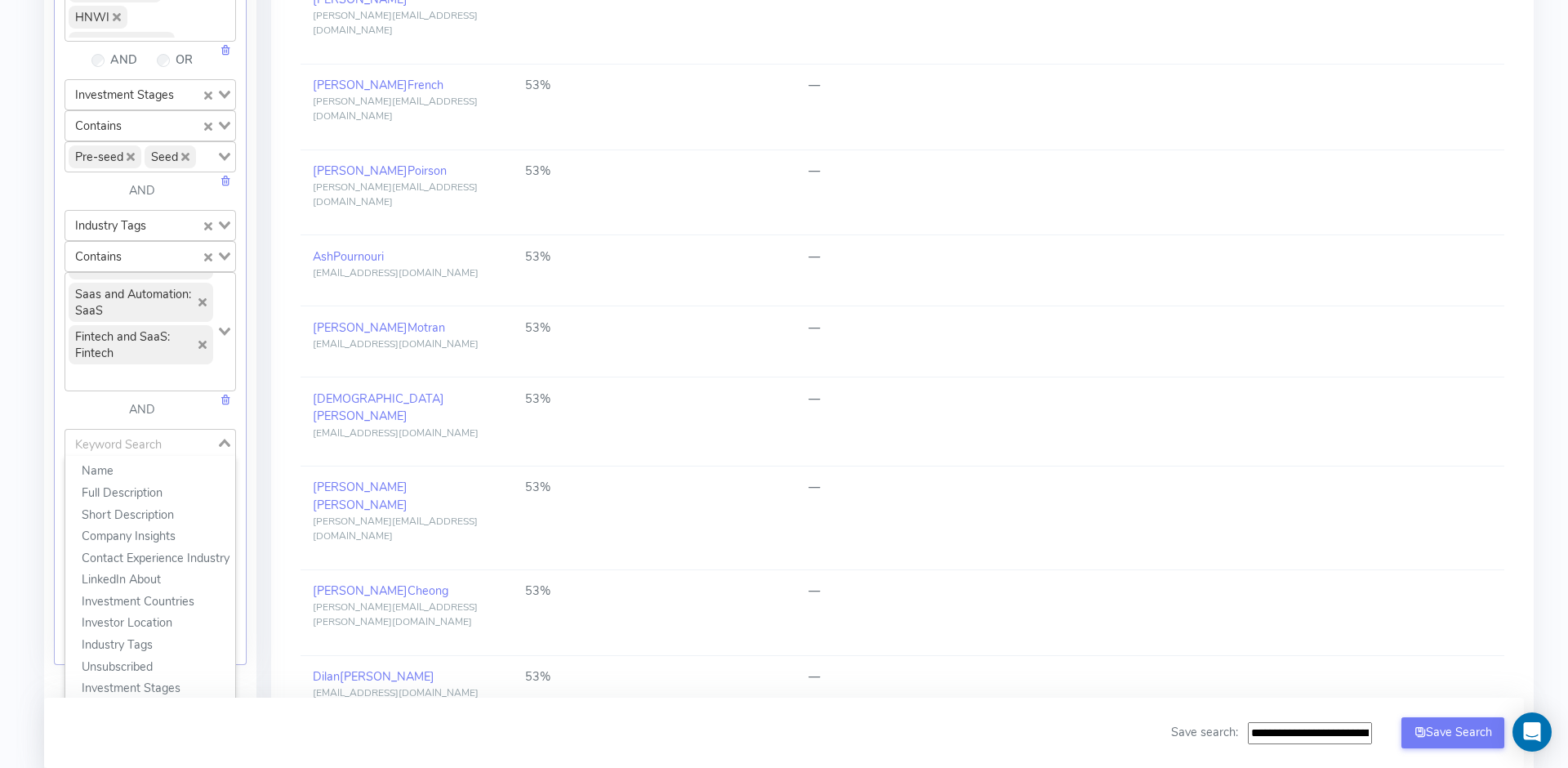 click 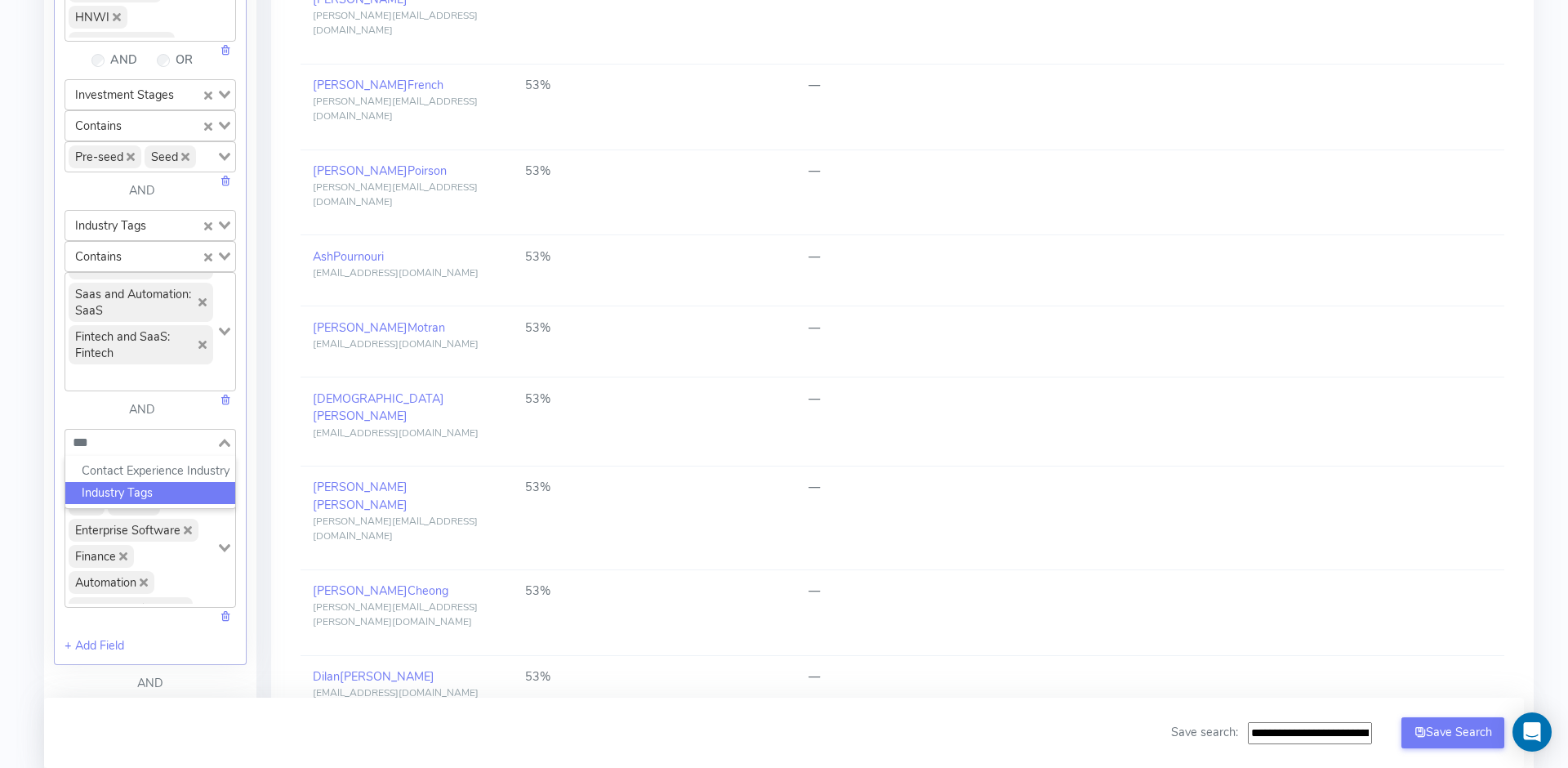 click on "Industry Tags" 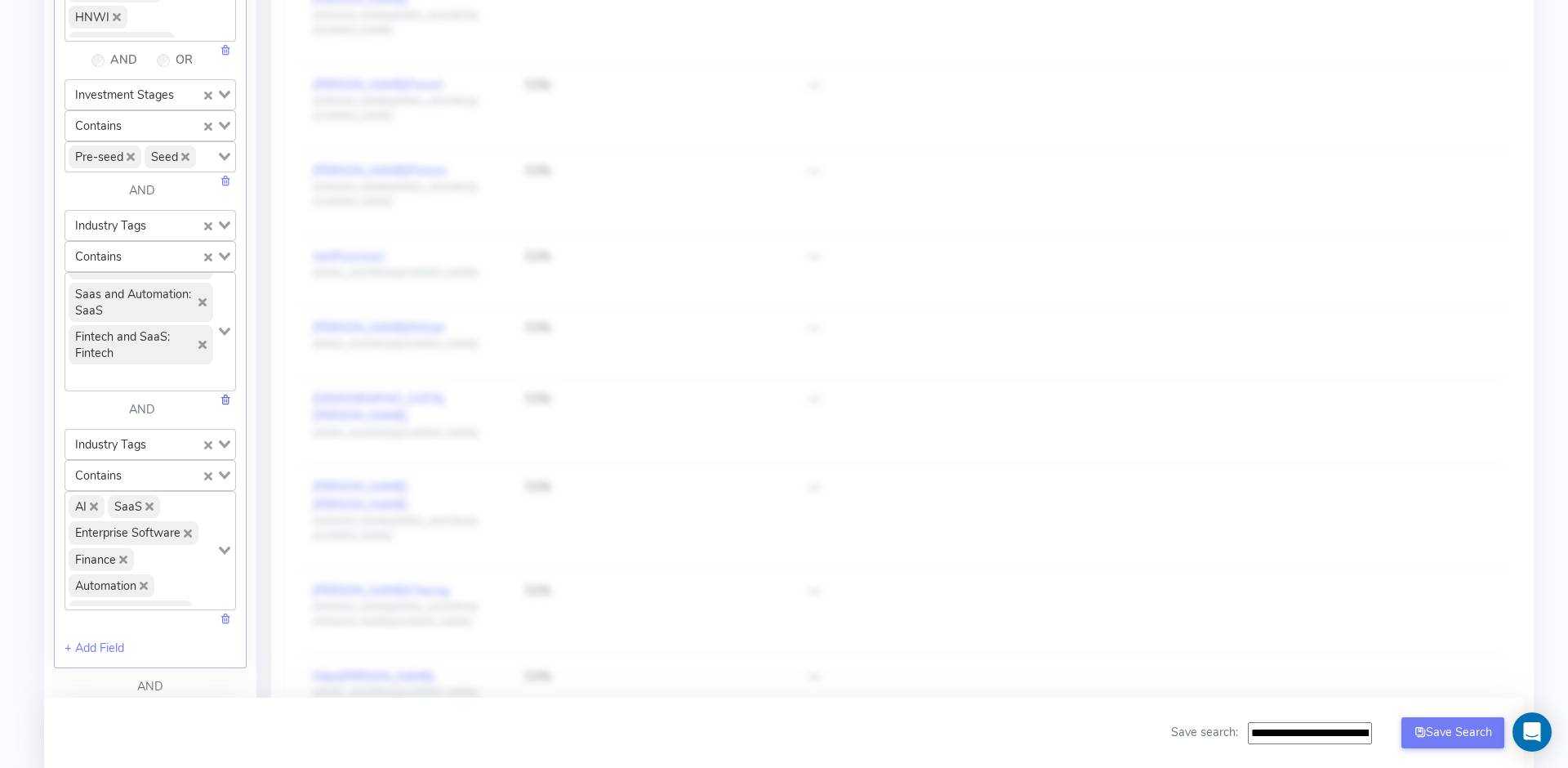 click at bounding box center [225, 400] 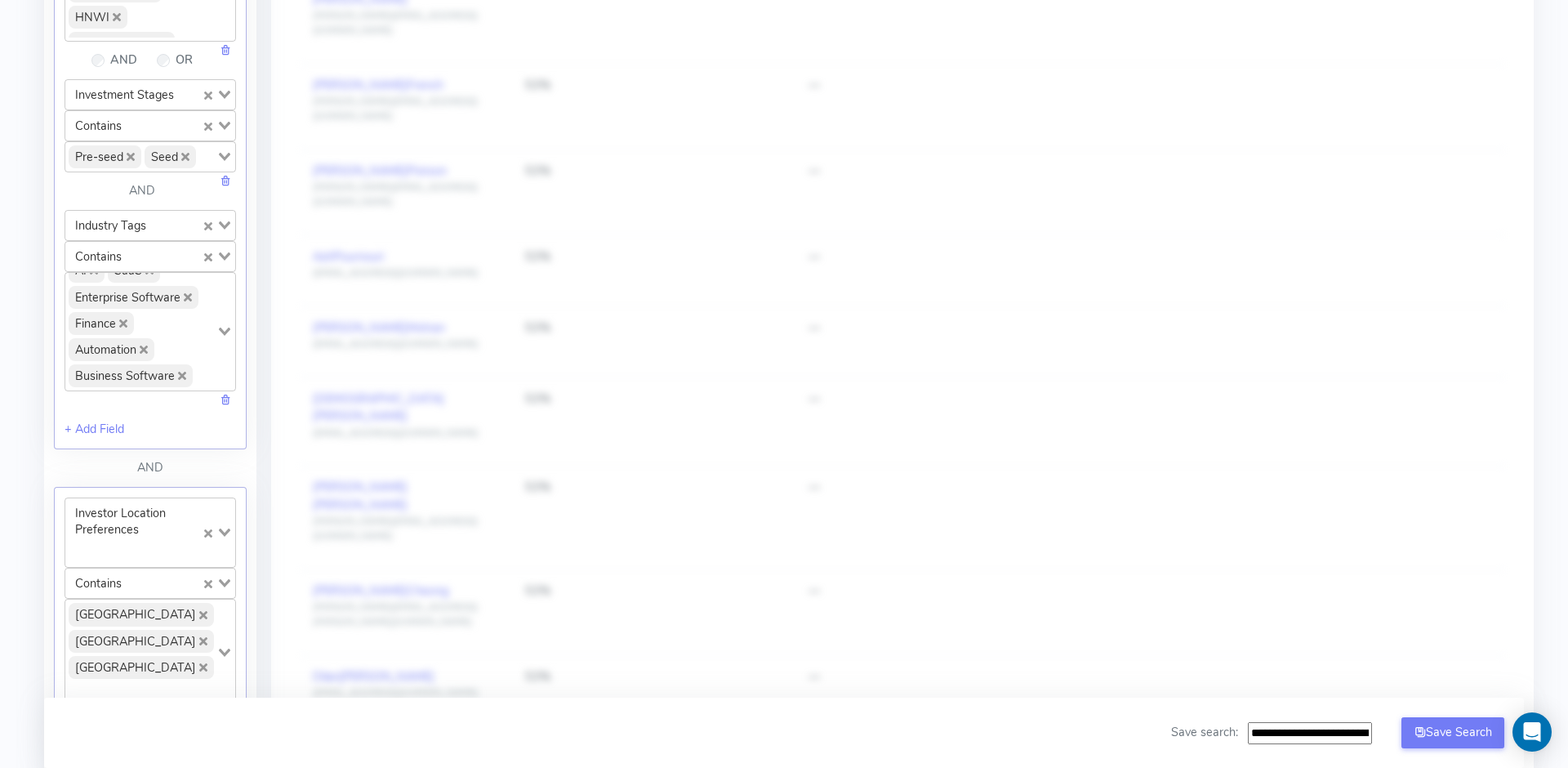 scroll, scrollTop: 0, scrollLeft: 0, axis: both 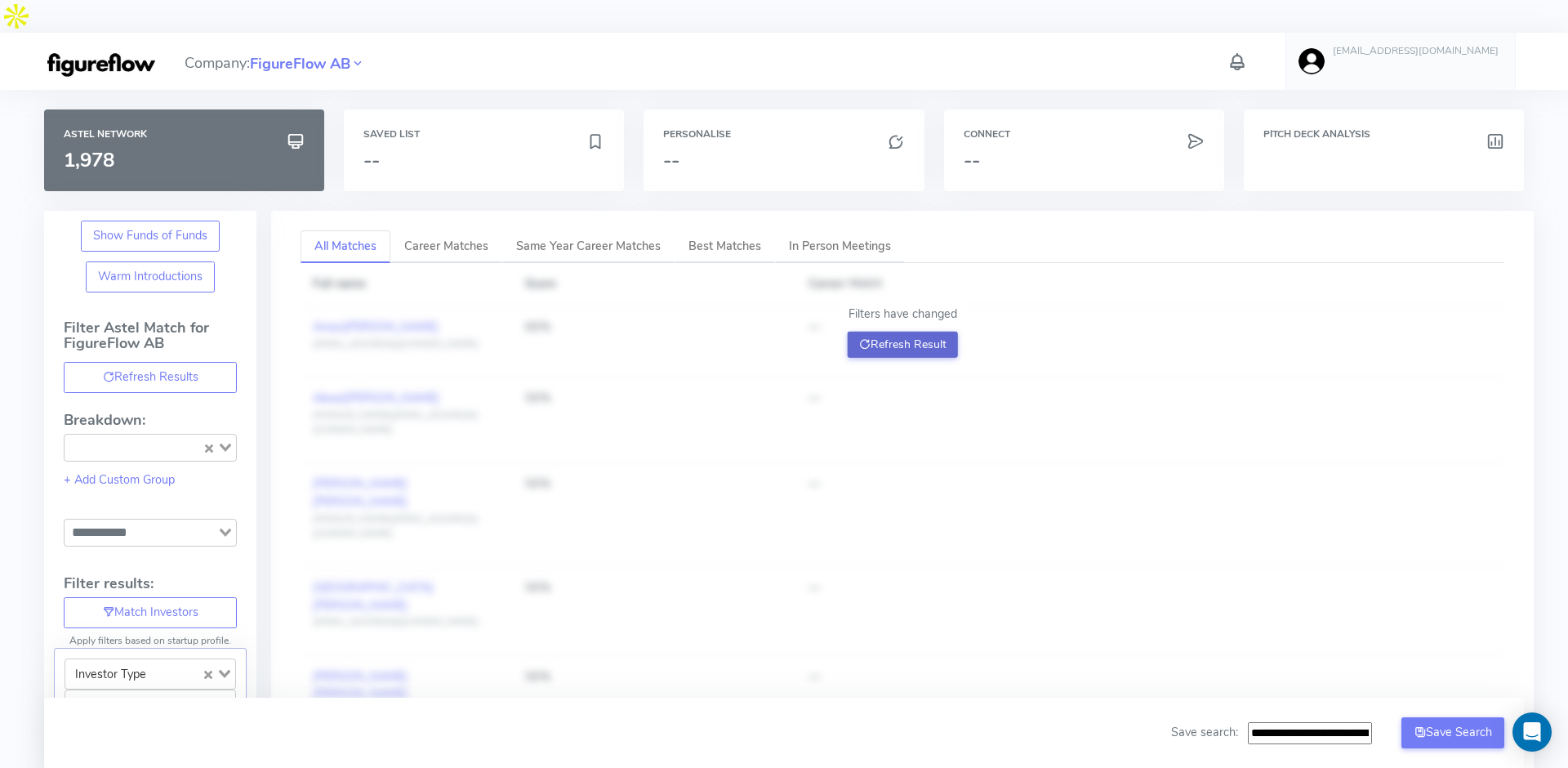click on "Refresh Result" 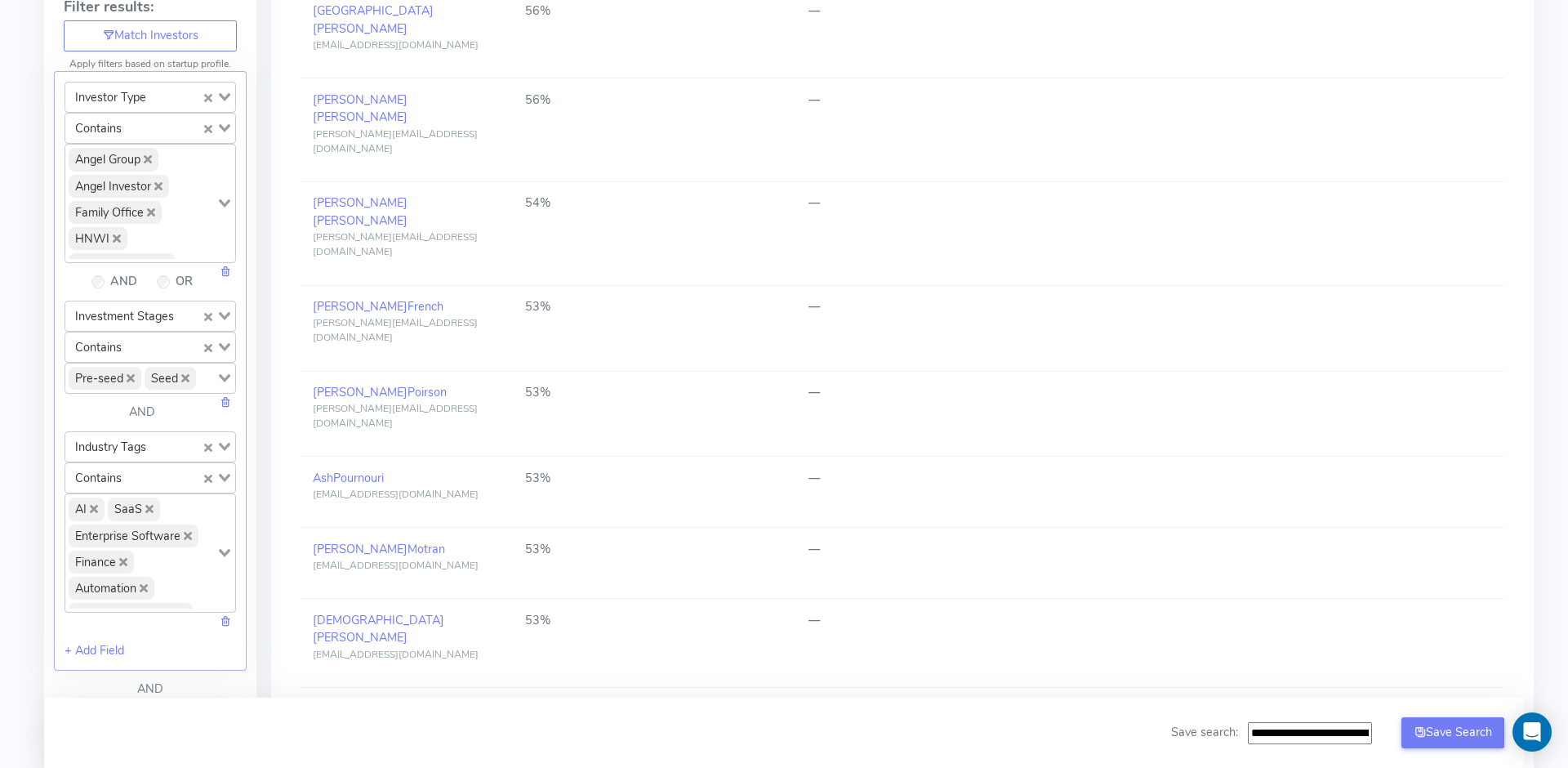 scroll, scrollTop: 579, scrollLeft: 0, axis: vertical 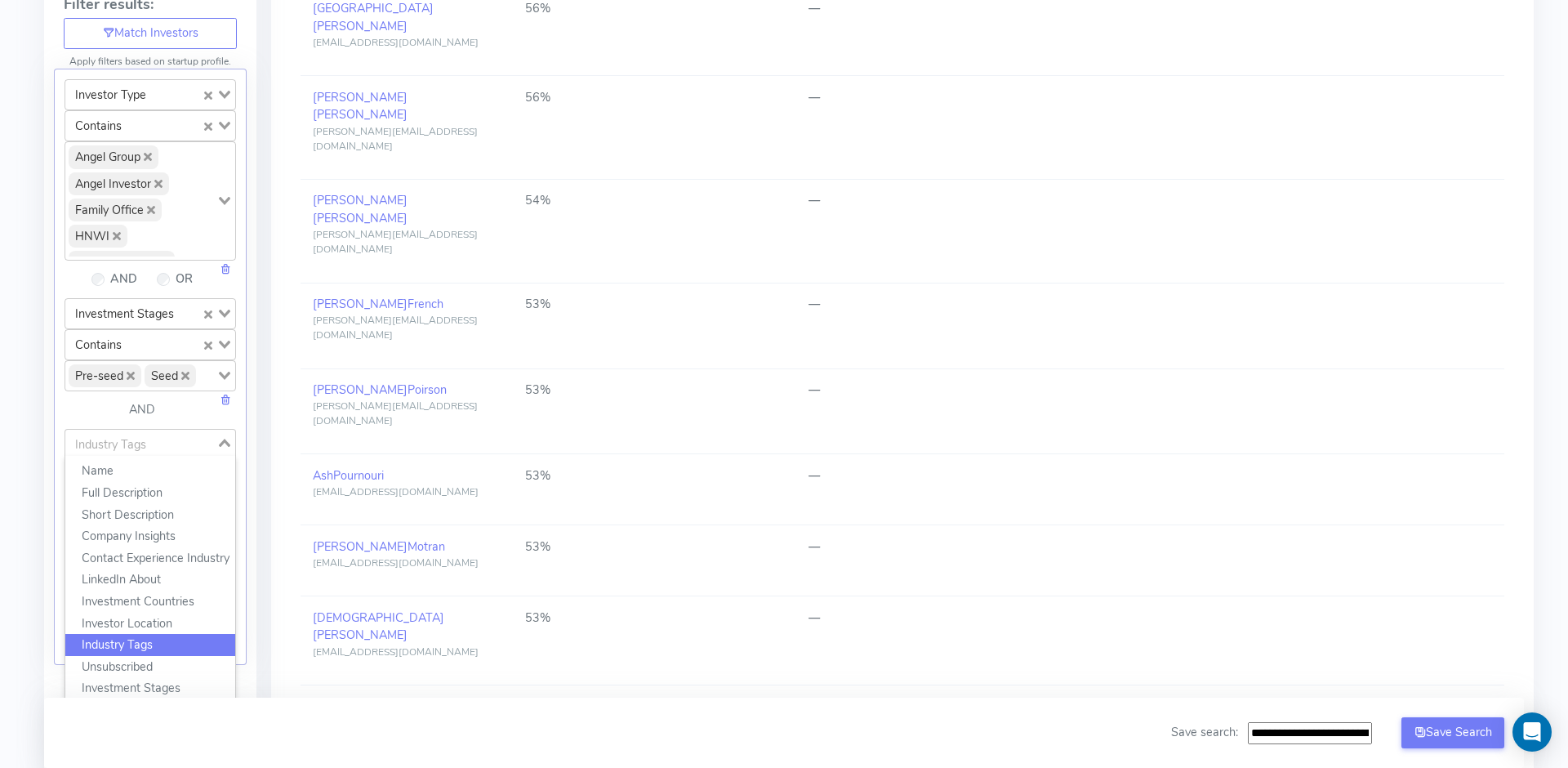 click 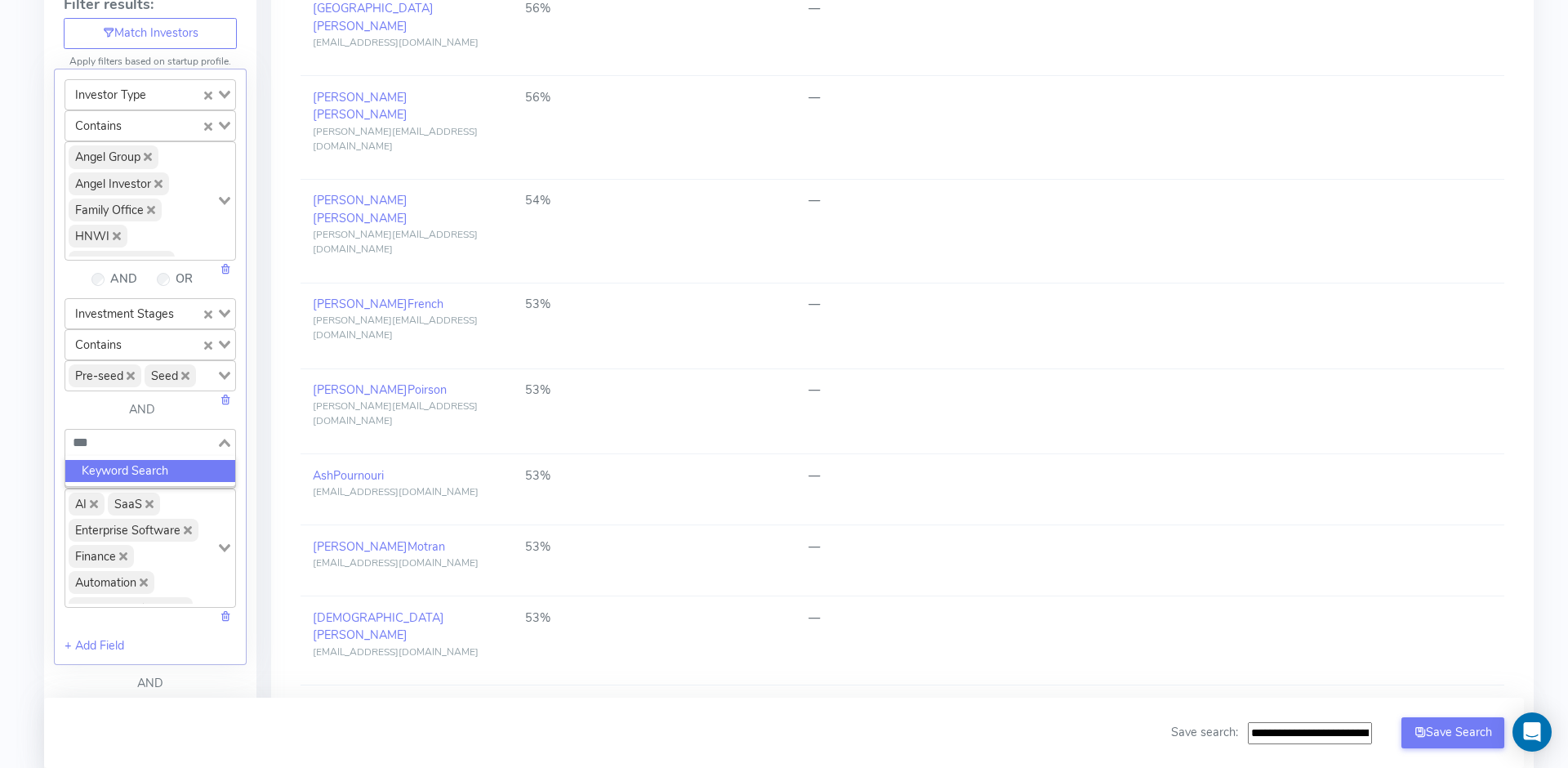 click on "Keyword Search" 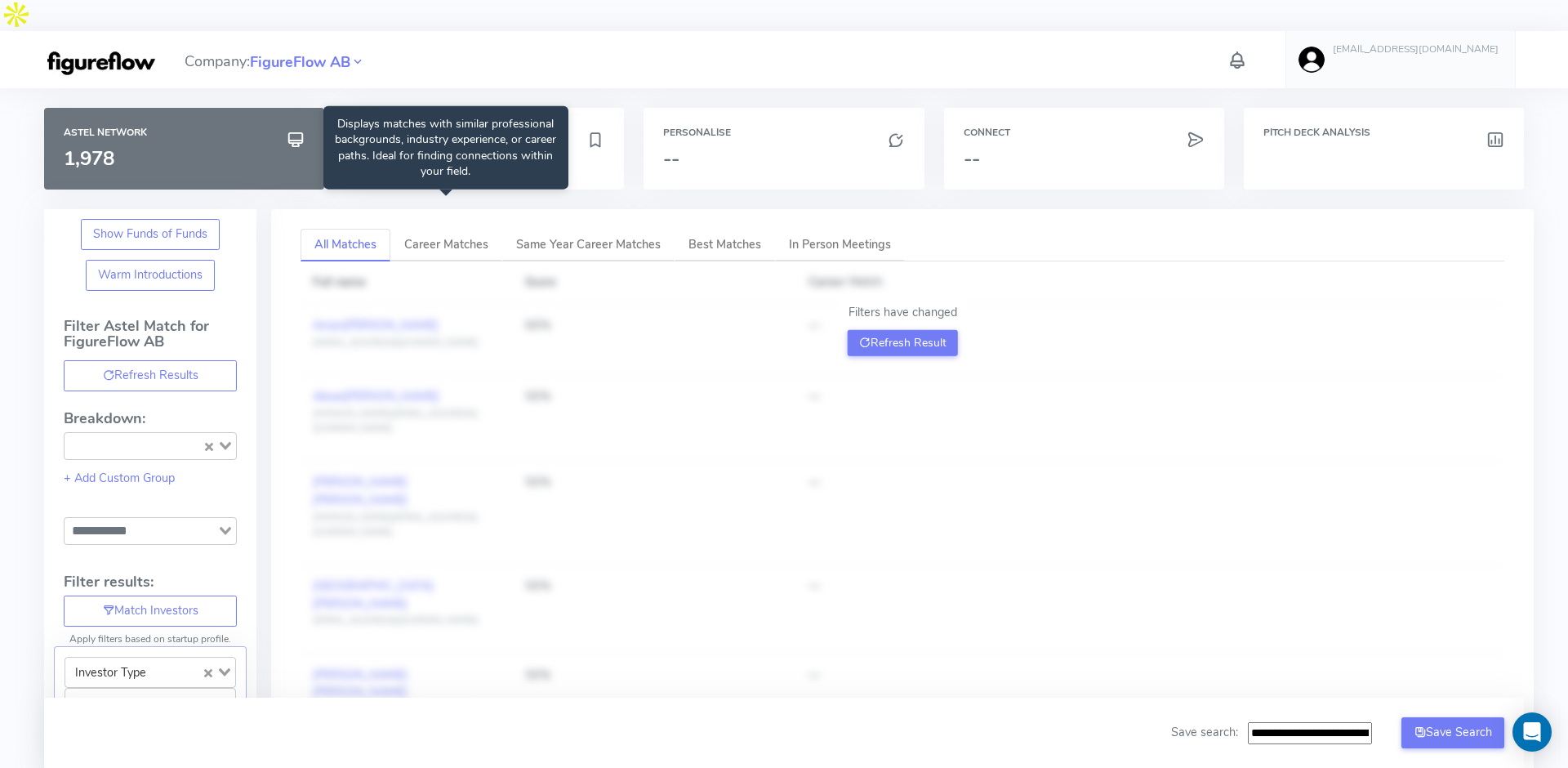 scroll, scrollTop: 0, scrollLeft: 0, axis: both 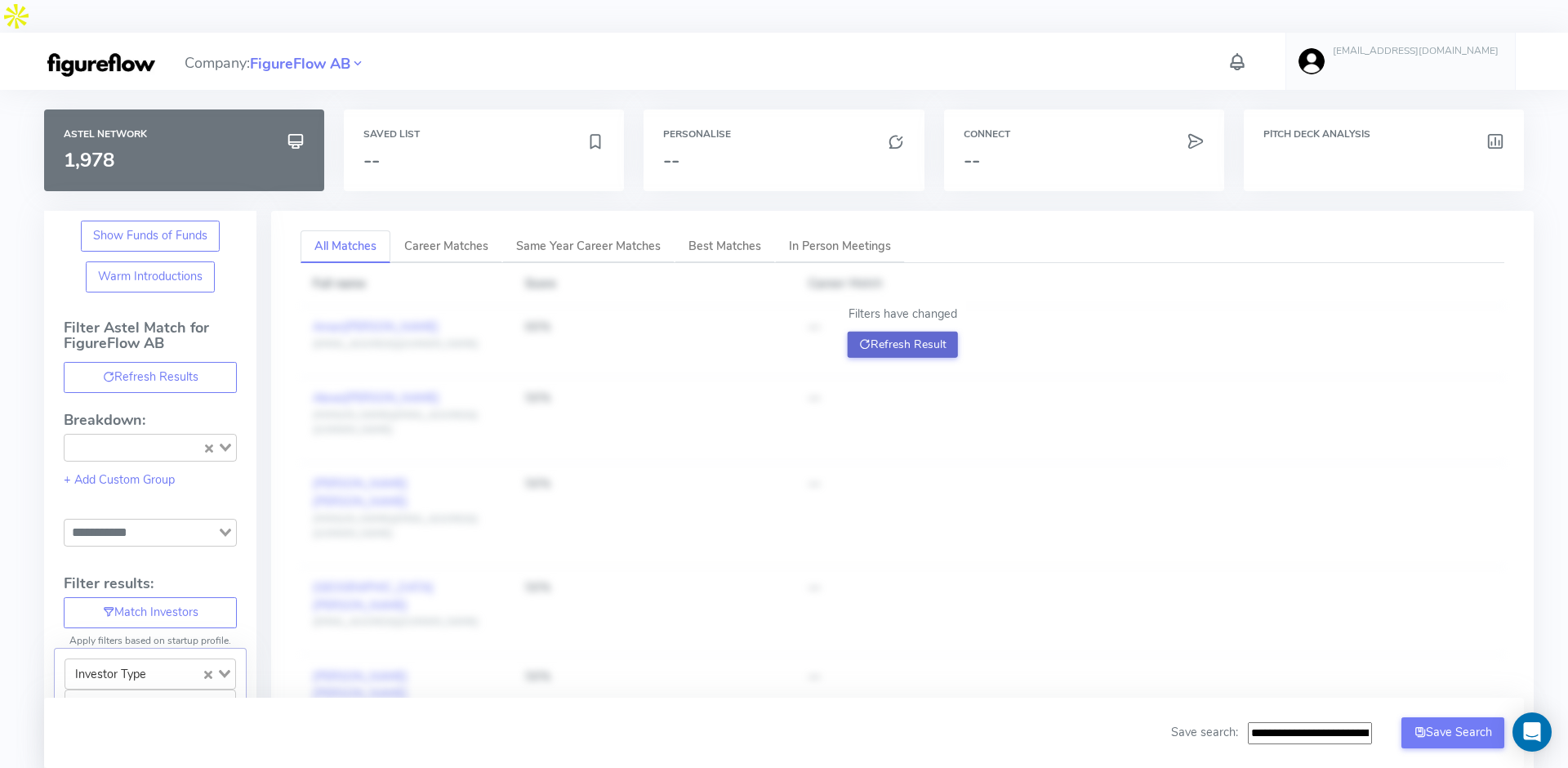 click on "Refresh Result" 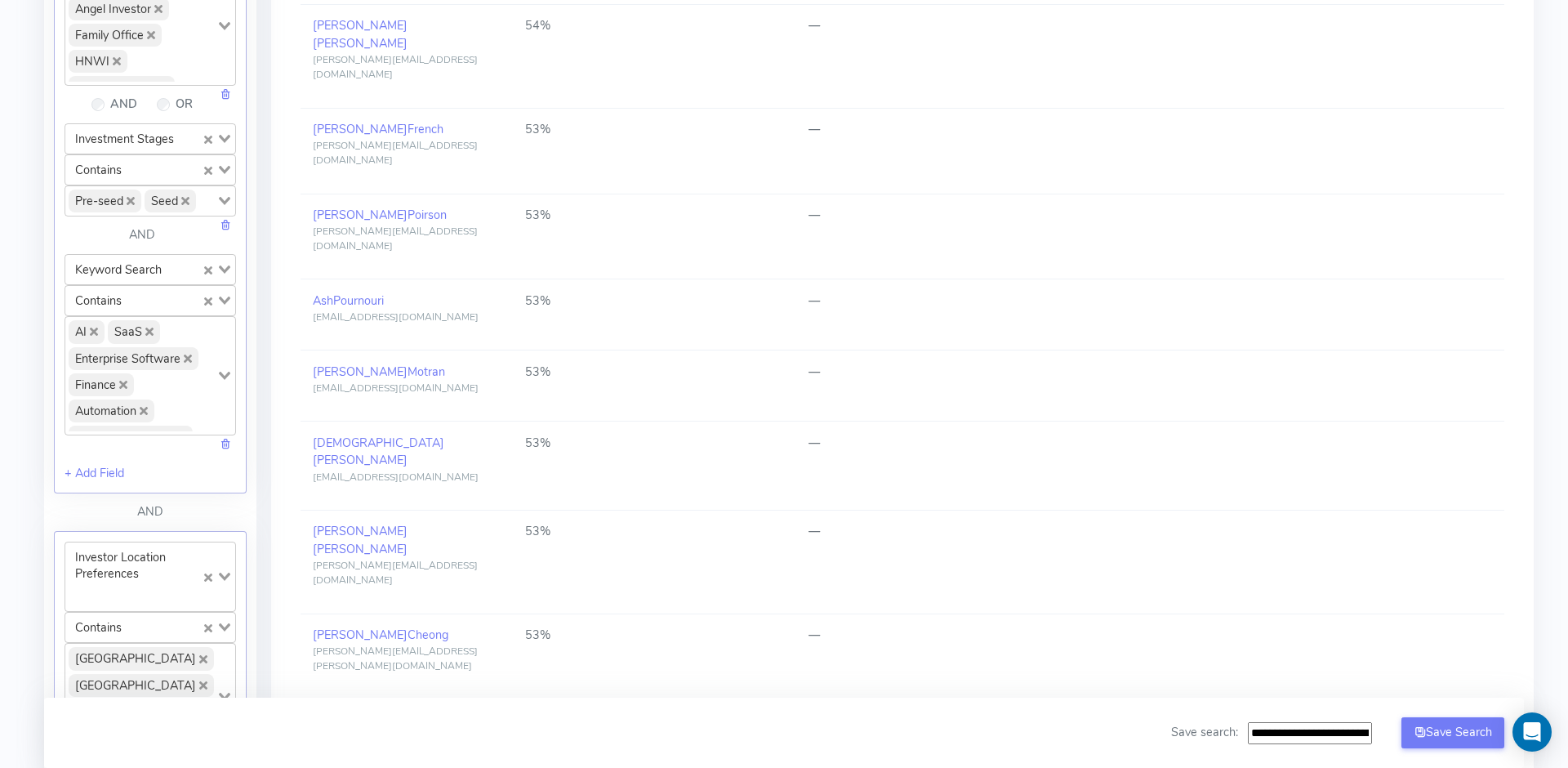 scroll, scrollTop: 755, scrollLeft: 0, axis: vertical 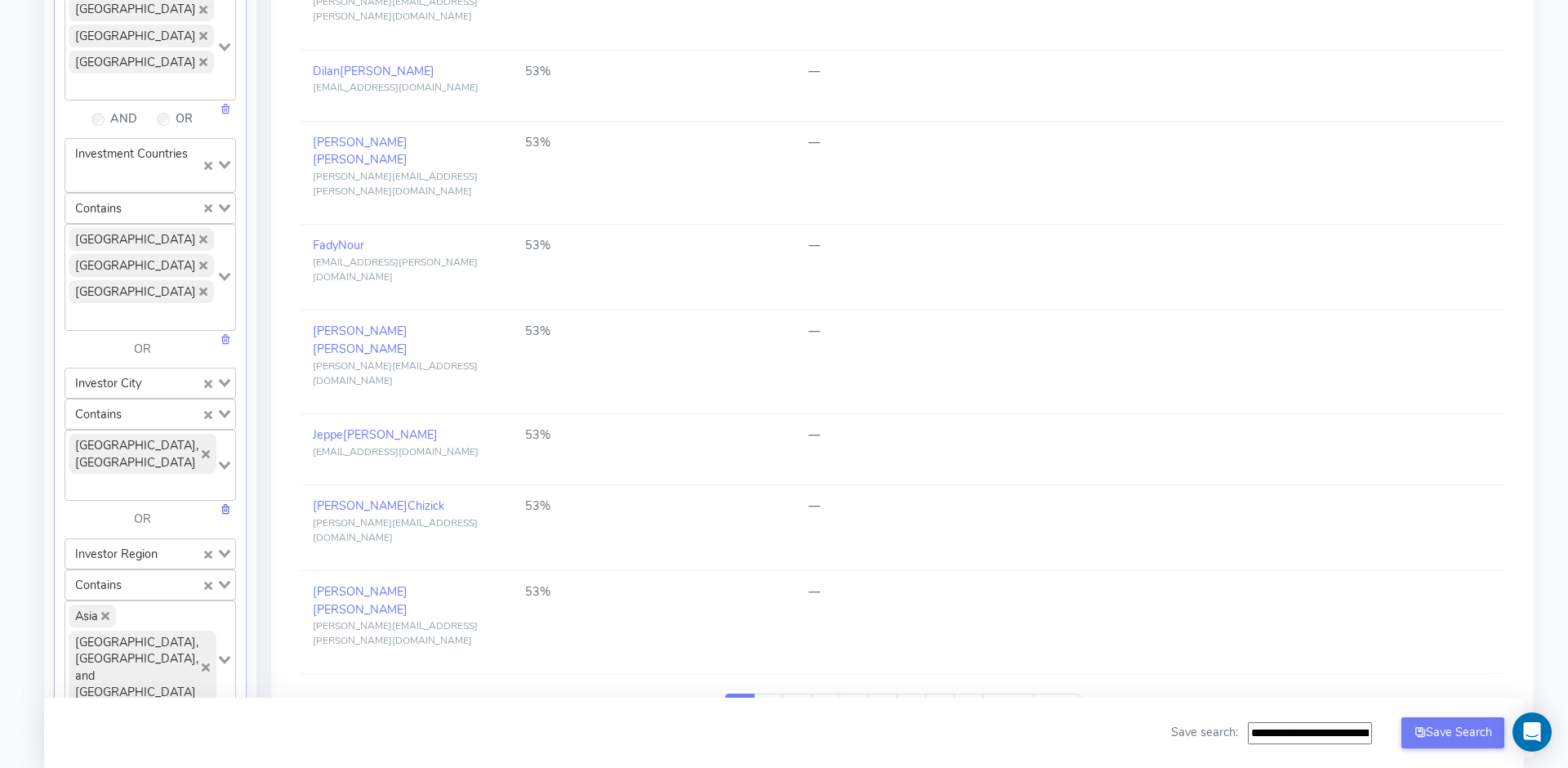 click at bounding box center (225, 509) 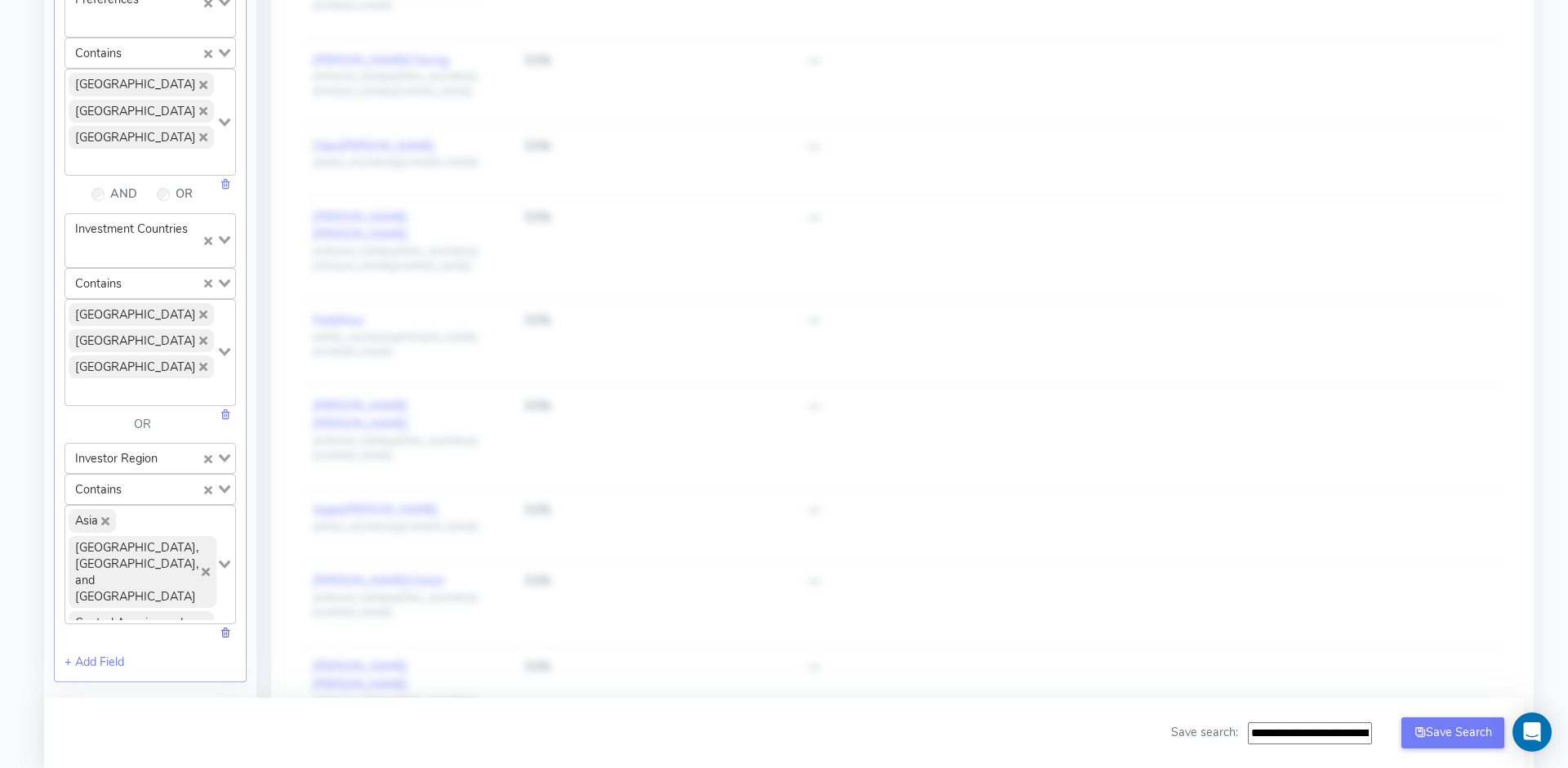 scroll, scrollTop: 1283, scrollLeft: 0, axis: vertical 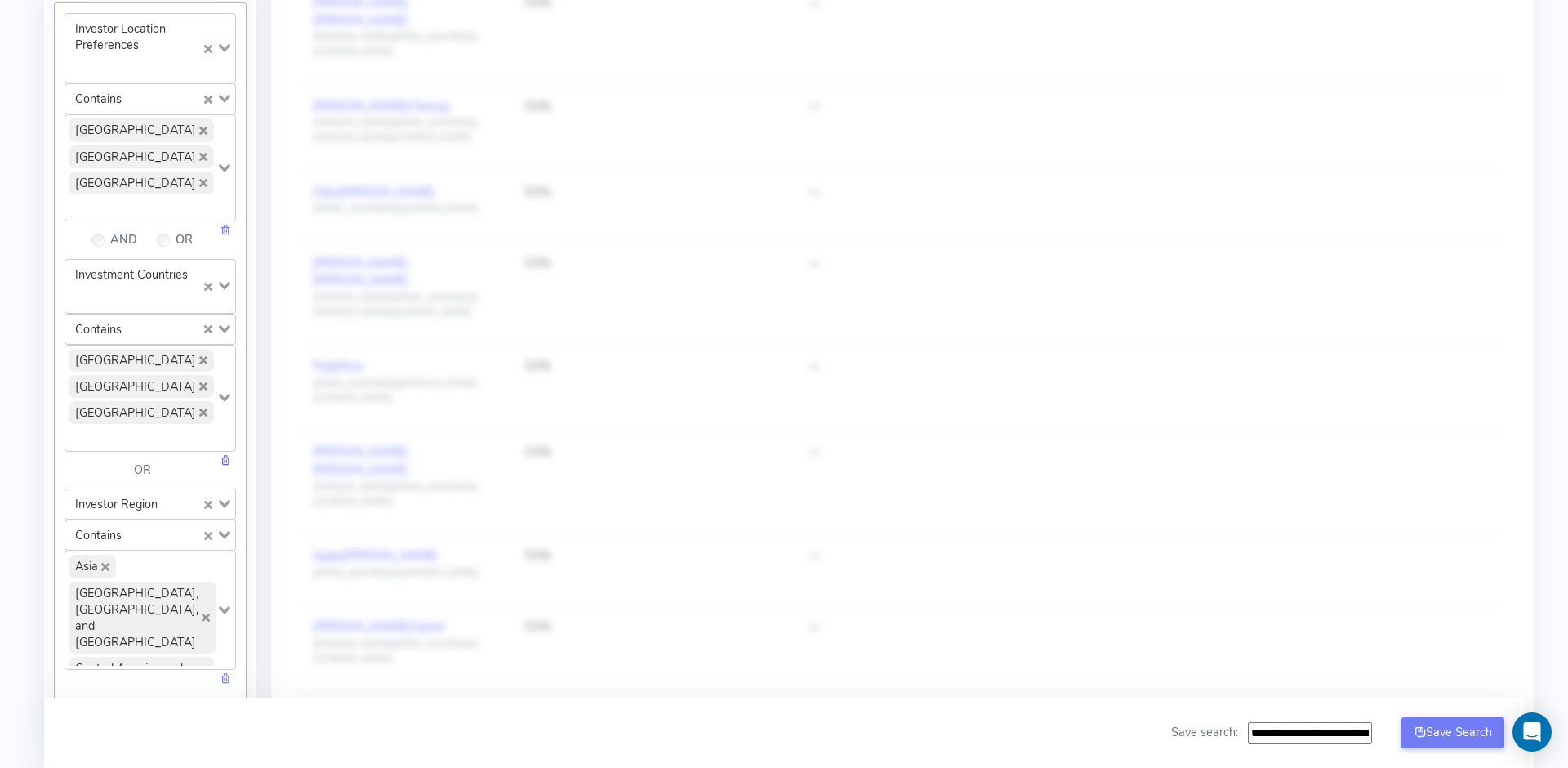 click at bounding box center [225, 460] 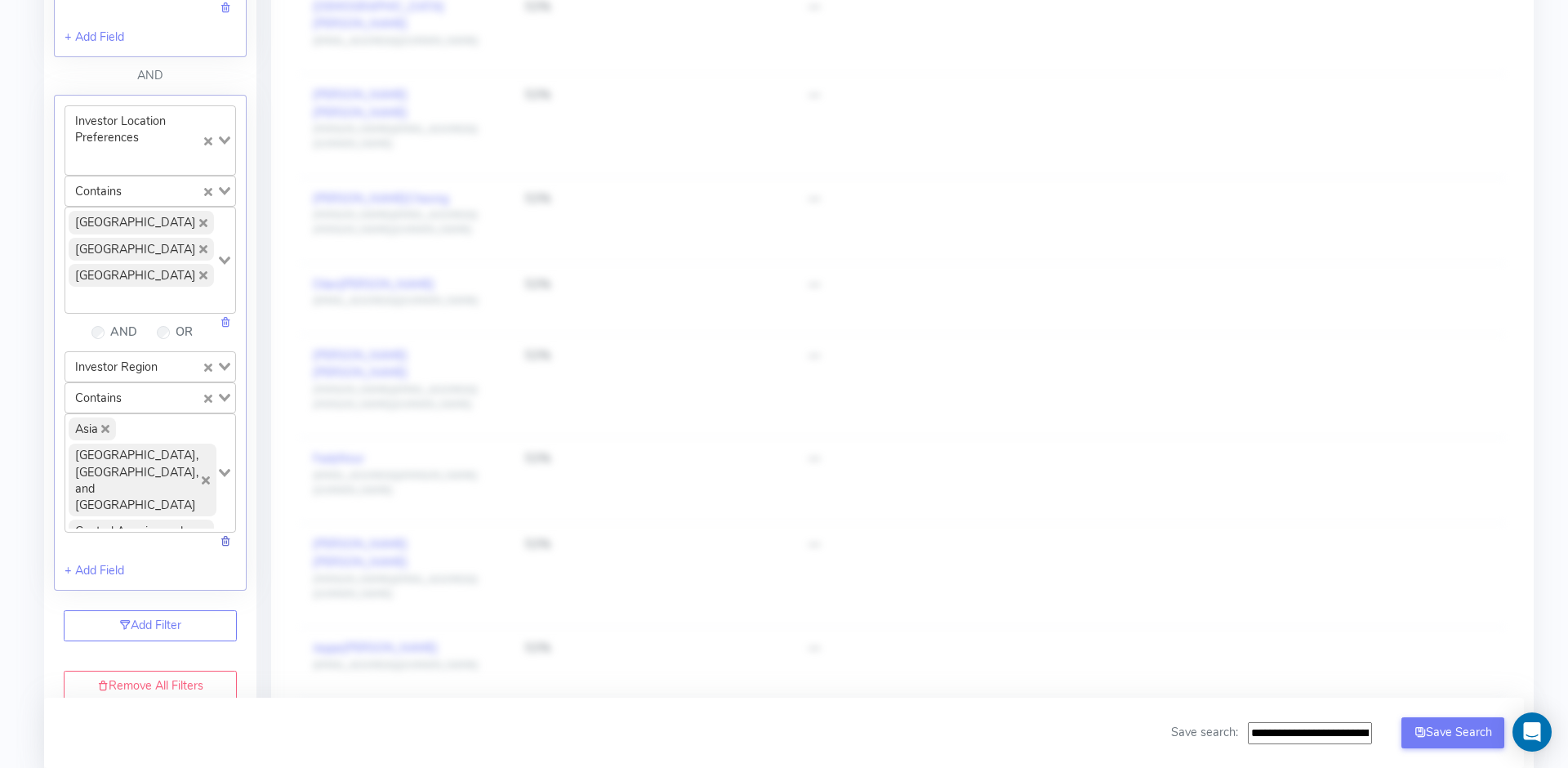 scroll, scrollTop: 1136, scrollLeft: 0, axis: vertical 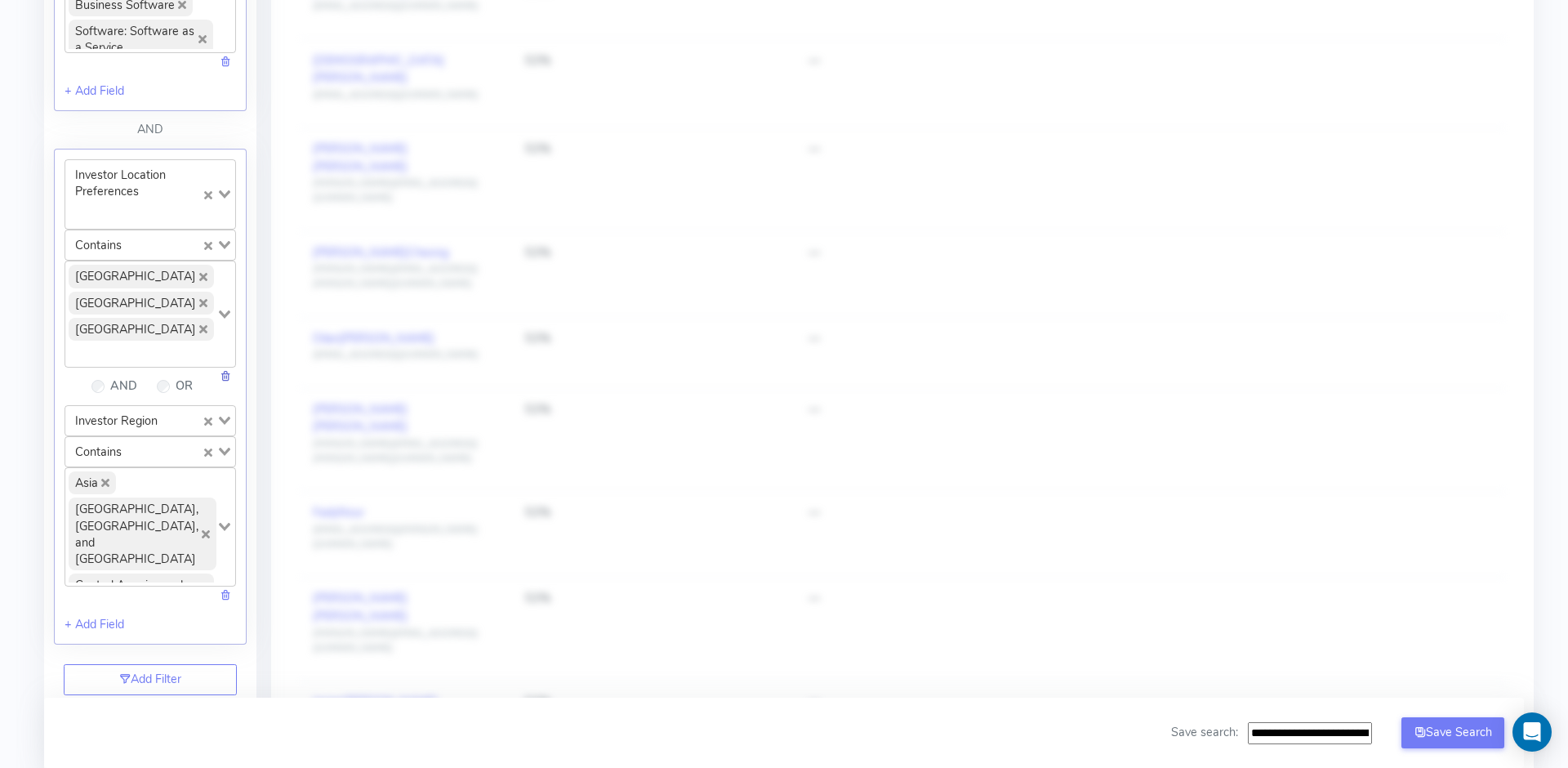 click at bounding box center (225, 376) 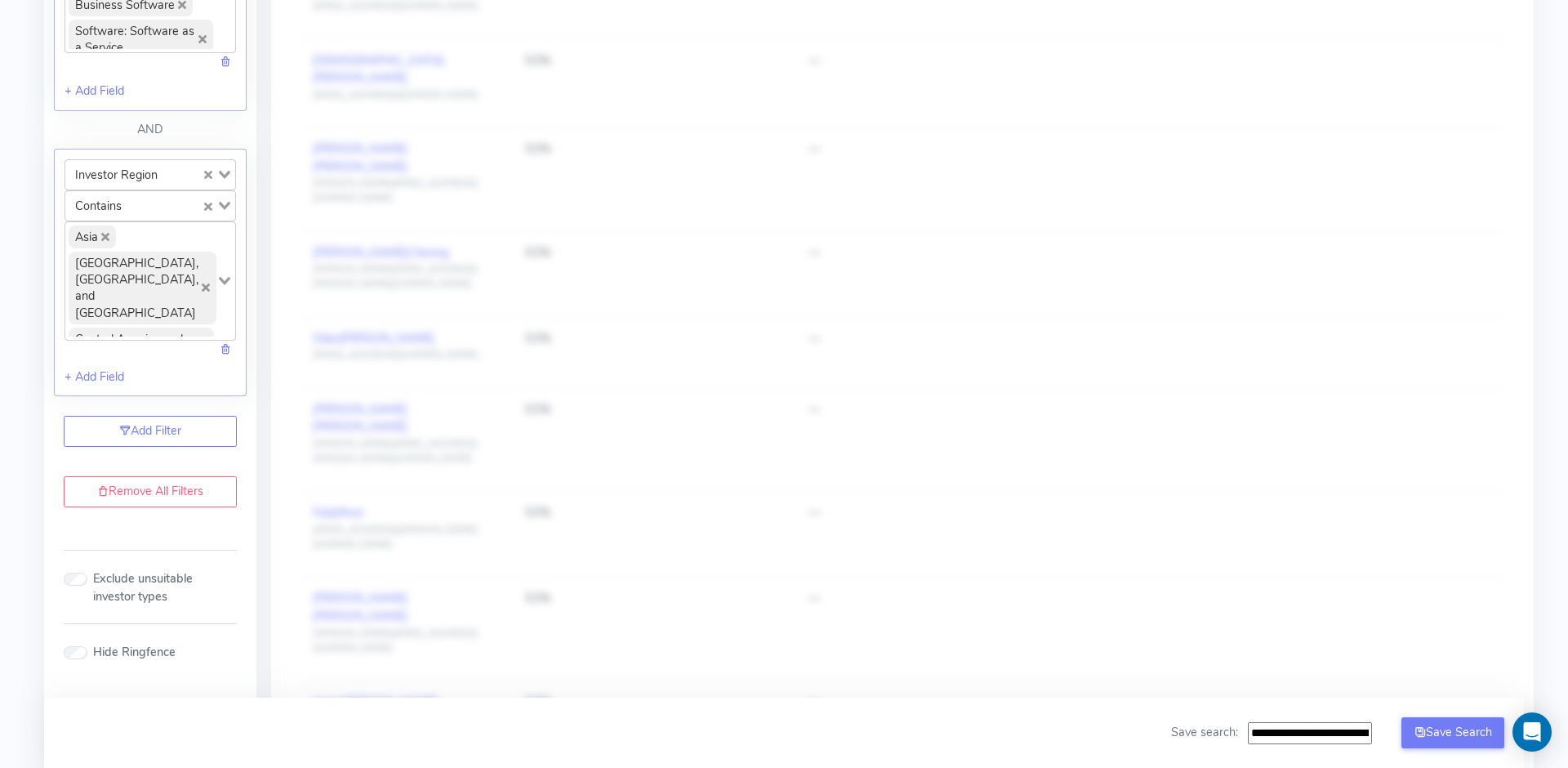 click on "Astel Network 3,152 Saved List -- Personalise  --  Connect  --  Pitch Deck Analysis      Critical Email Warmup Notice   Critical - You need to make sure you are warming up your email before setting up any sequences as this materially impacts the success of your fundraise. We can add you to our warm up account - please contact your account manager and we will set this up for you immediately.   I understand  Confirm  Show Funds of Funds   Warm Introductions   Filter Astel Match for FigureFlow AB  Refresh Results  Breakdown: Loading... + Add Custom Group Loading... Filter results:  Match Investors  Apply filters based on startup profile. Investor Type Loading... Contains Loading... Angel Group Angel Investor Family Office HNWI Venture Capital Multi Family Office Loading...  AND   OR  Investment Stages Loading... Contains Loading... Pre-seed Seed Loading... AND Keyword Search Loading... Contains Loading... AI SaaS Enterprise Software Finance Automation Business Software Software: Software as a Service Loading..." at bounding box center (784, 55) 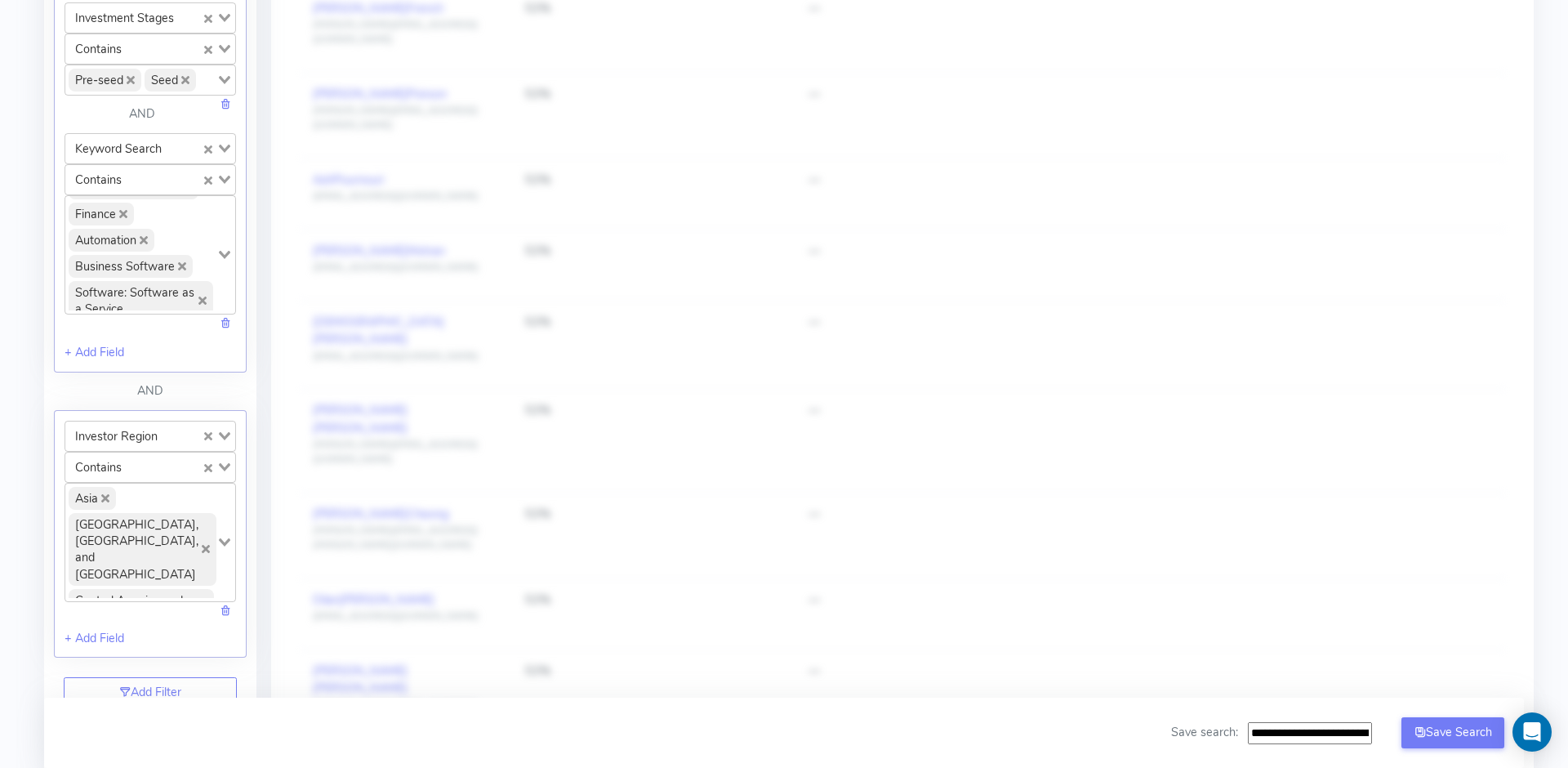 scroll, scrollTop: 885, scrollLeft: 0, axis: vertical 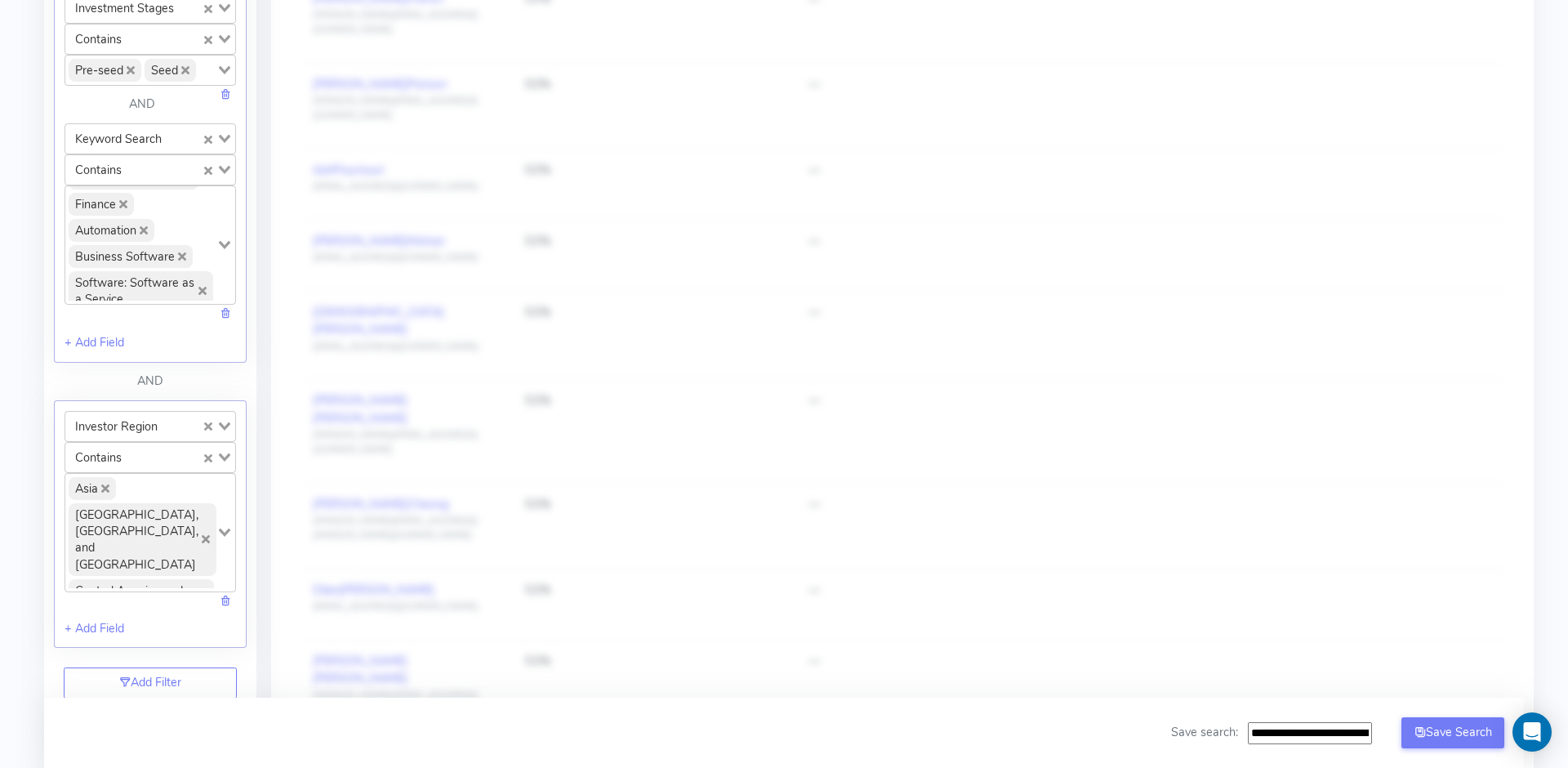 click 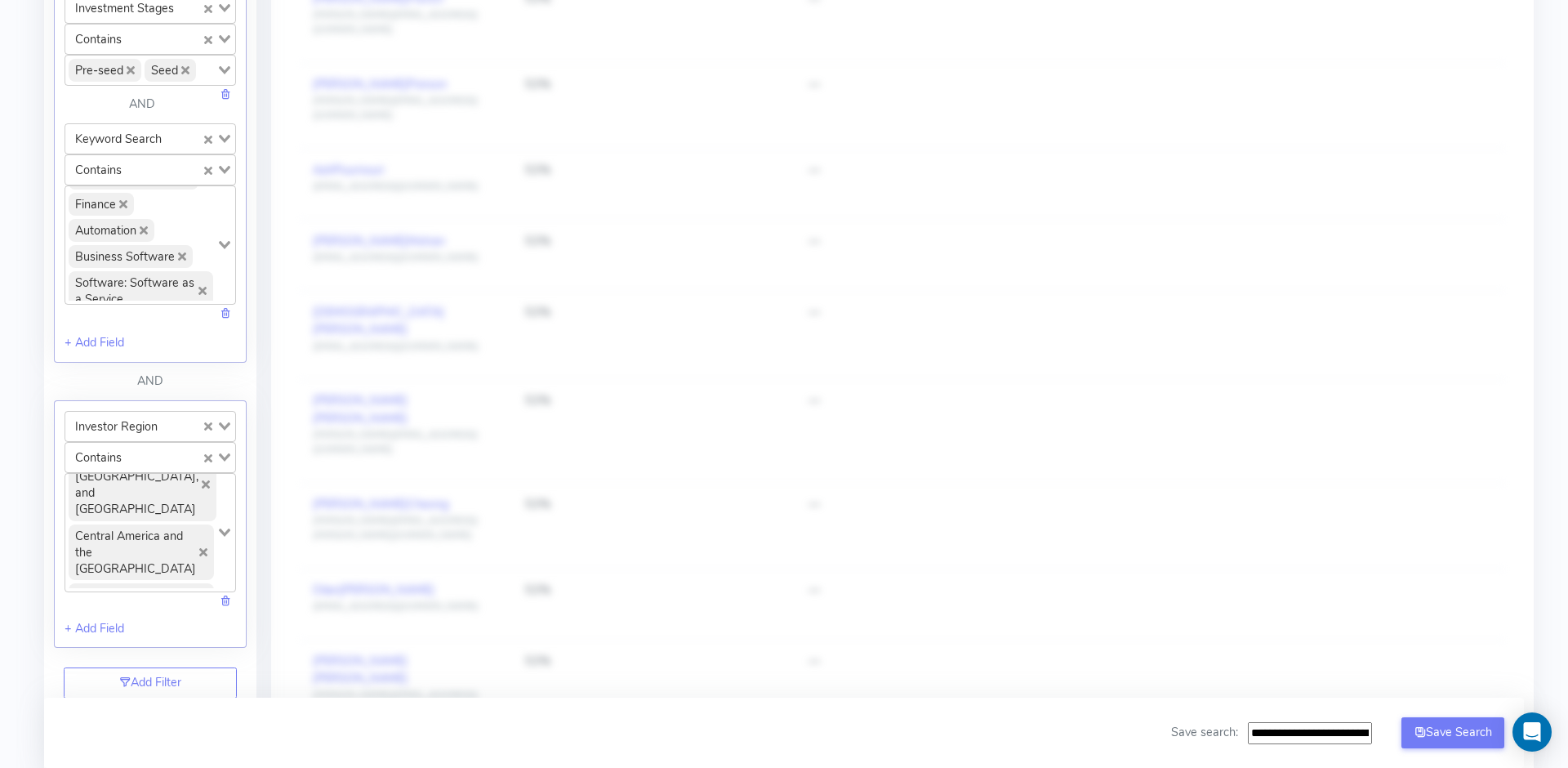 scroll, scrollTop: 0, scrollLeft: 0, axis: both 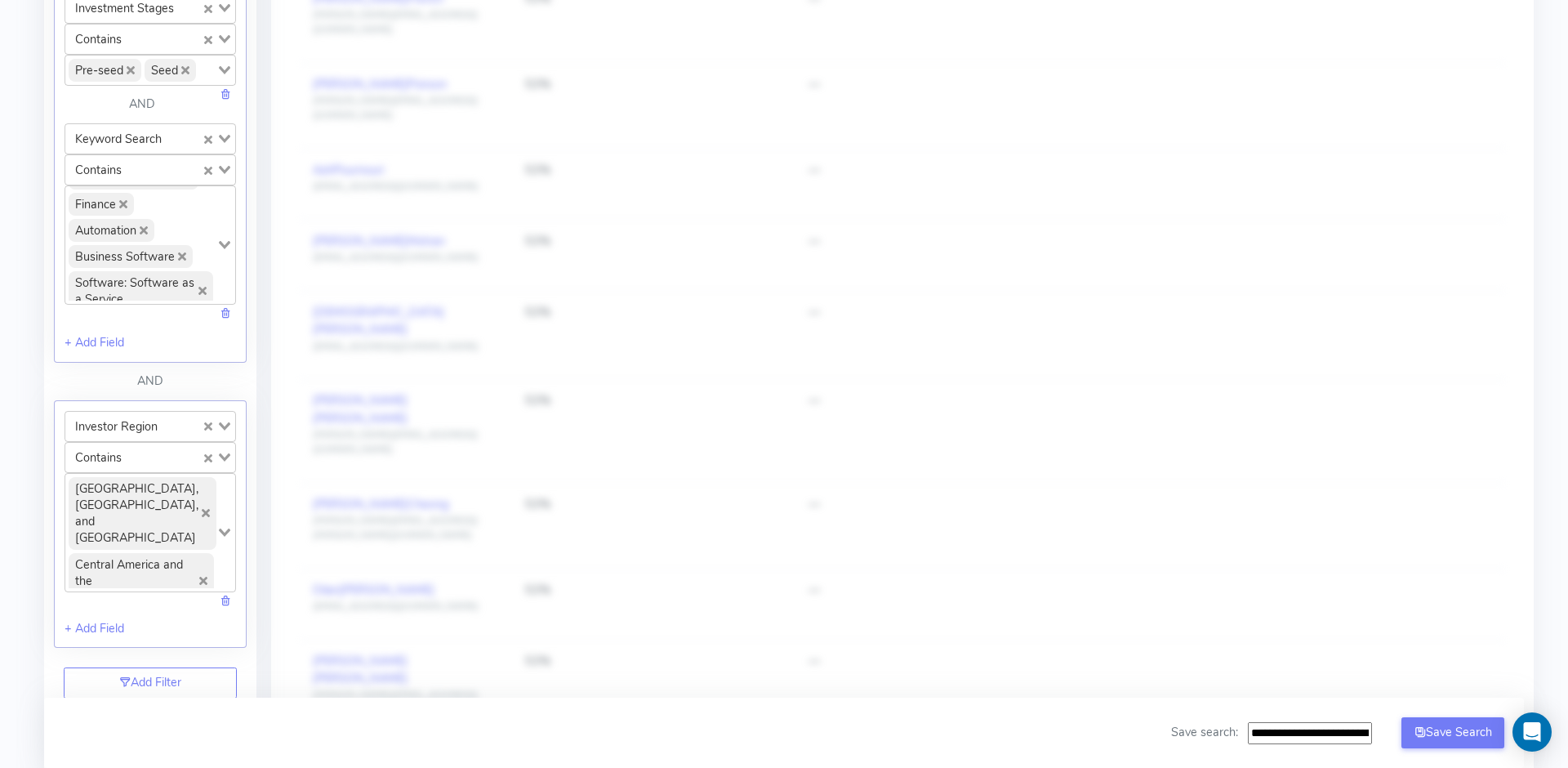 click 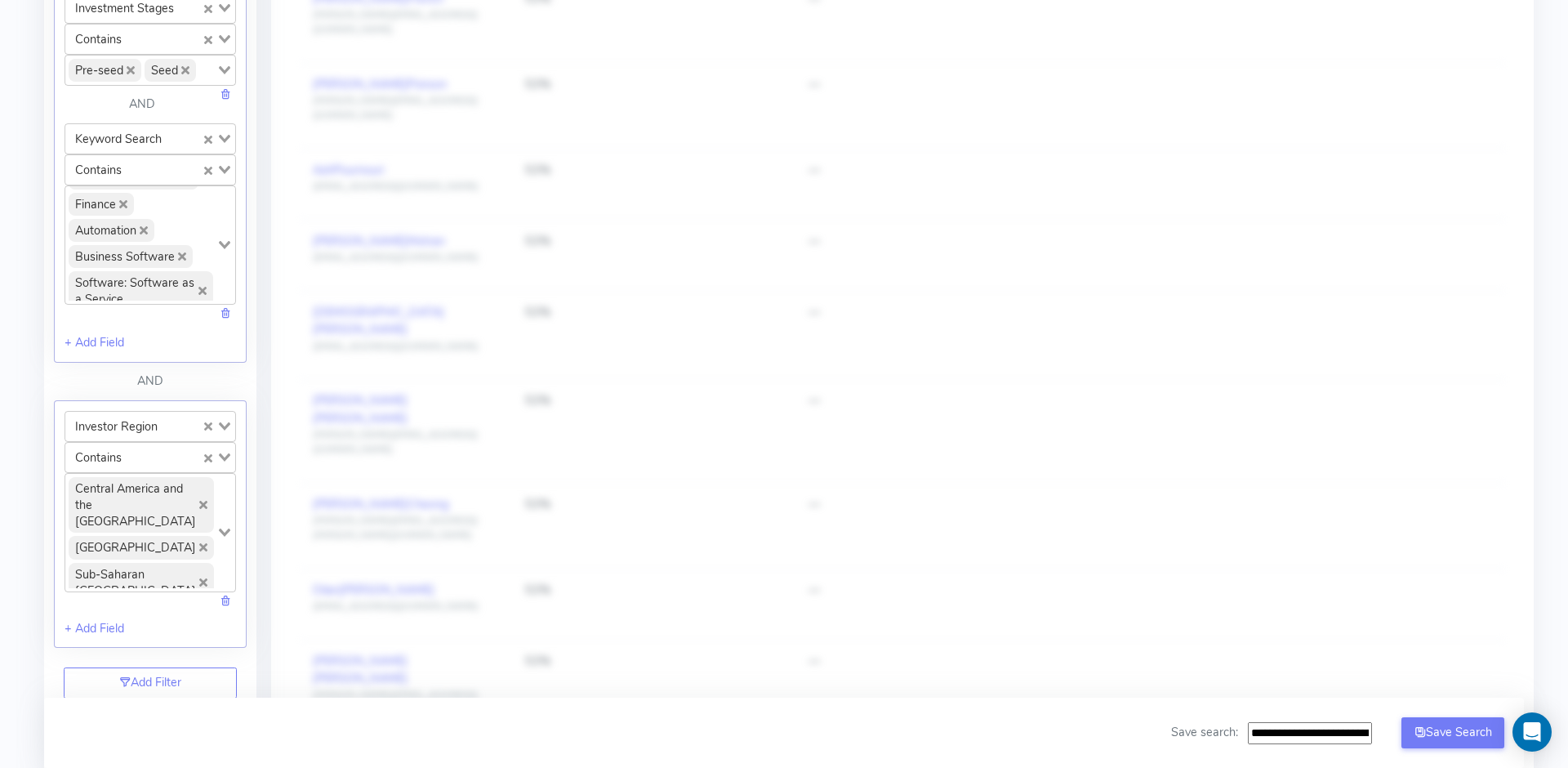click 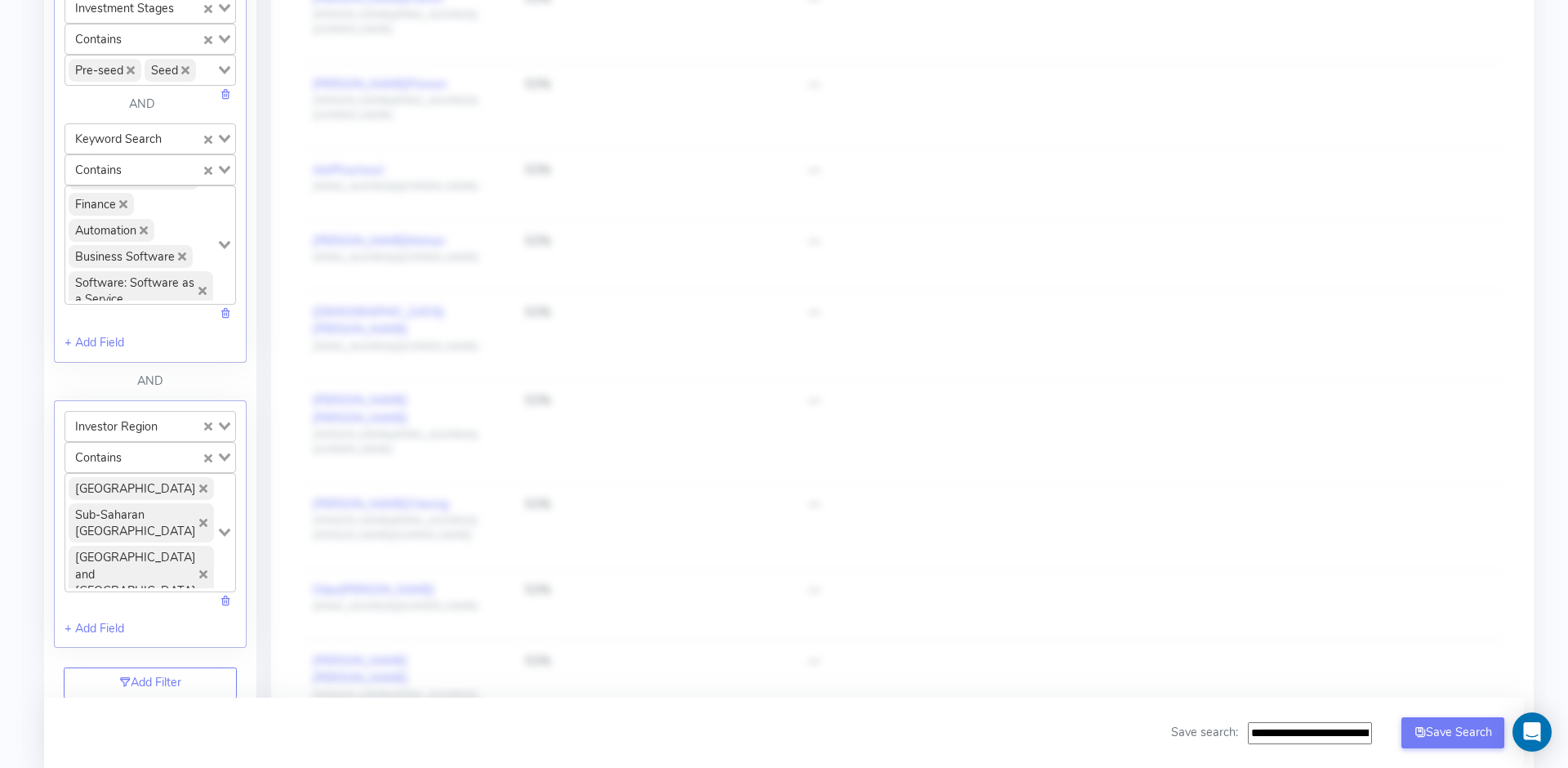 click 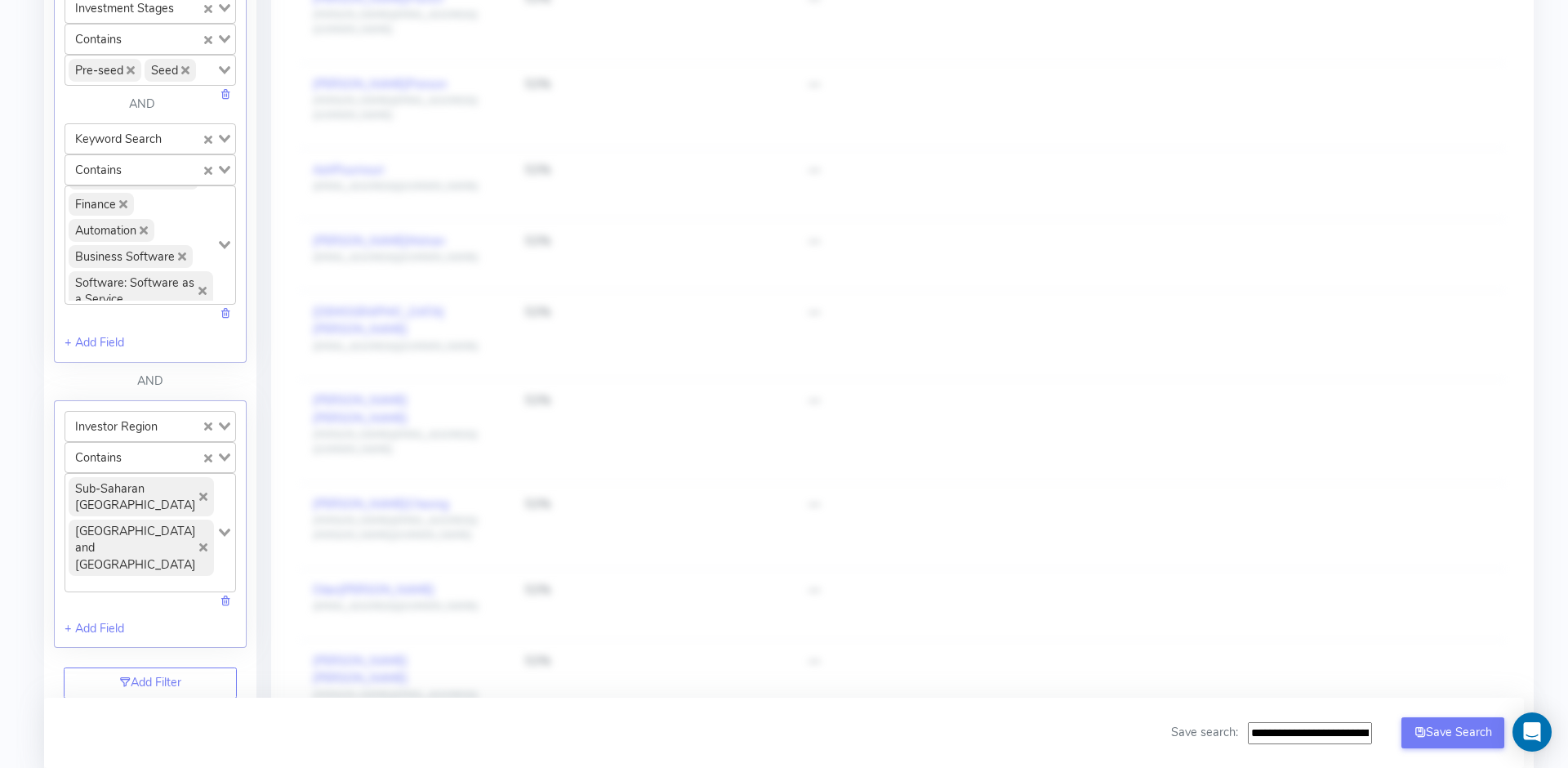 click 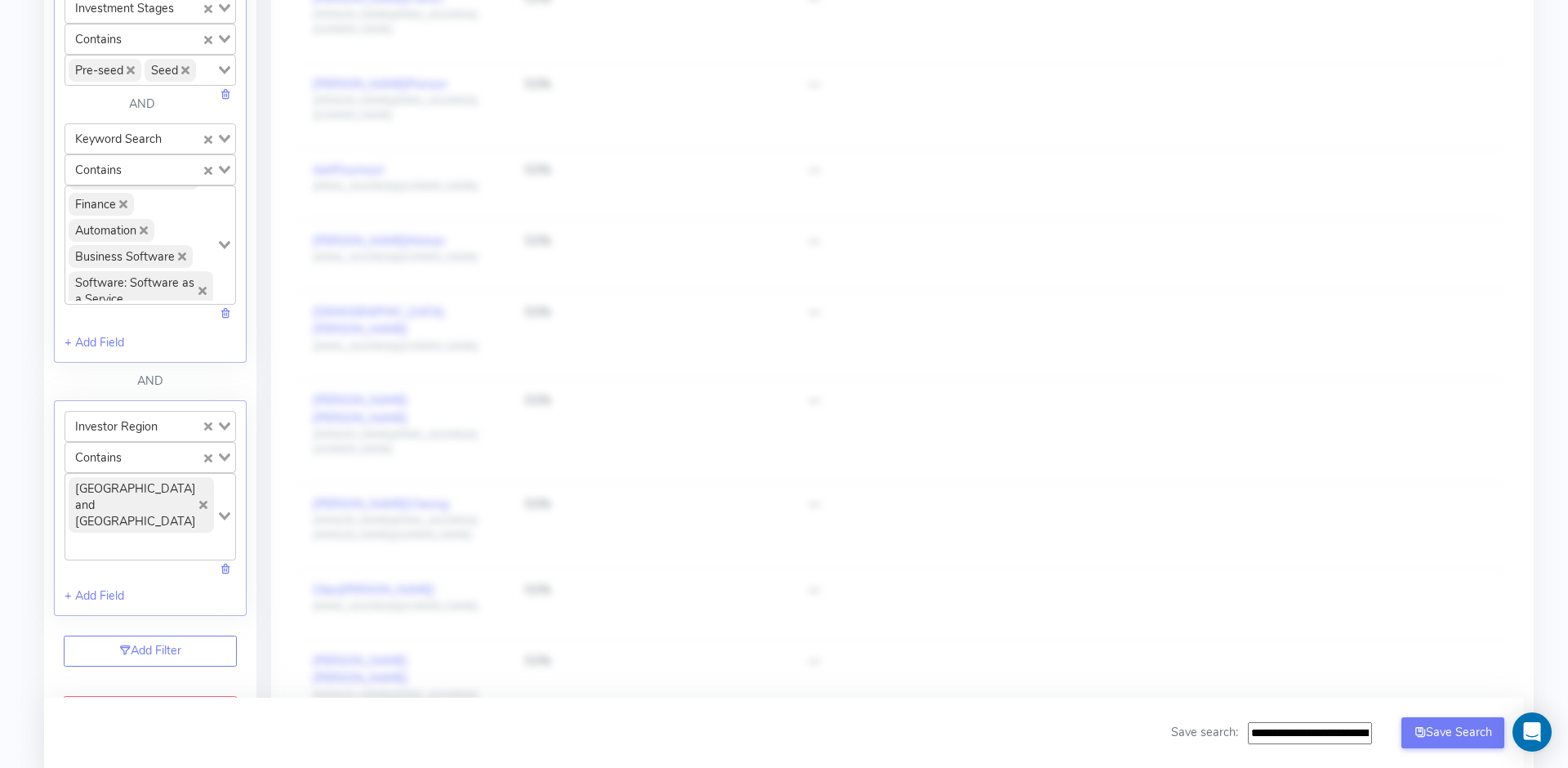 click 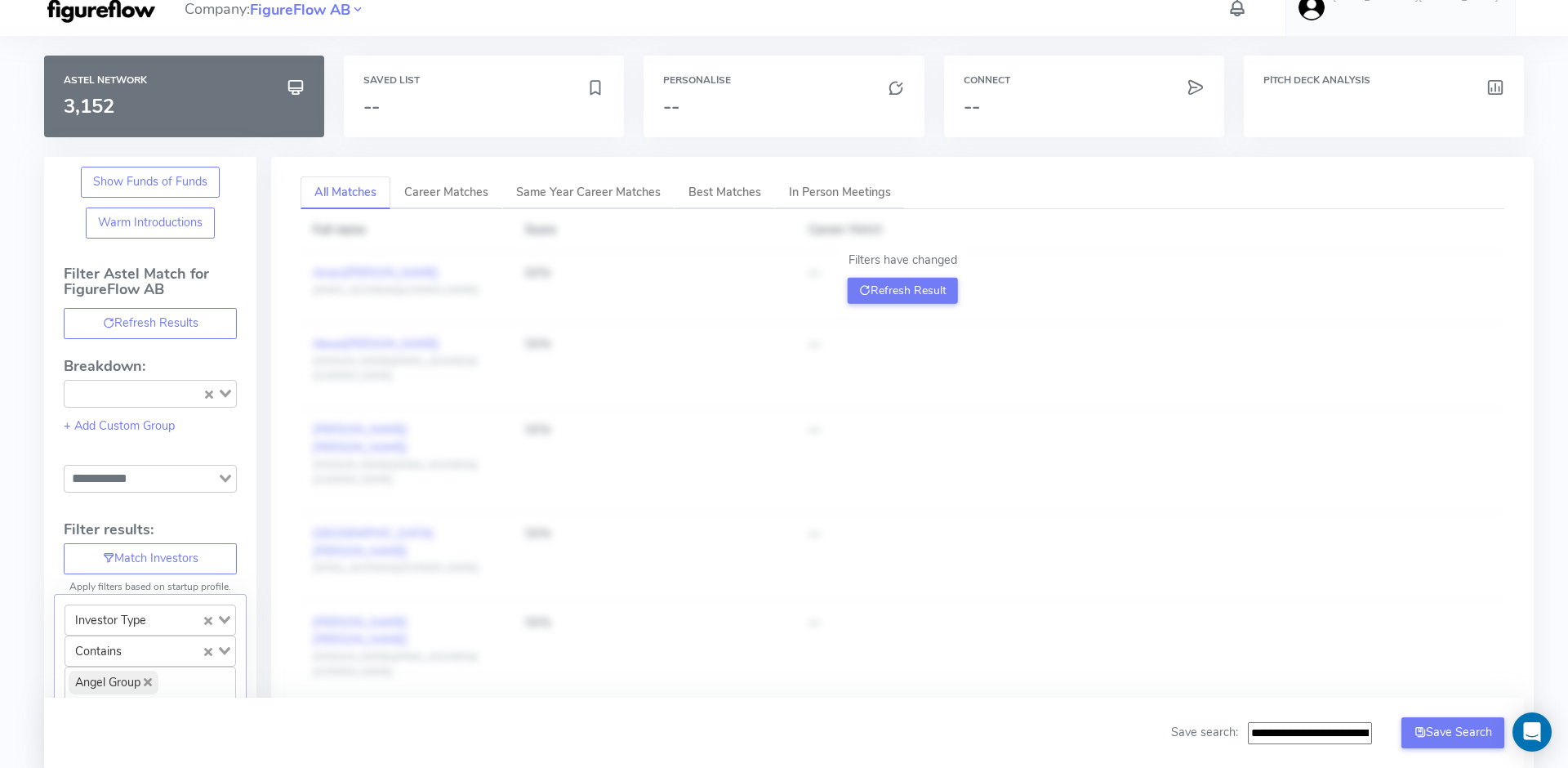 scroll, scrollTop: 46, scrollLeft: 0, axis: vertical 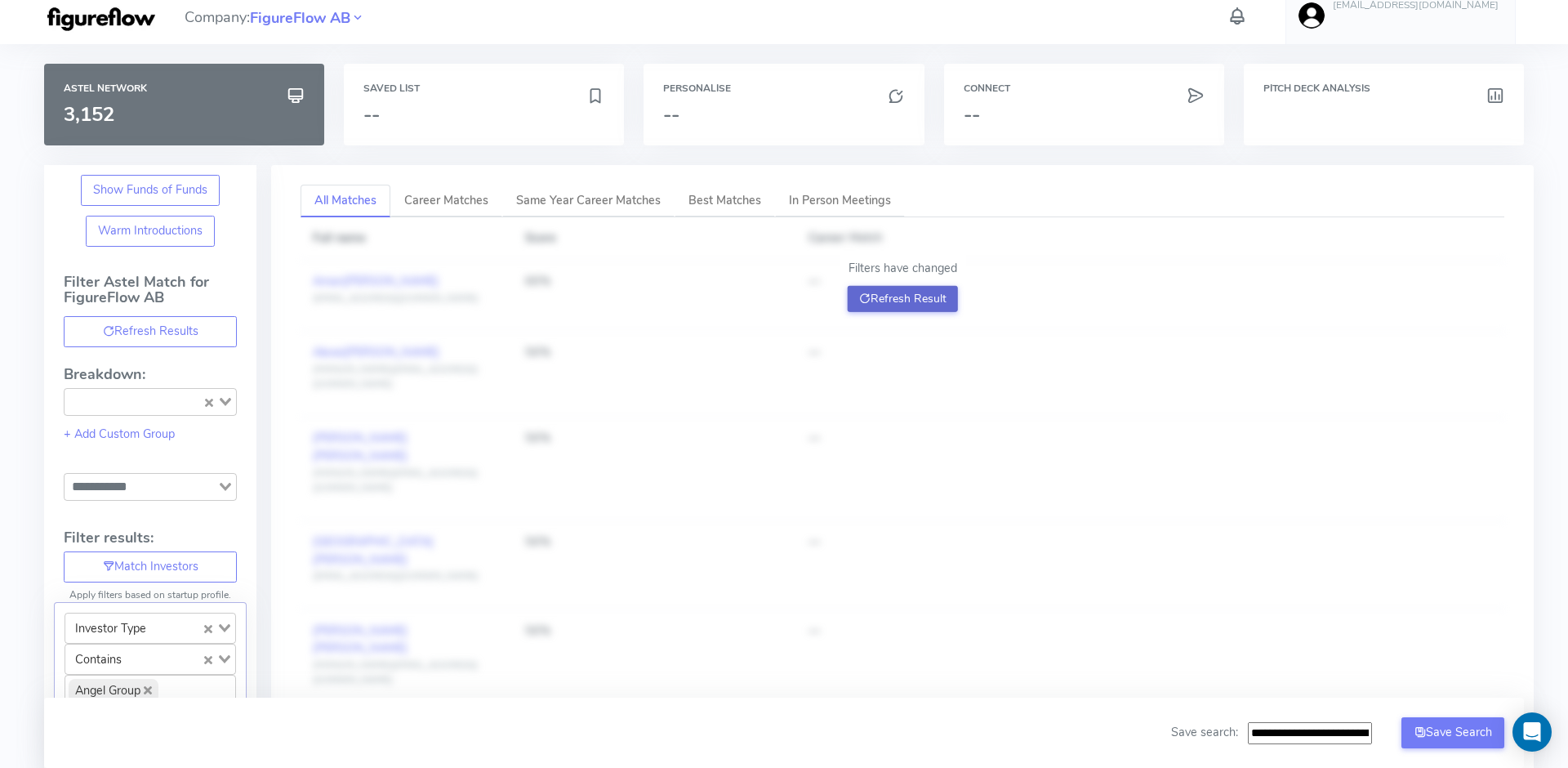 click on "Refresh Result" 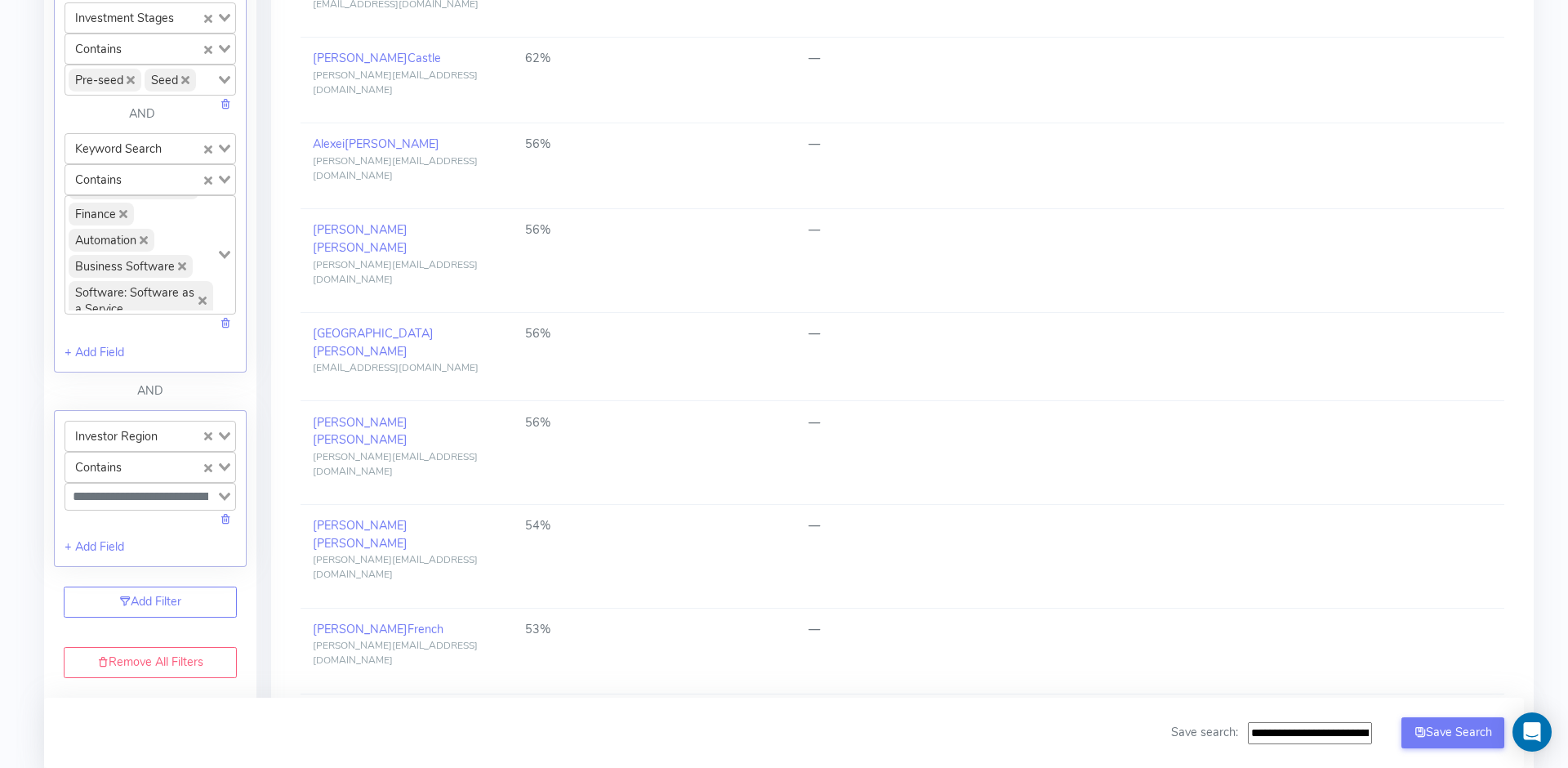 scroll, scrollTop: 900, scrollLeft: 0, axis: vertical 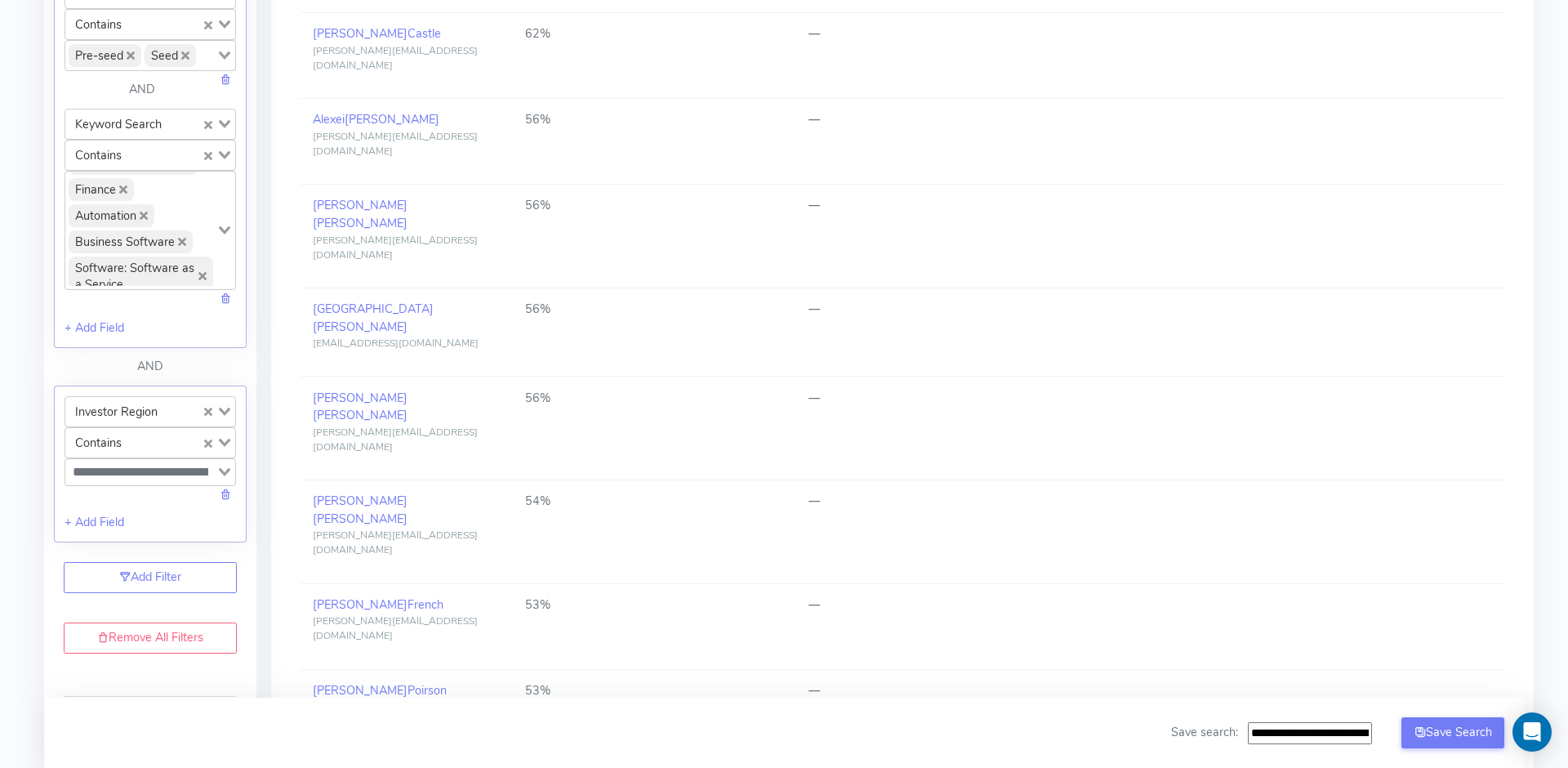 click 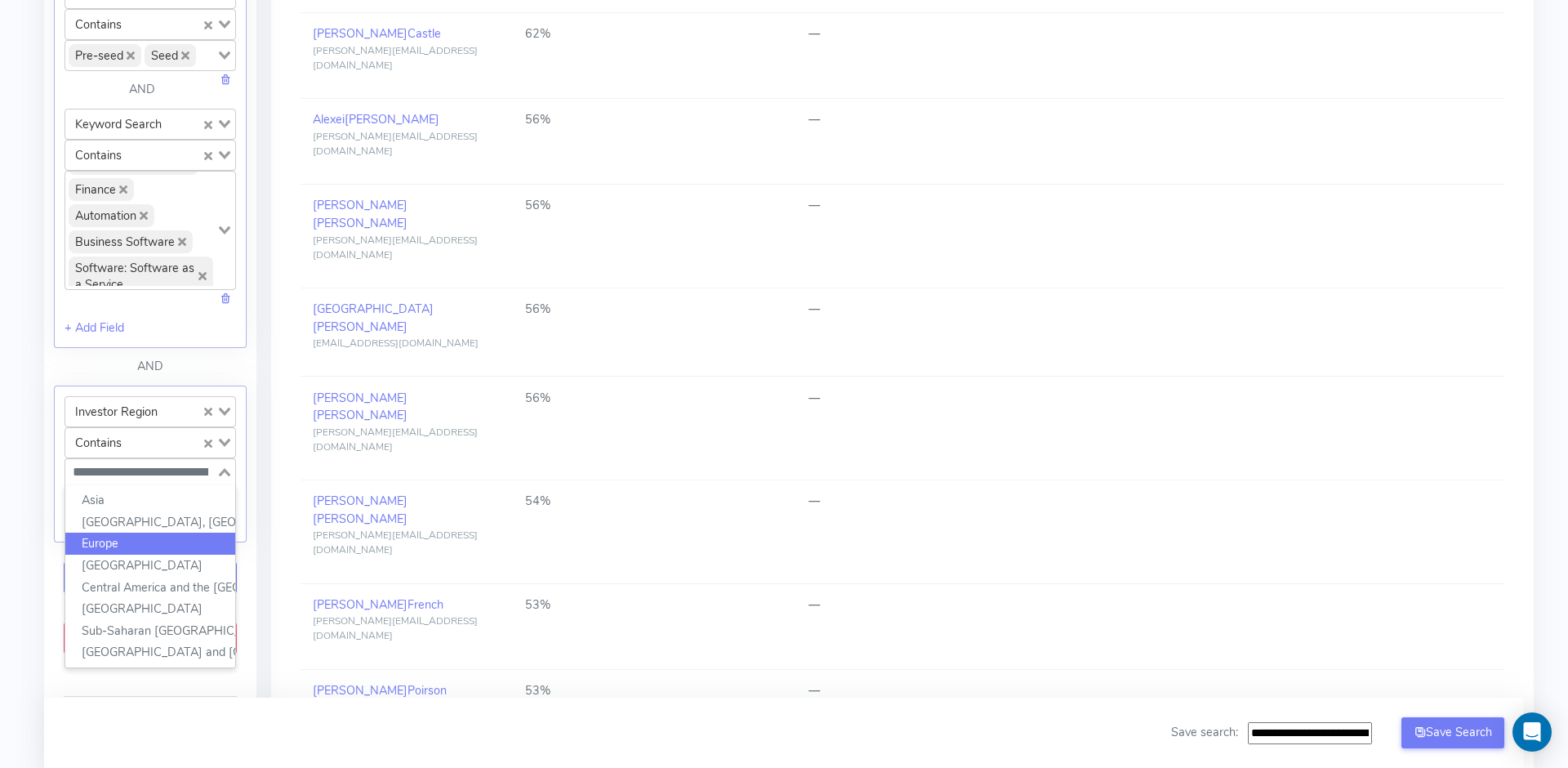 click on "Europe" 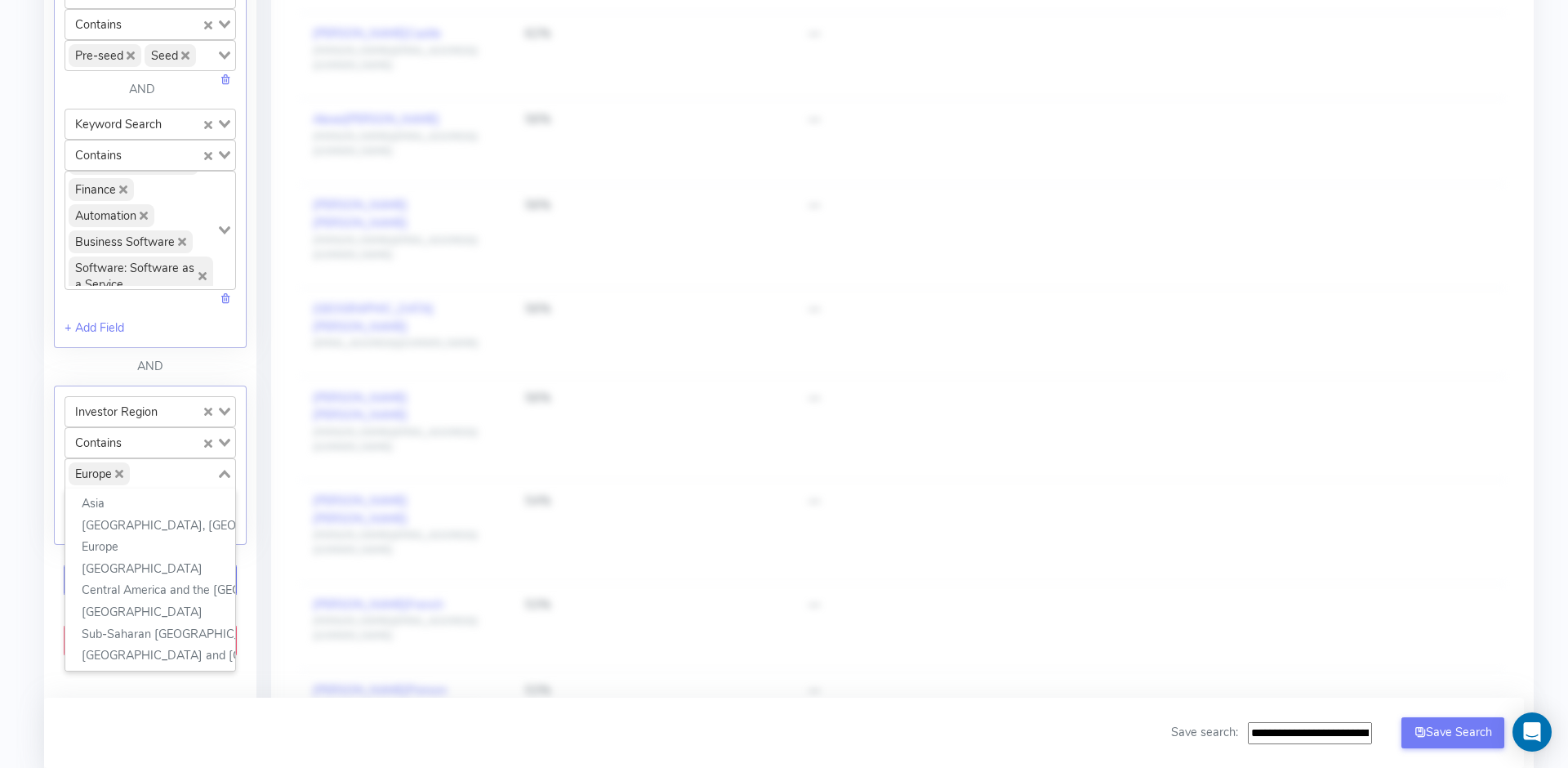 click on "Company:  FigureFlow AB chomwa@figureflow.app Account Upload data AI Keys Usage Engagement Call Info Manage Company Invitation Logout Astel Network 7,294 Saved List -- Personalise  --  Connect  --  Pitch Deck Analysis      Critical Email Warmup Notice   Critical - You need to make sure you are warming up your email before setting up any sequences as this materially impacts the success of your fundraise. We can add you to our warm up account - please contact your account manager and we will set this up for you immediately.   I understand  Confirm  Show Funds of Funds   Warm Introductions   Filter Astel Match for FigureFlow AB  Refresh Results  Breakdown: Loading... + Add Custom Group Loading... Filter results:  Match Investors  Apply filters based on startup profile. Investor Type Loading... Contains Loading... Angel Group Angel Investor Family Office HNWI Venture Capital Multi Family Office Loading...  AND   OR  Investment Stages Loading... Contains Loading... Pre-seed Seed Loading... AND Keyword Search AI" at bounding box center [784, 252] 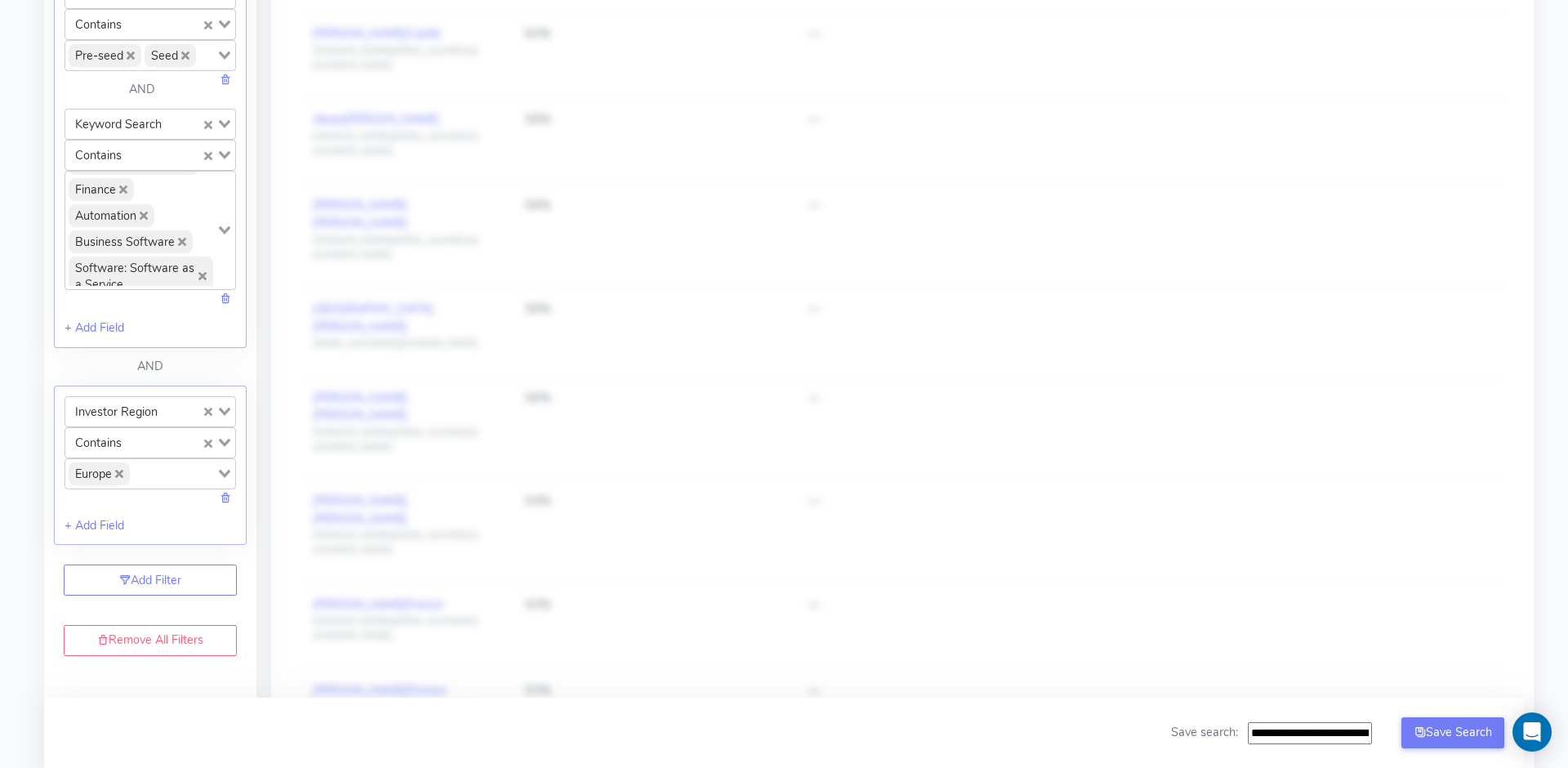 click on "**********" at bounding box center [1310, 734] 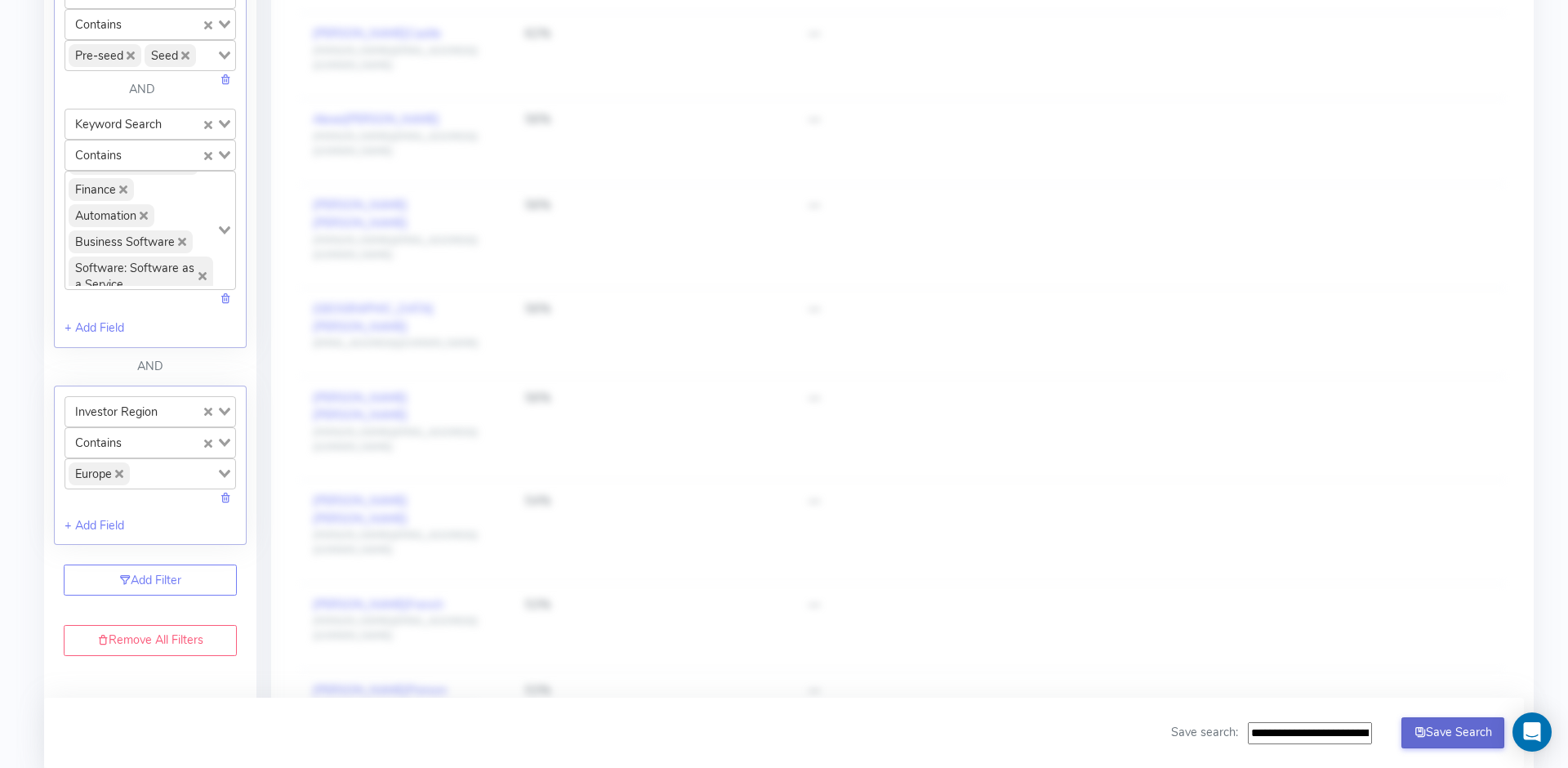 scroll, scrollTop: 0, scrollLeft: 20, axis: horizontal 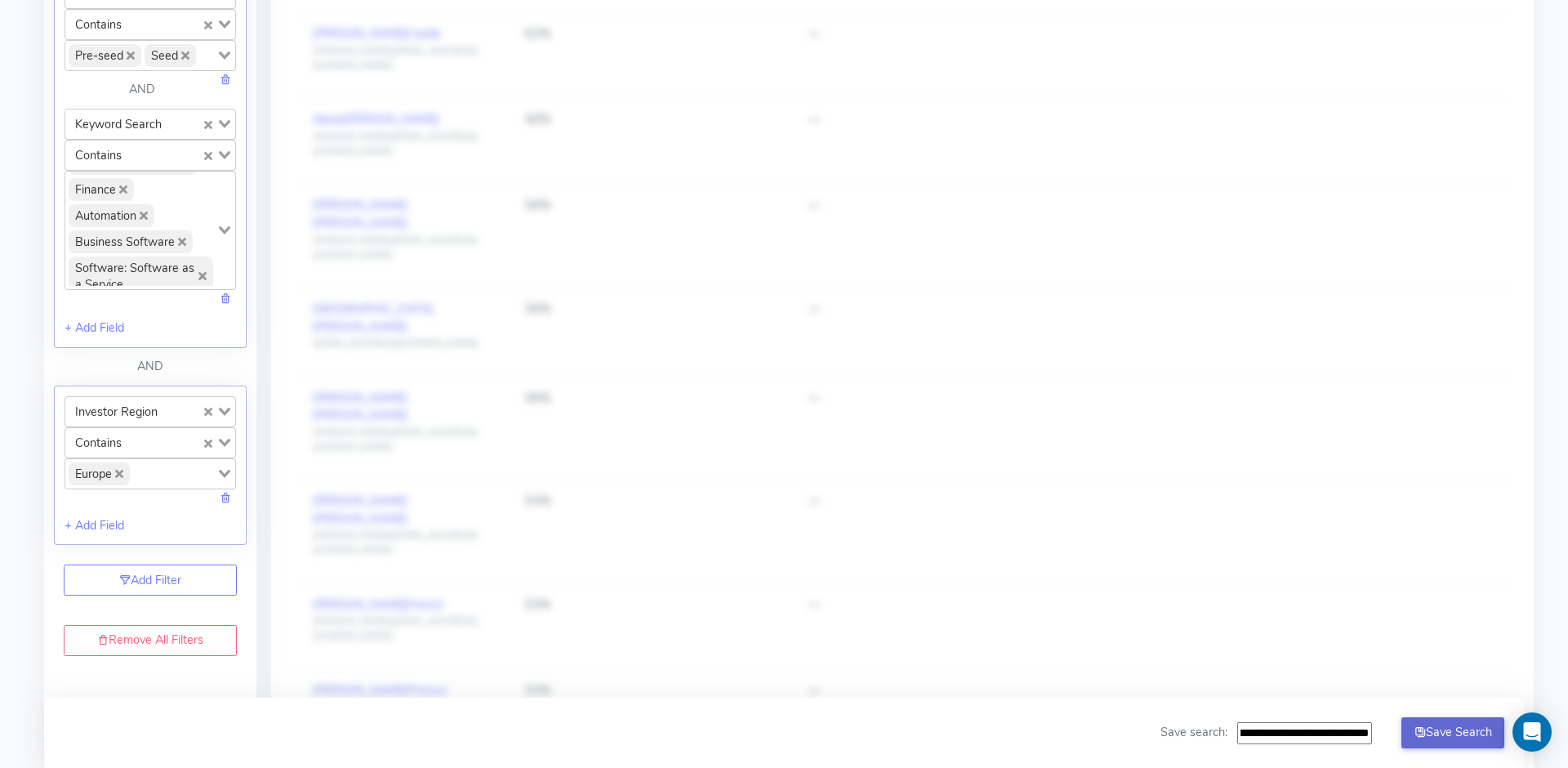 drag, startPoint x: 1325, startPoint y: 733, endPoint x: 1423, endPoint y: 743, distance: 98.50888 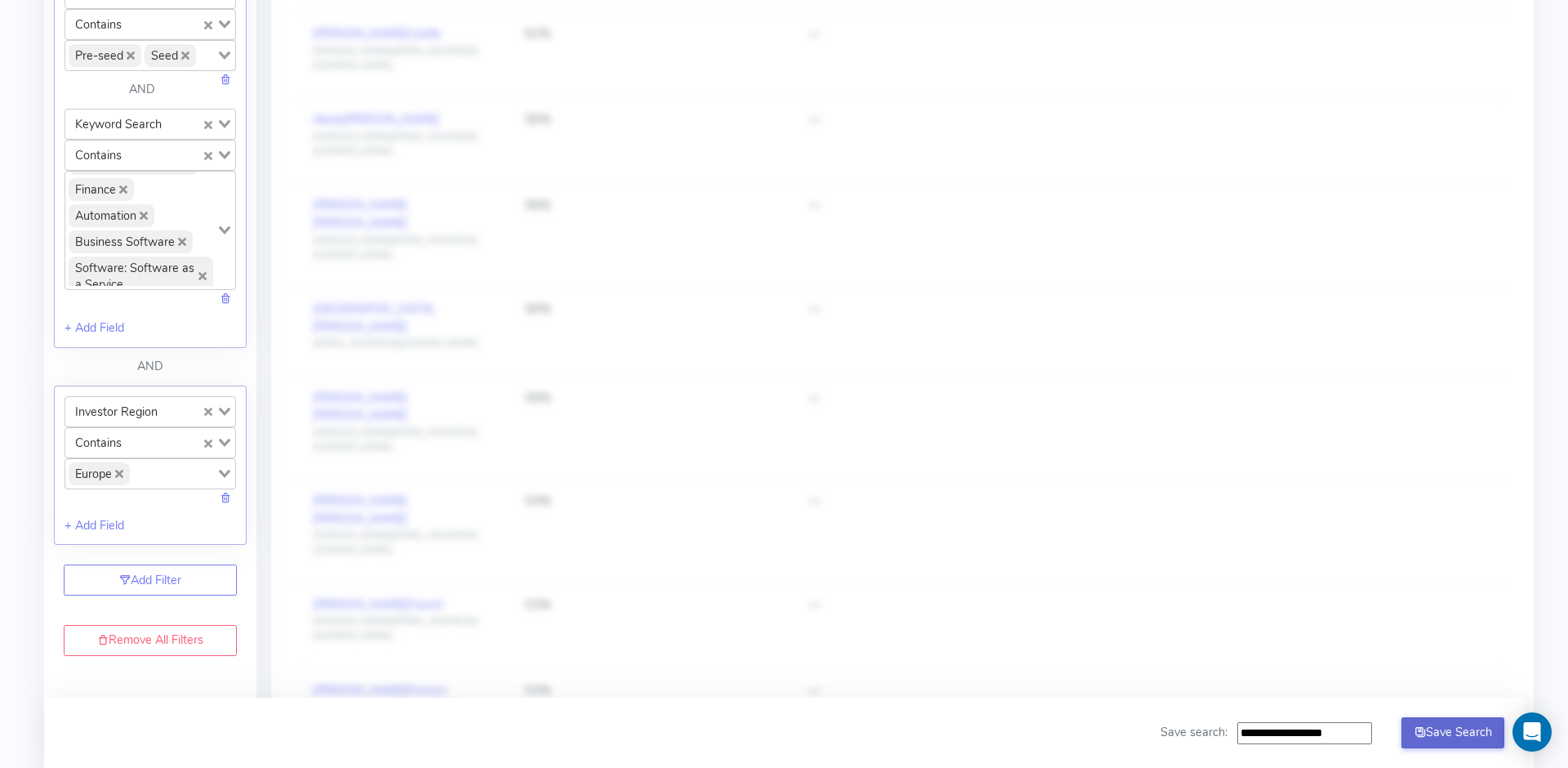 scroll, scrollTop: 0, scrollLeft: 0, axis: both 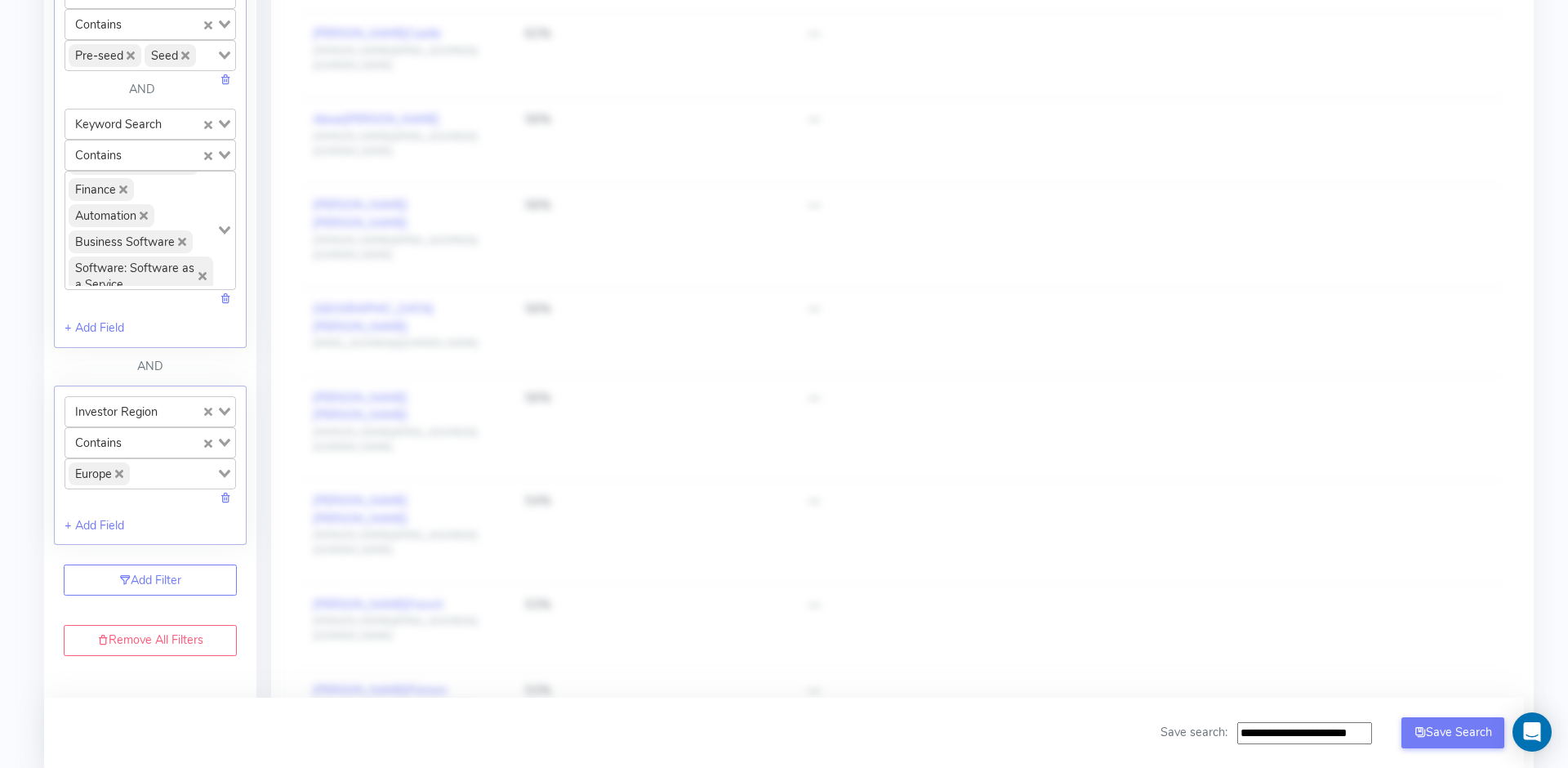 type on "**********" 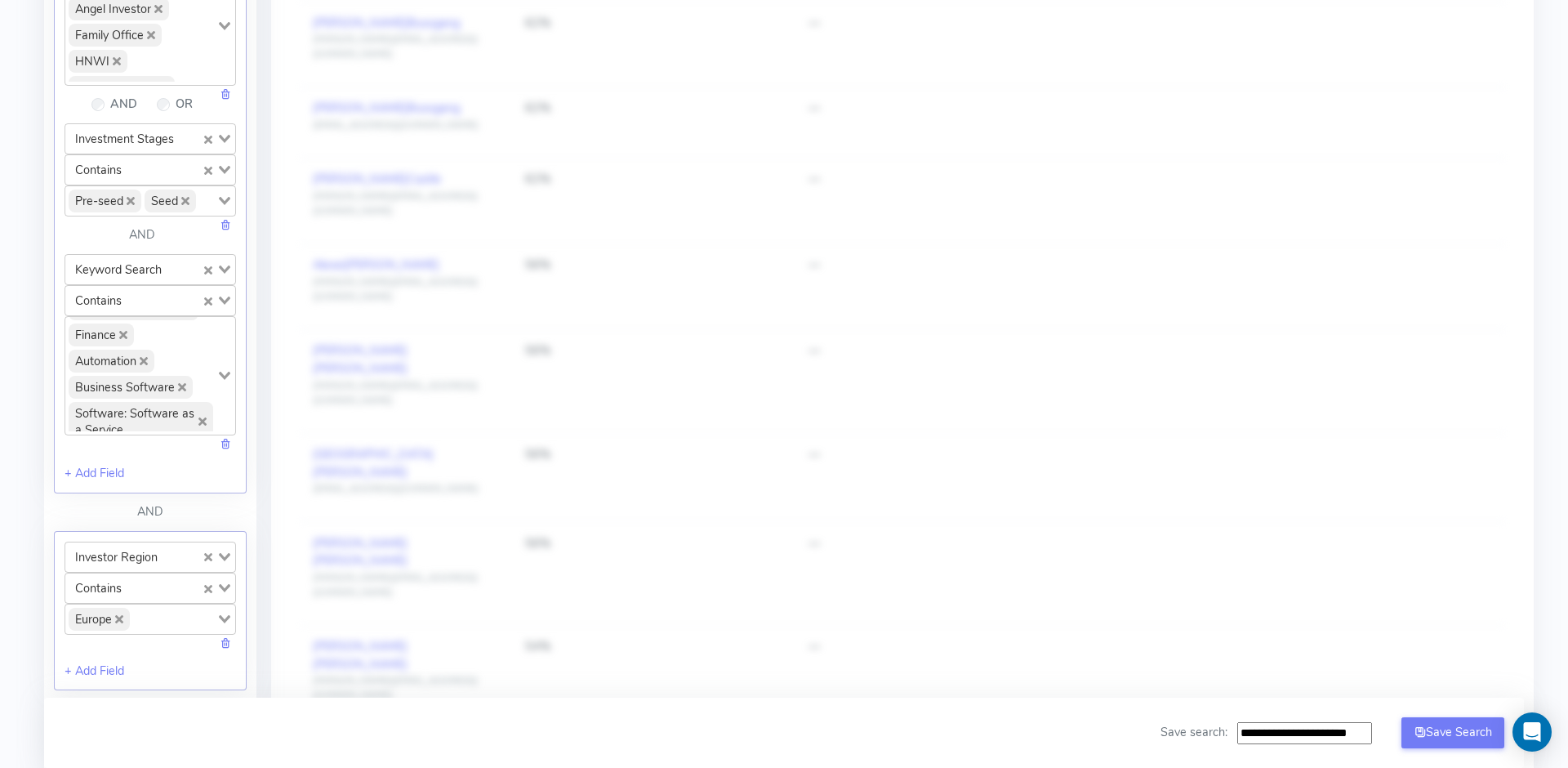 scroll, scrollTop: 668, scrollLeft: 0, axis: vertical 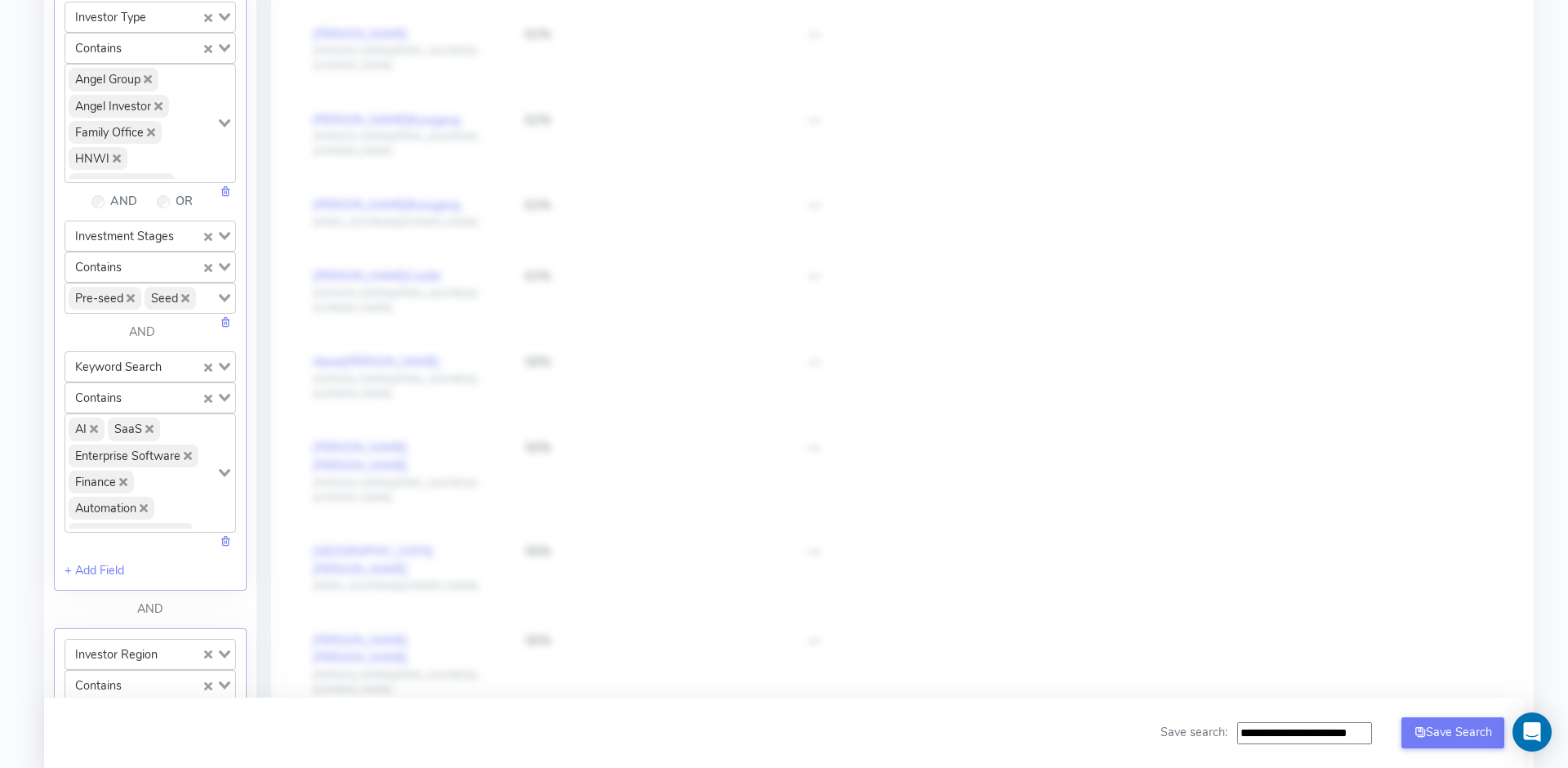 click 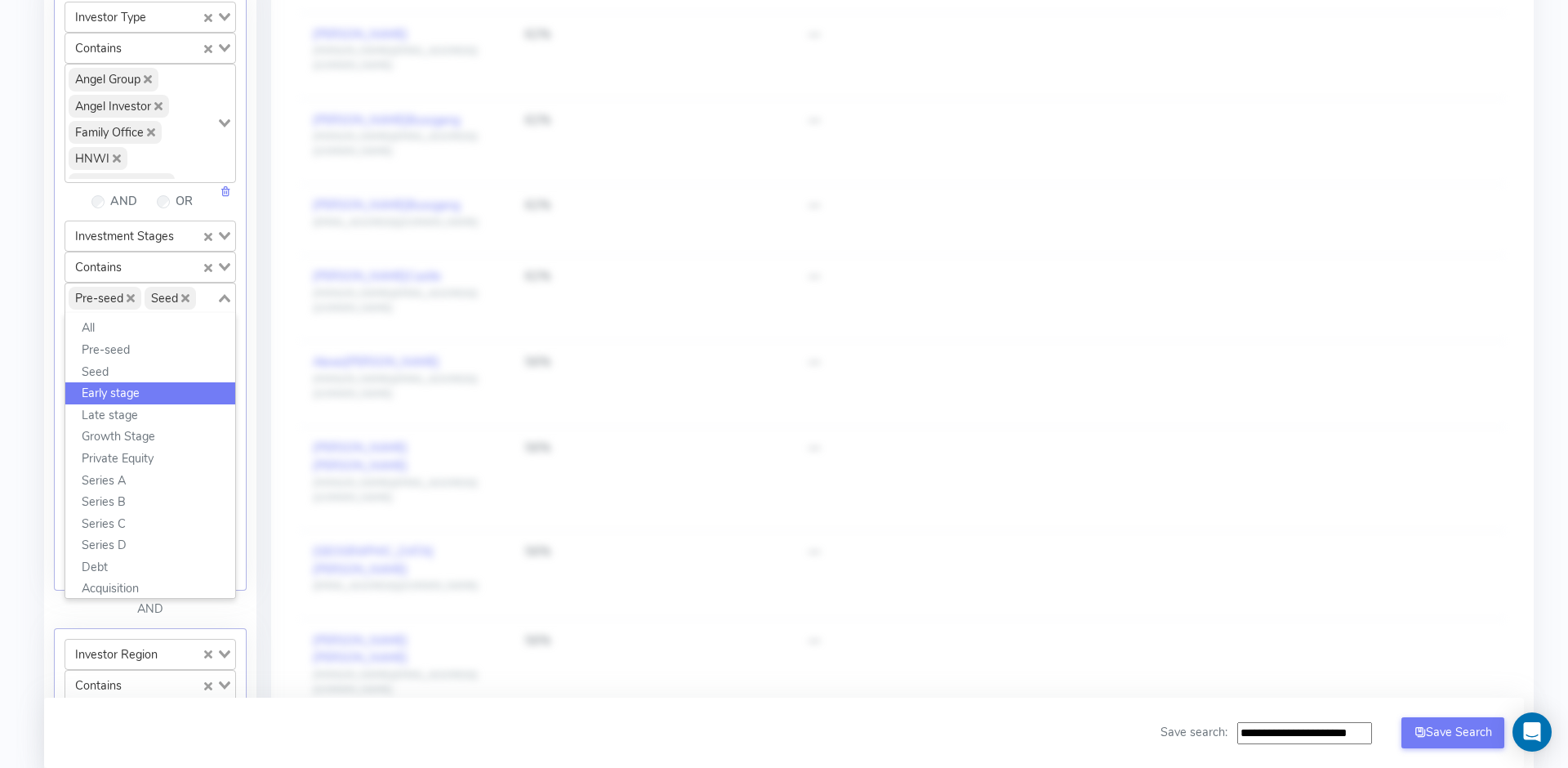 click on "Early stage" 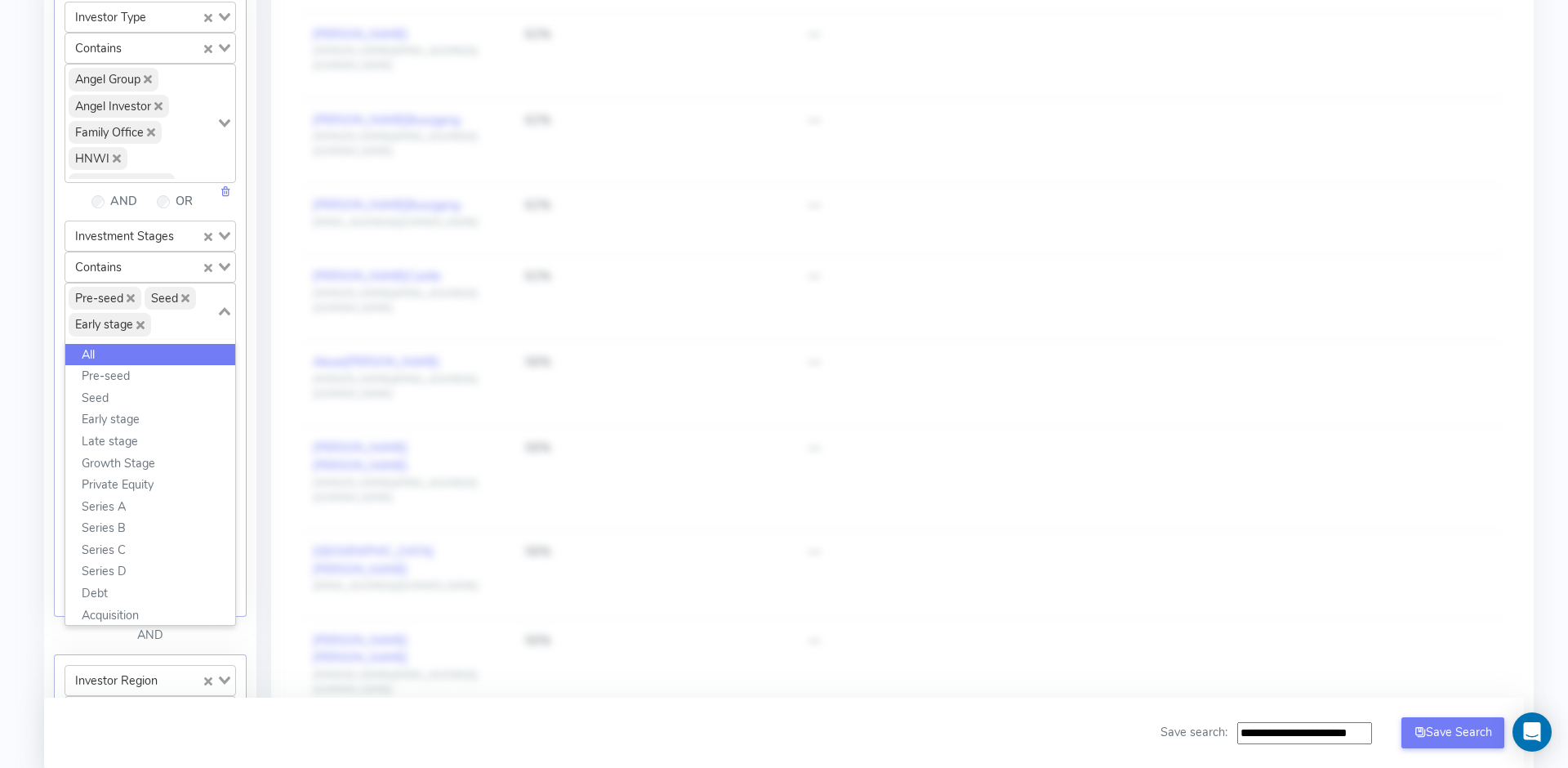 click on "Filter Astel Match for FigureFlow AB  Refresh Results  Breakdown: Loading... + Add Custom Group Loading... Filter results:  Match Investors  Apply filters based on startup profile. Investor Type Loading... Contains Loading... Angel Group Angel Investor Family Office HNWI Venture Capital Multi Family Office Loading...  AND   OR  Investment Stages Loading... Contains Loading... Pre-seed Seed Early stage Loading... All Pre-seed Seed Early stage Late stage Growth Stage Private Equity Series A Series B Series C Series D Debt Acquisition Buyout Turnaround ICO IPO Pre-IPO Secondary AND Keyword Search Loading... Contains Loading... AI SaaS Enterprise Software Finance Automation Business Software Software: Software as a Service Saas and Automation: SaaS Fintech and SaaS: Fintech Loading... + Add Field AND Investor Region Loading... Contains Loading... Europe Loading... + Add Field  Add Filter   Remove All Filters  Exclude unsuitable investor types Hide Ringfence Hide Undeliverable Contacts  Apply Filters" at bounding box center (150, 468) 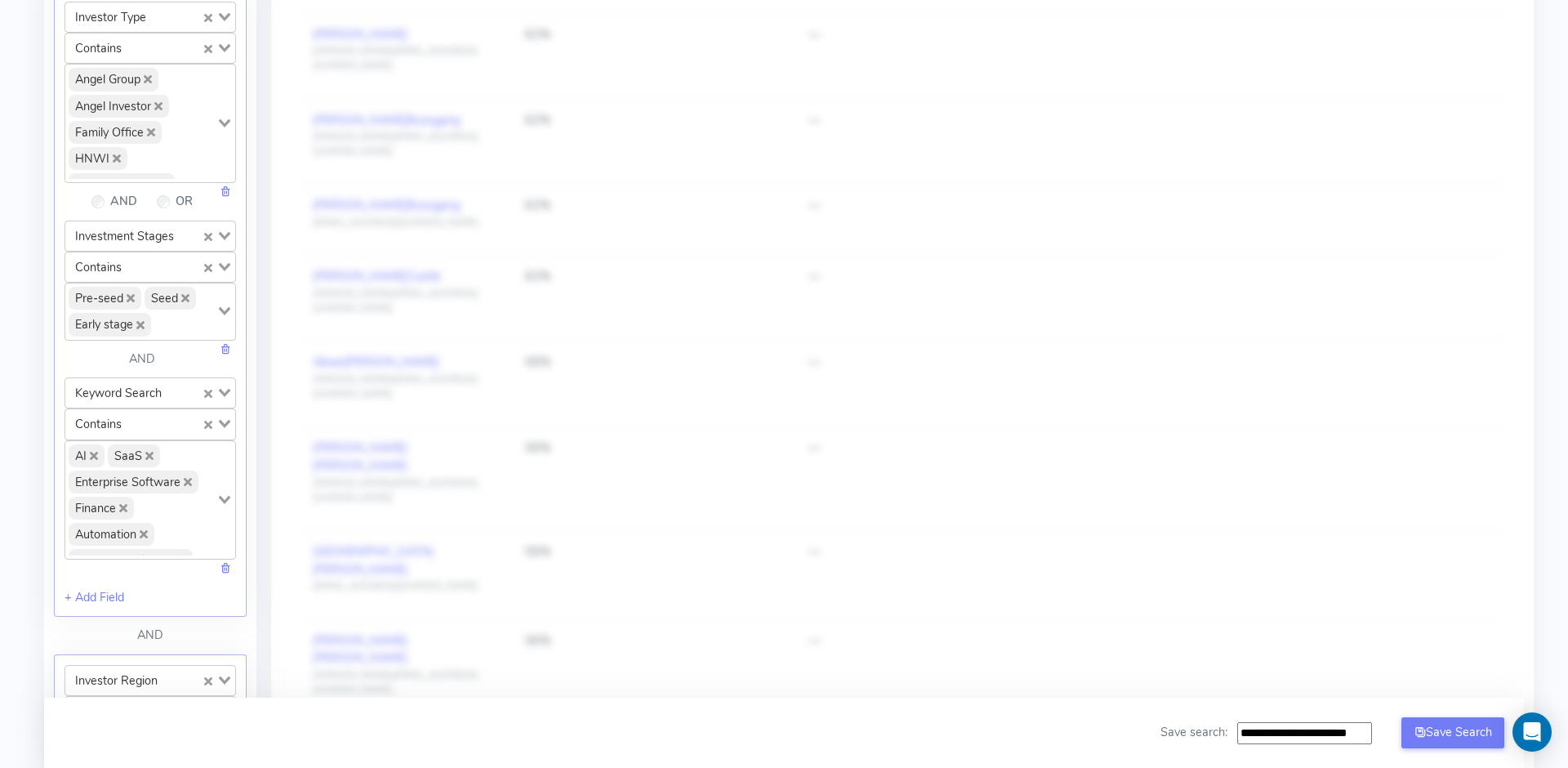 click on "Investor Type Loading... Contains Loading... Angel Group Angel Investor Family Office HNWI Venture Capital Multi Family Office Loading...  AND   OR  Investment Stages Loading... Contains Loading... Pre-seed Seed Early stage Loading... AND Keyword Search Loading... Contains Loading... AI SaaS Enterprise Software Finance Automation Business Software Software: Software as a Service Saas and Automation: SaaS Fintech and SaaS: Fintech Loading... + Add Field" at bounding box center (150, 304) 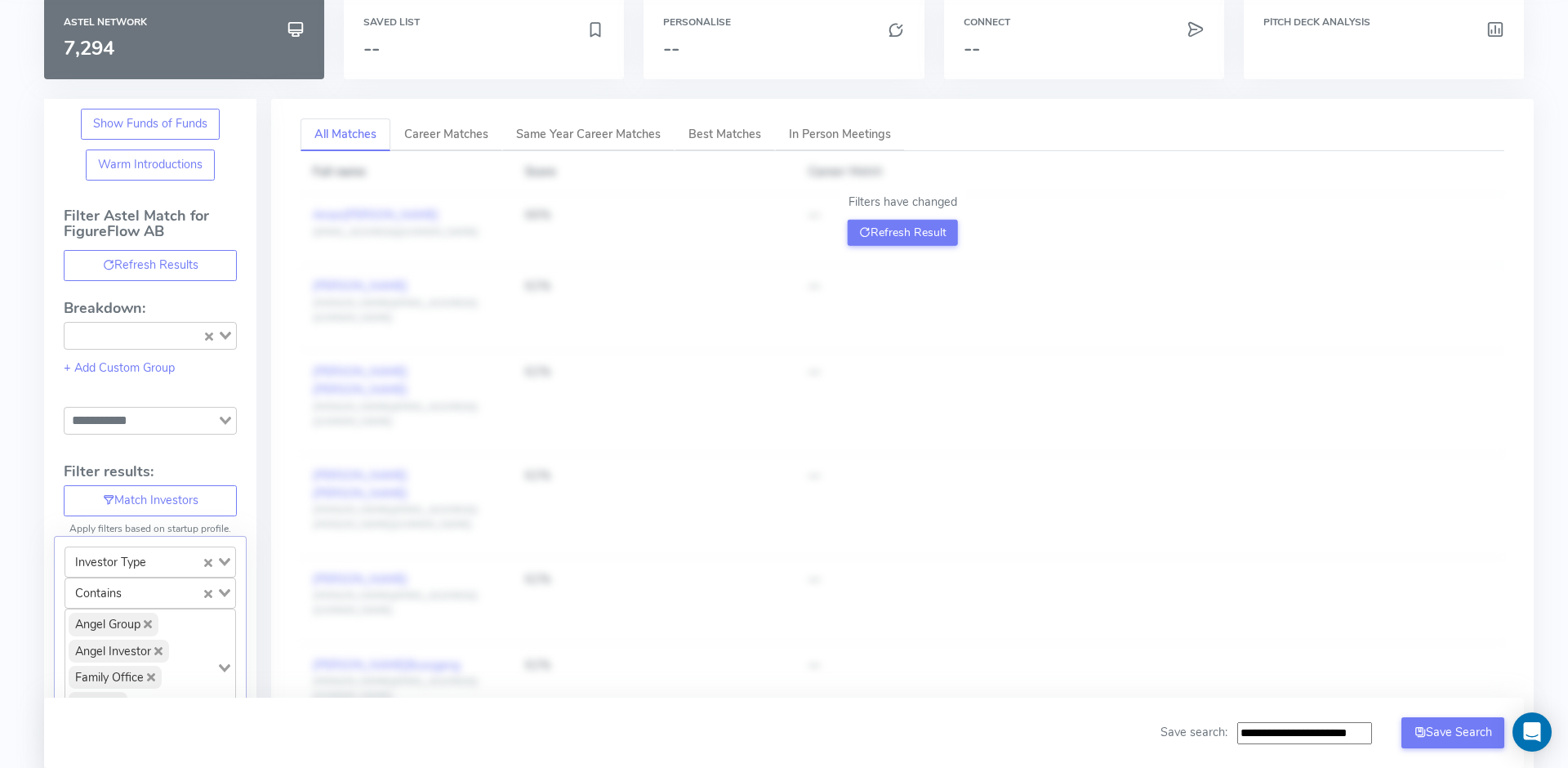 scroll, scrollTop: 0, scrollLeft: 0, axis: both 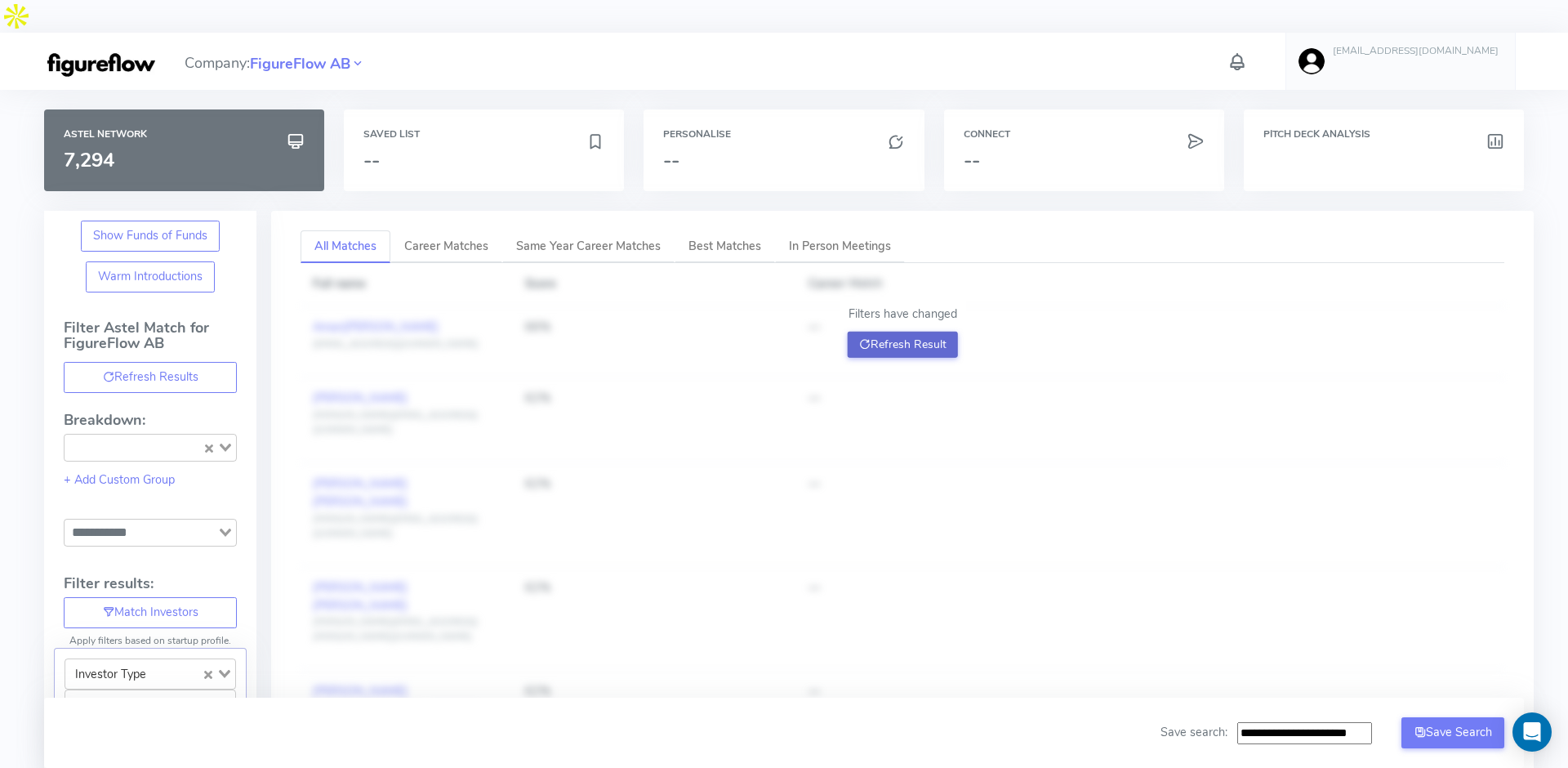 click on "Refresh Result" 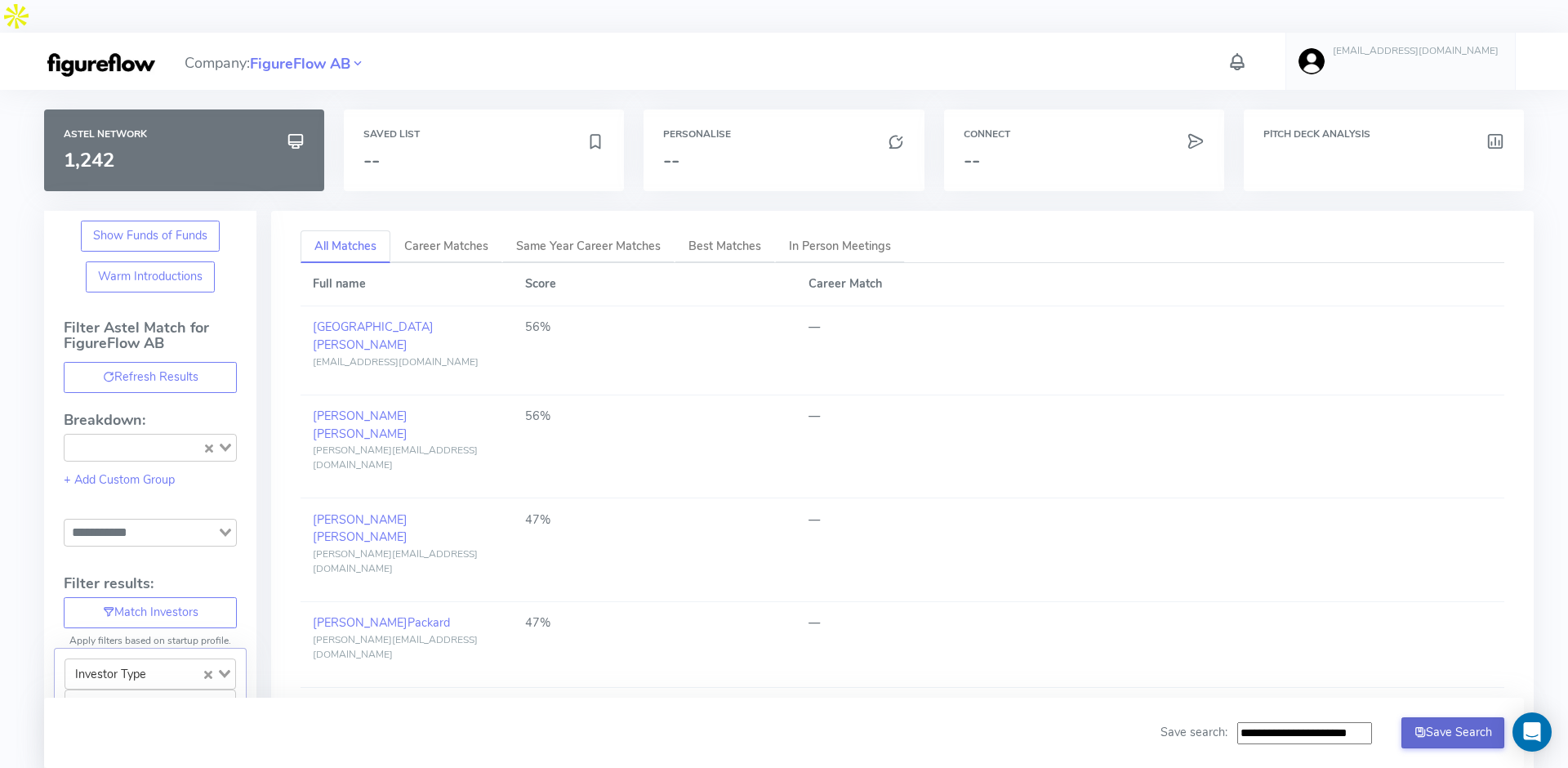 click on "Save Search" at bounding box center (1453, 733) 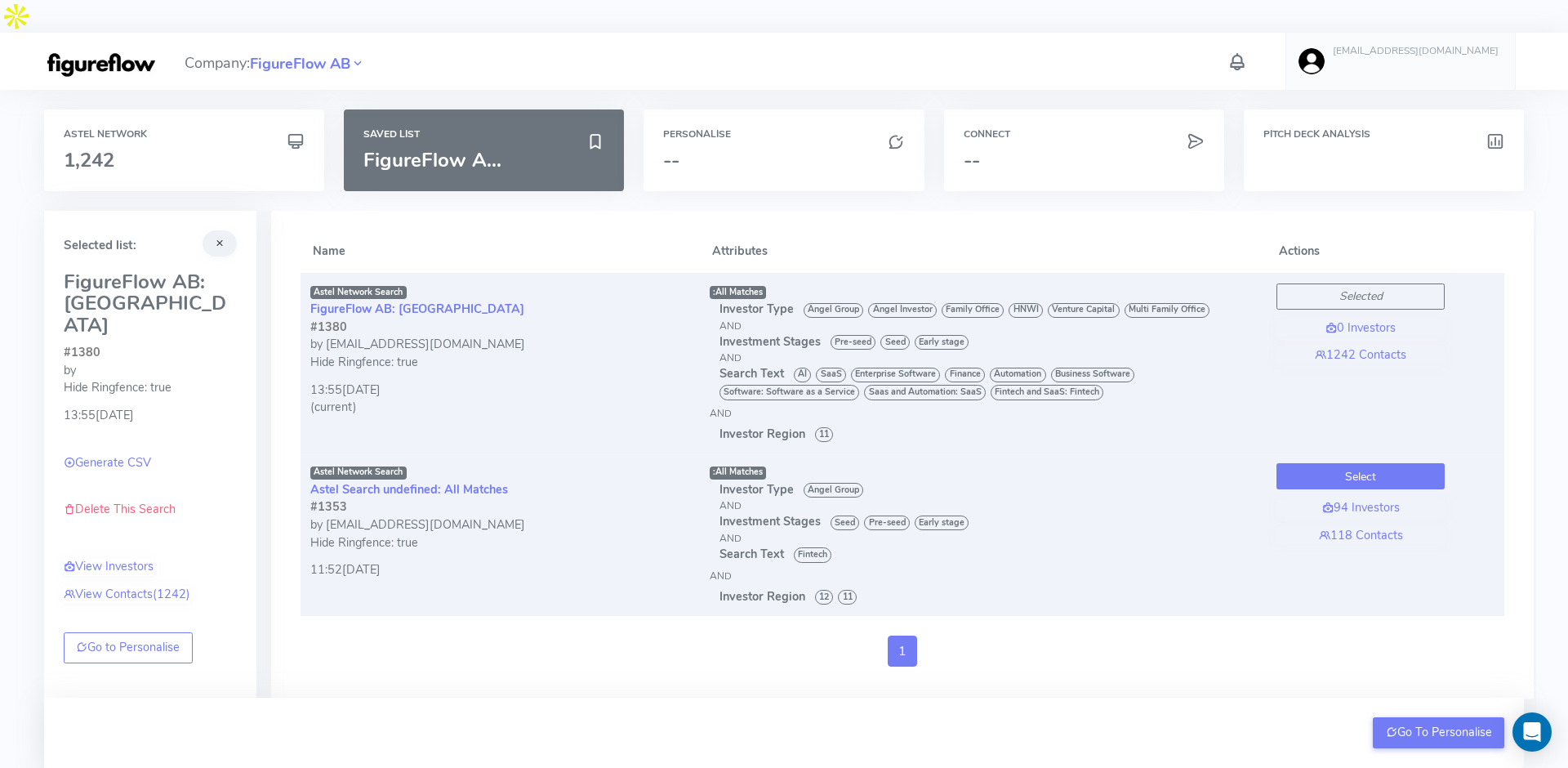 click on "Select" at bounding box center [1361, 476] 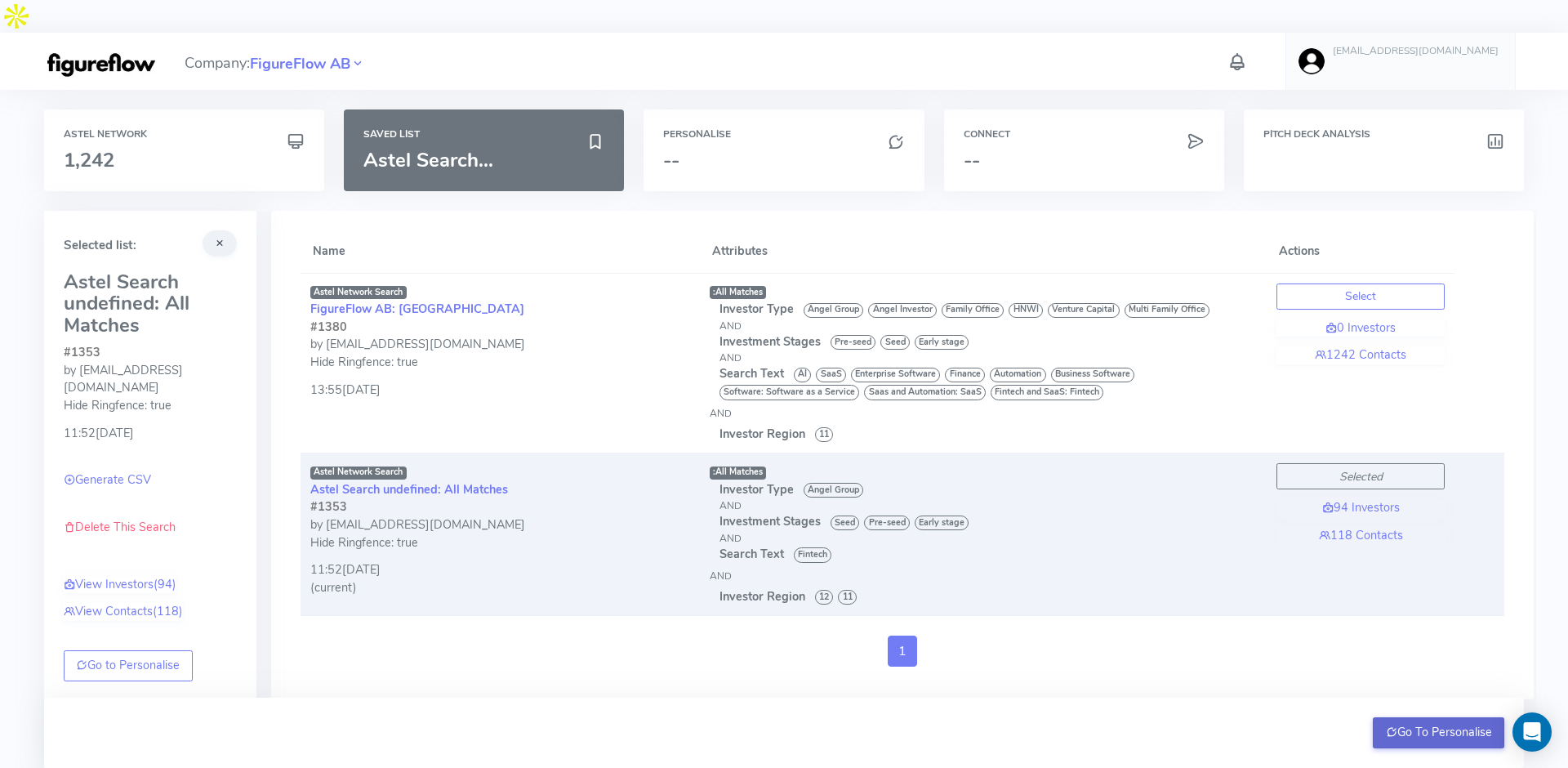 click on "Go To Personalise" at bounding box center (1438, 733) 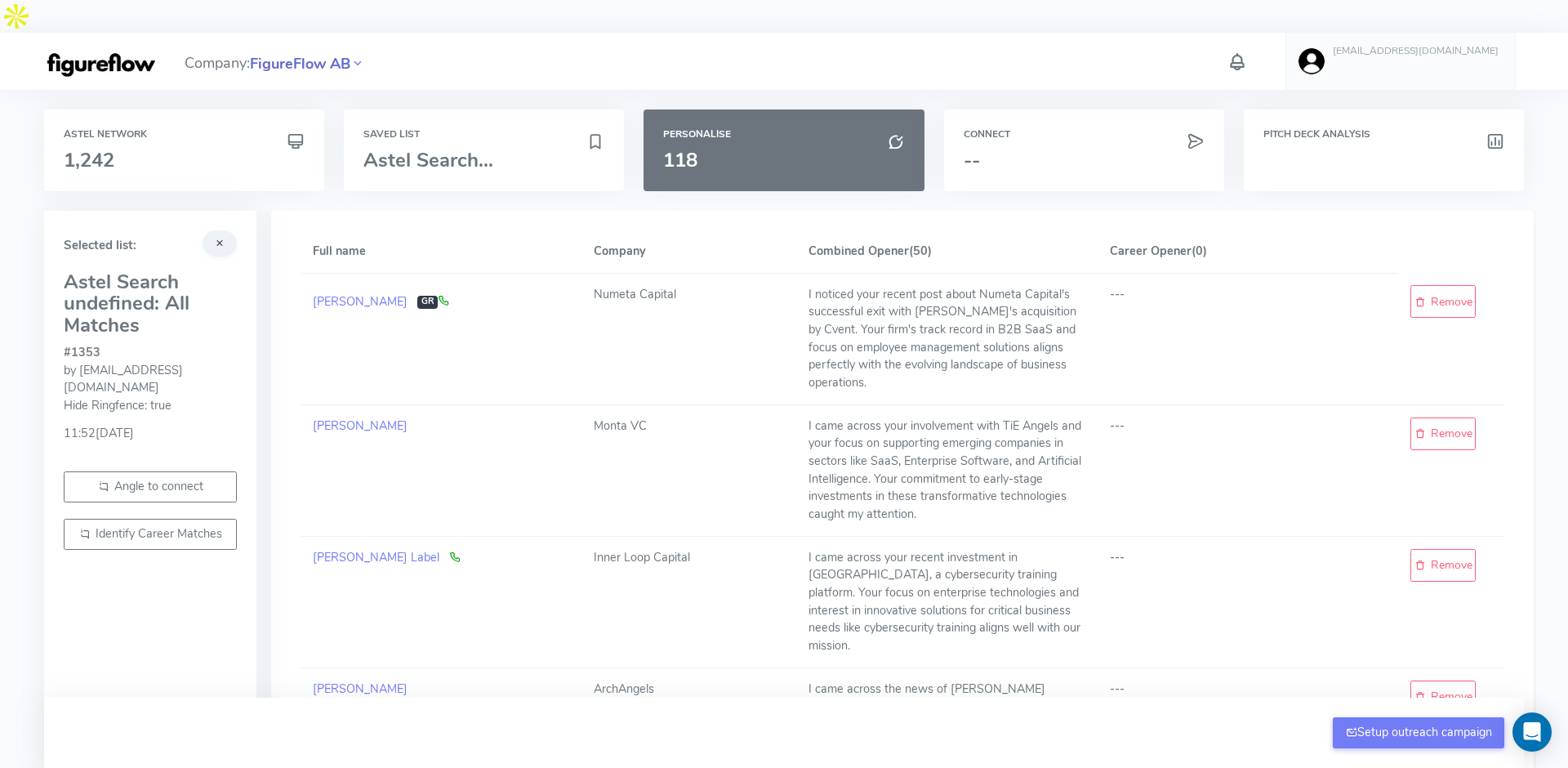 click on "FigureFlow AB" at bounding box center [300, 64] 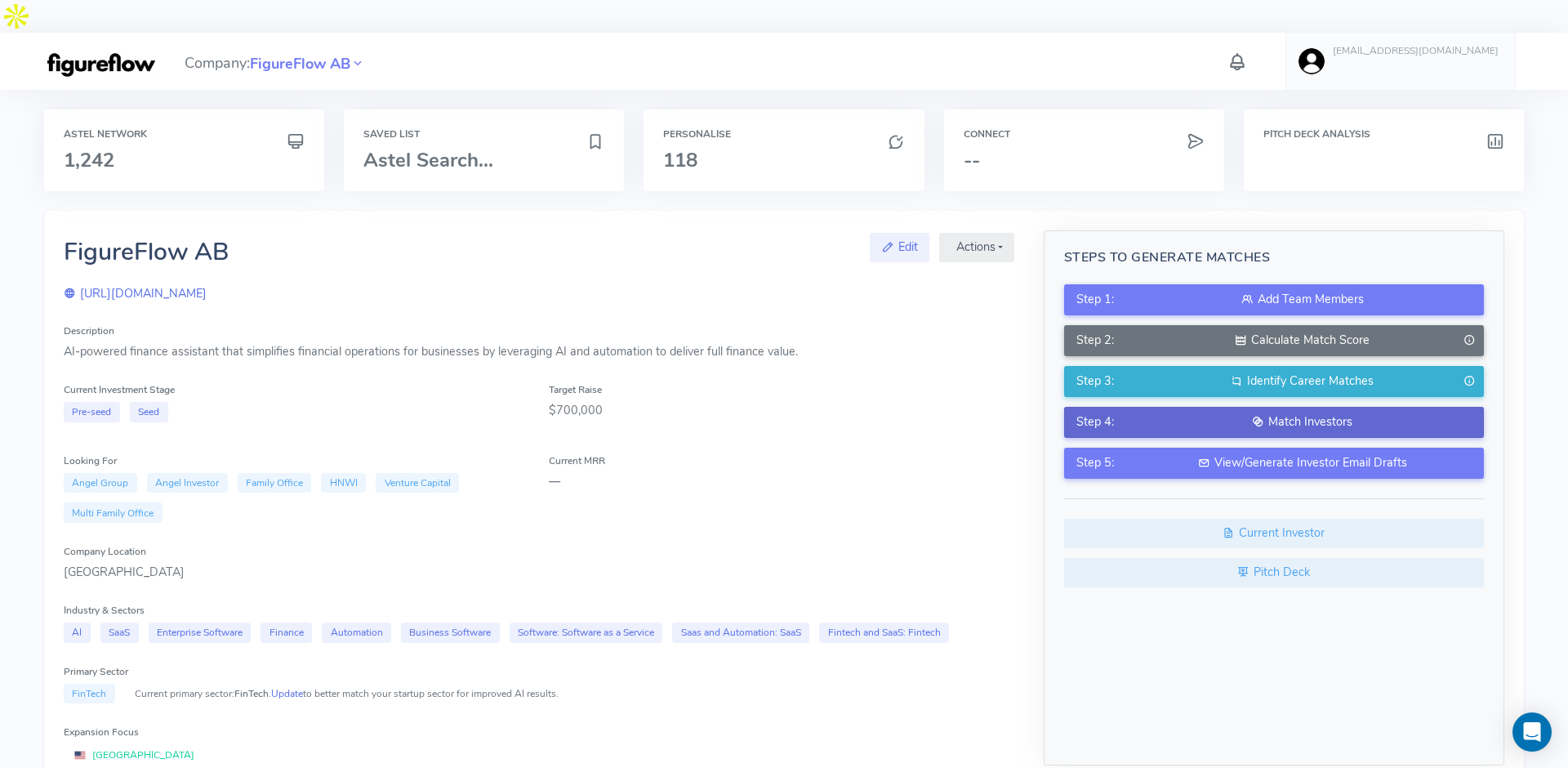 click on "Match Investors" at bounding box center (1302, 422) 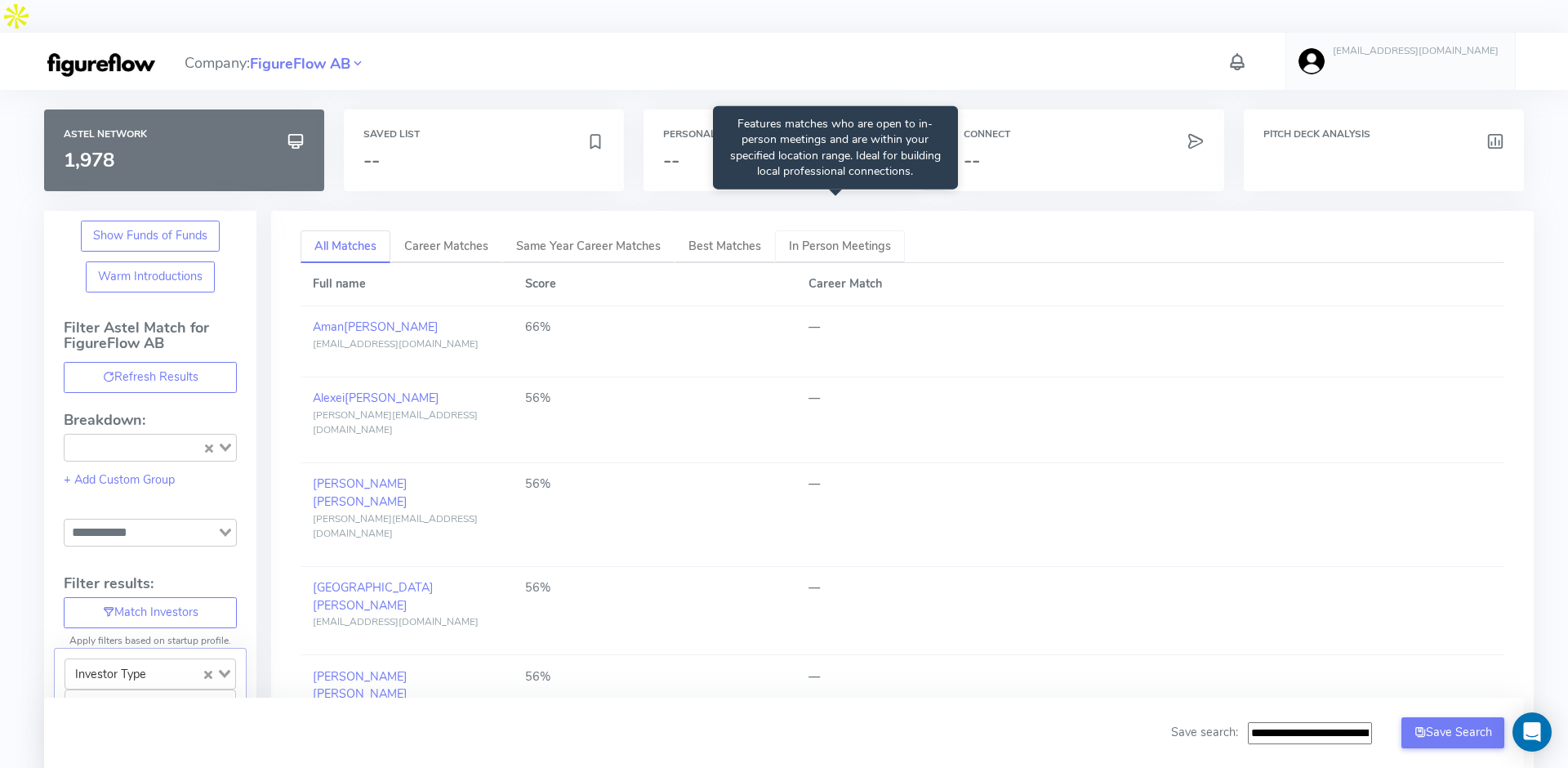 click on "In Person Meetings" at bounding box center [840, 246] 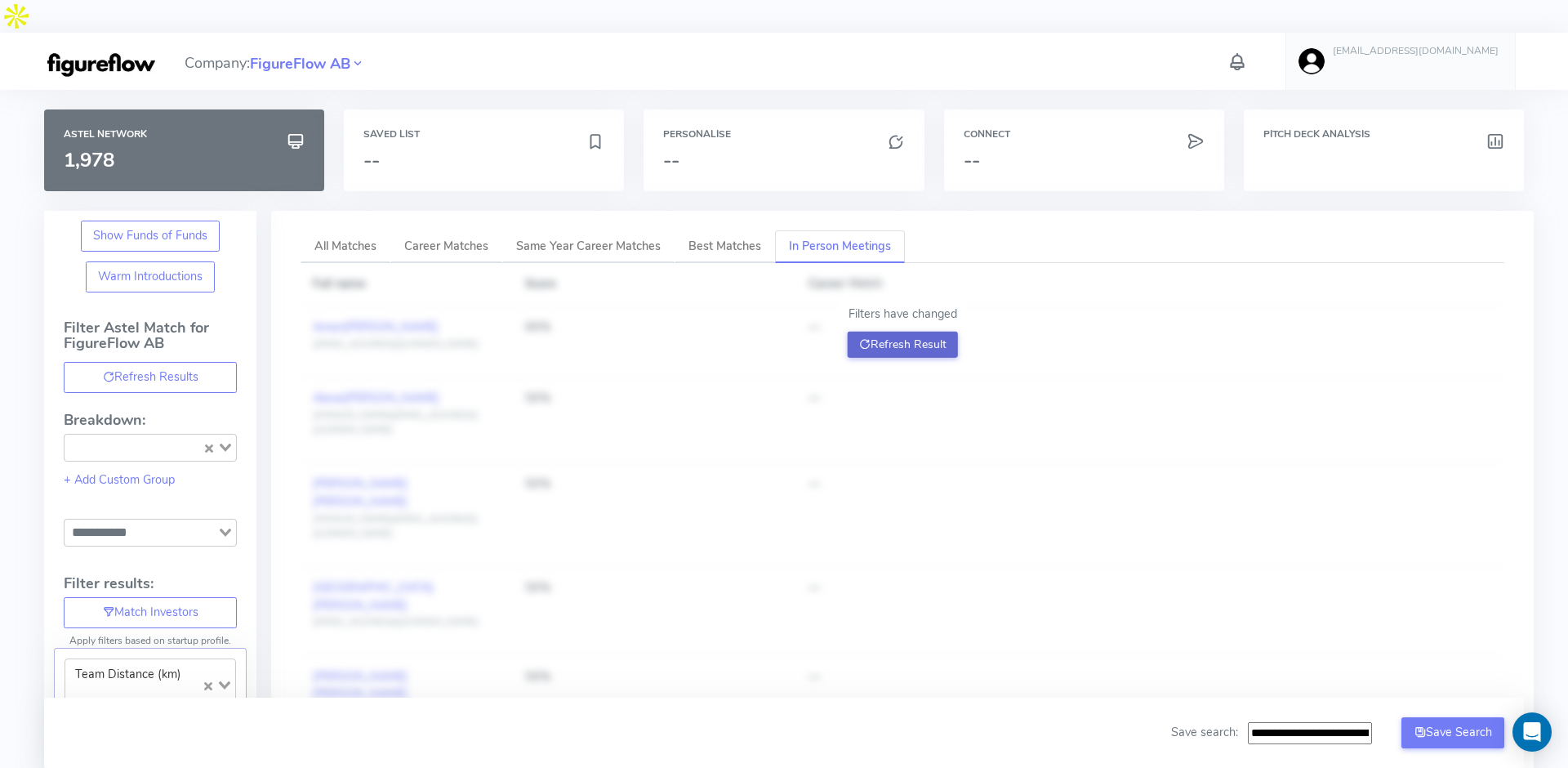 click on "Refresh Result" 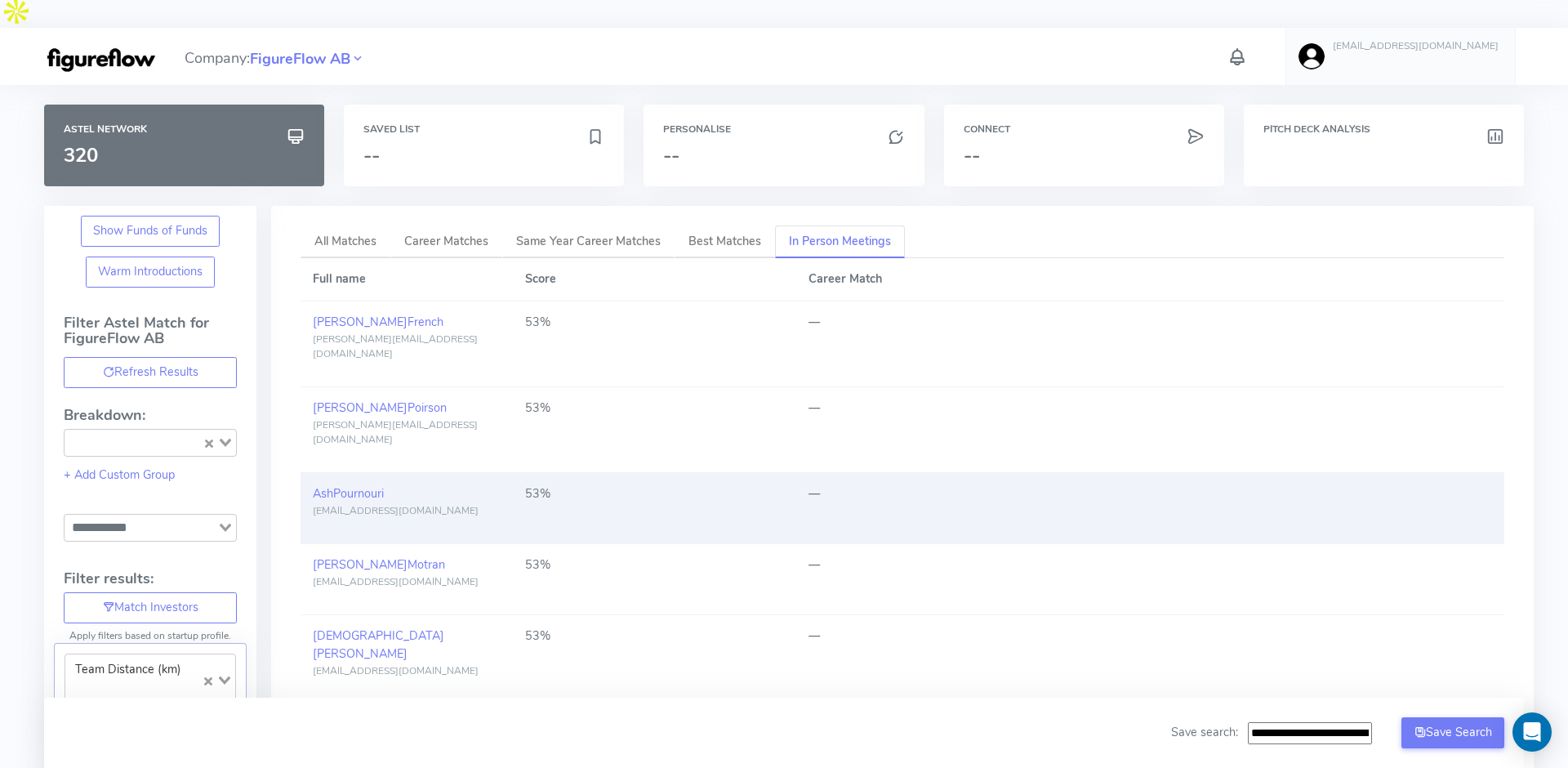 scroll, scrollTop: 0, scrollLeft: 0, axis: both 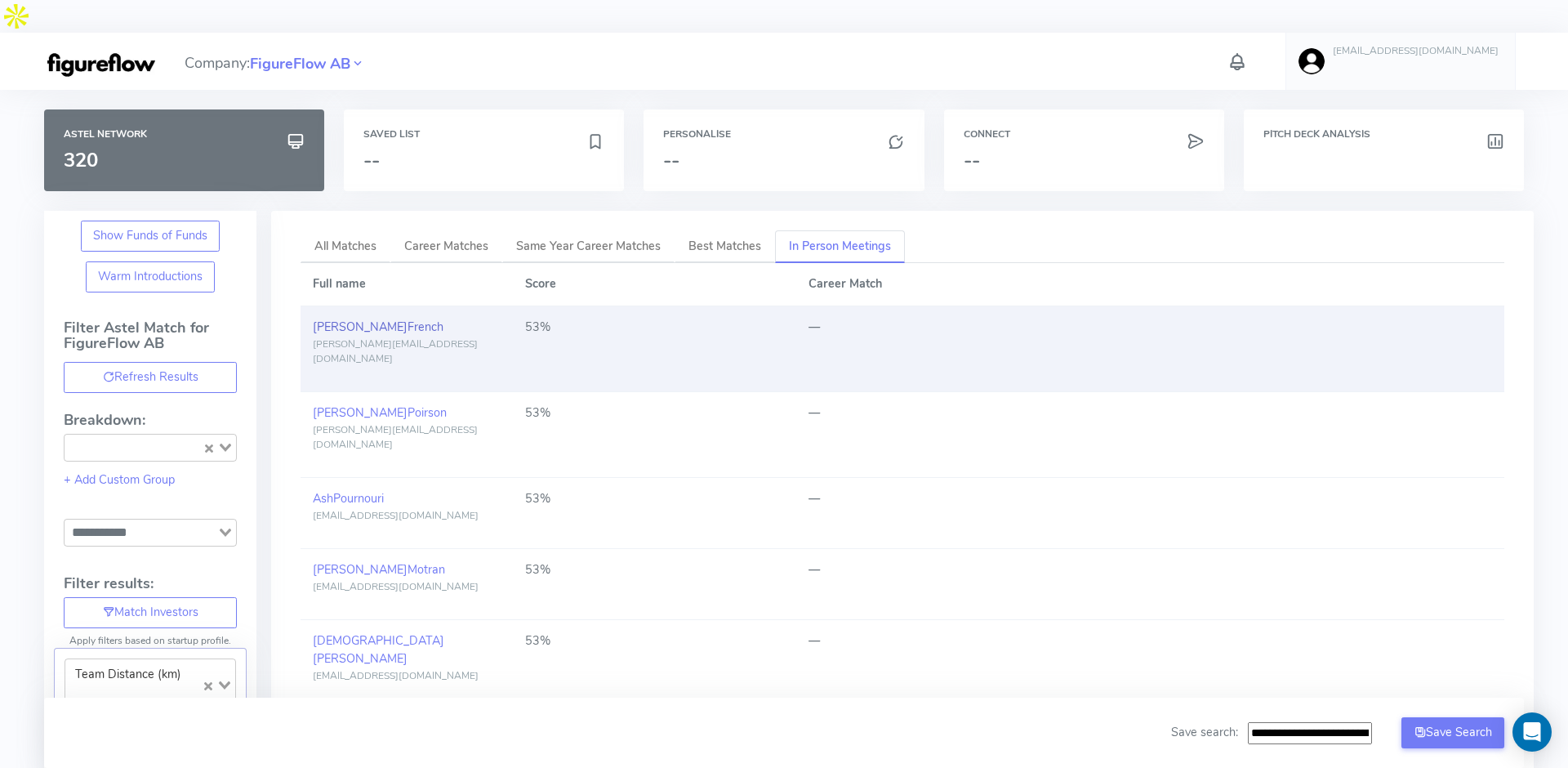 click on "French" at bounding box center [425, 327] 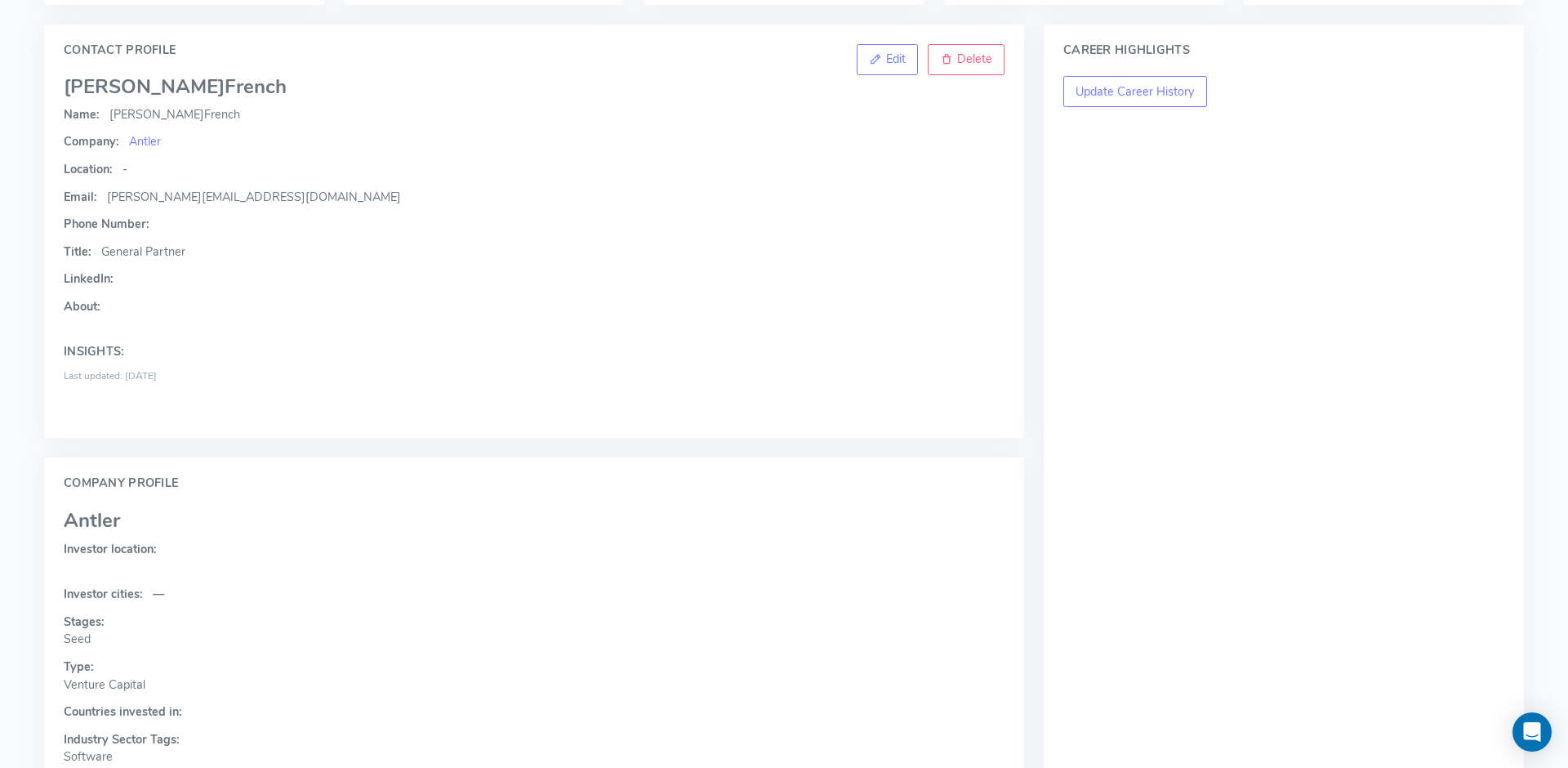 scroll, scrollTop: 0, scrollLeft: 0, axis: both 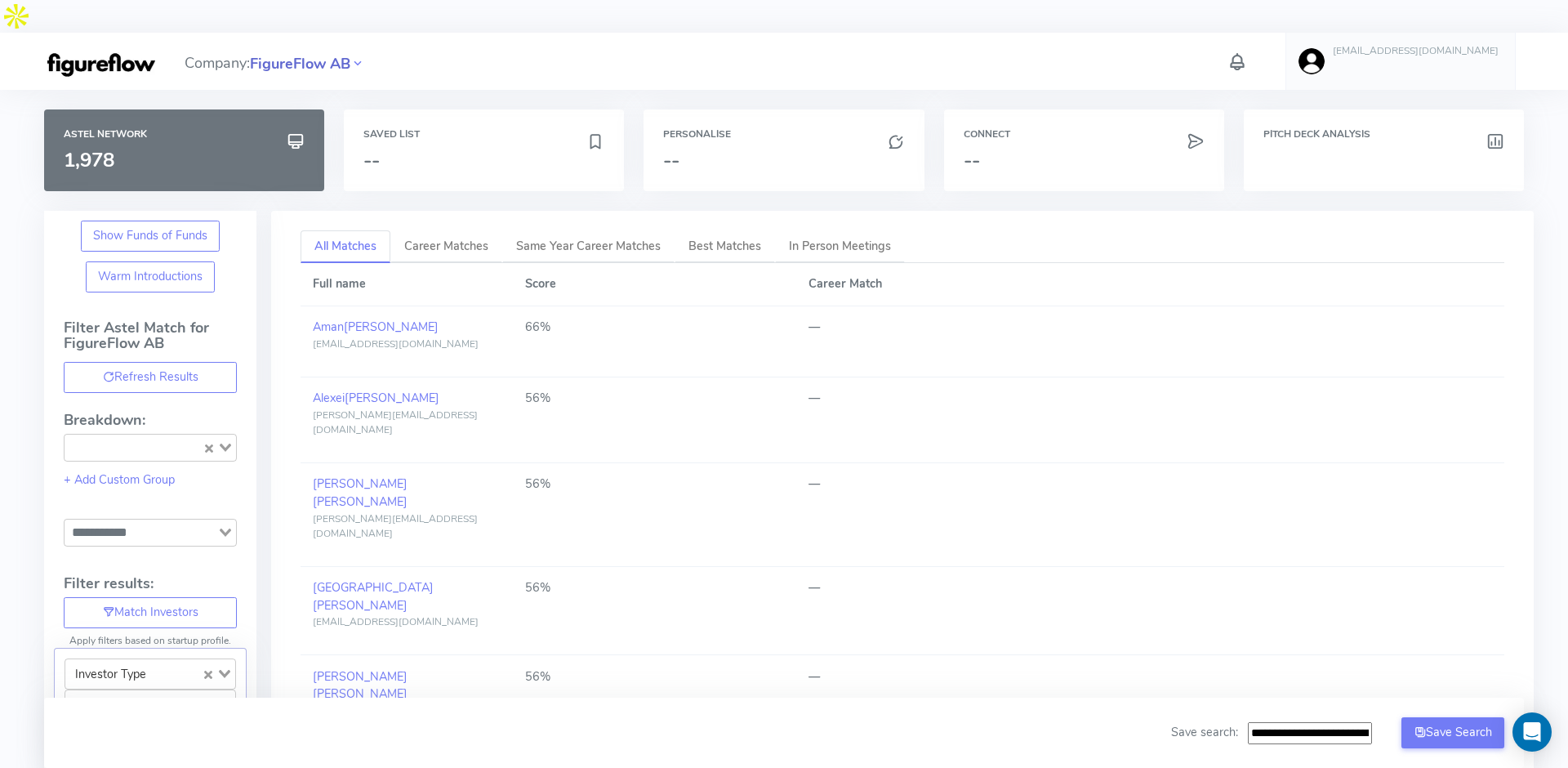 click on "FigureFlow AB" at bounding box center (300, 64) 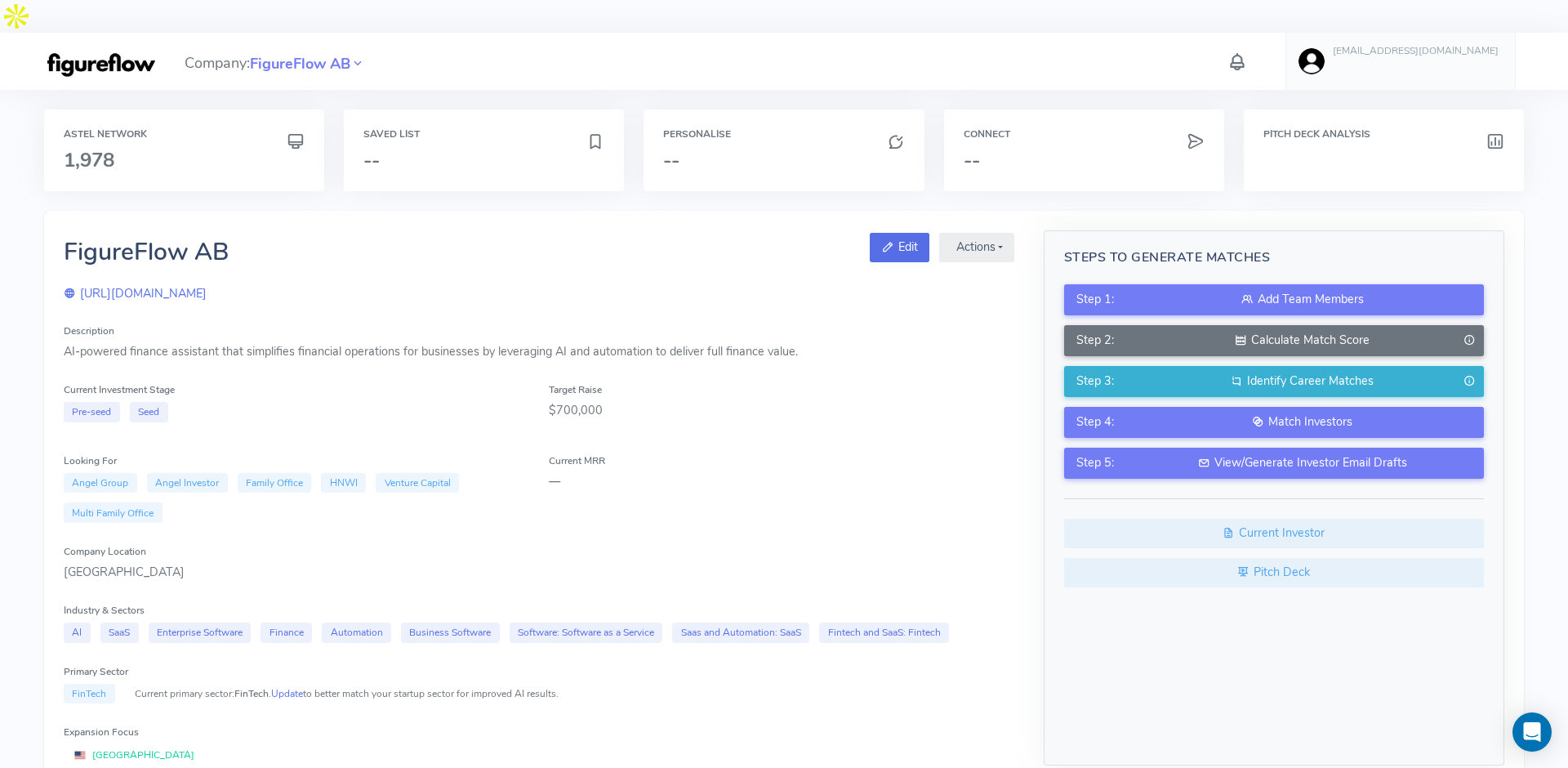 click on "Edit" at bounding box center [899, 248] 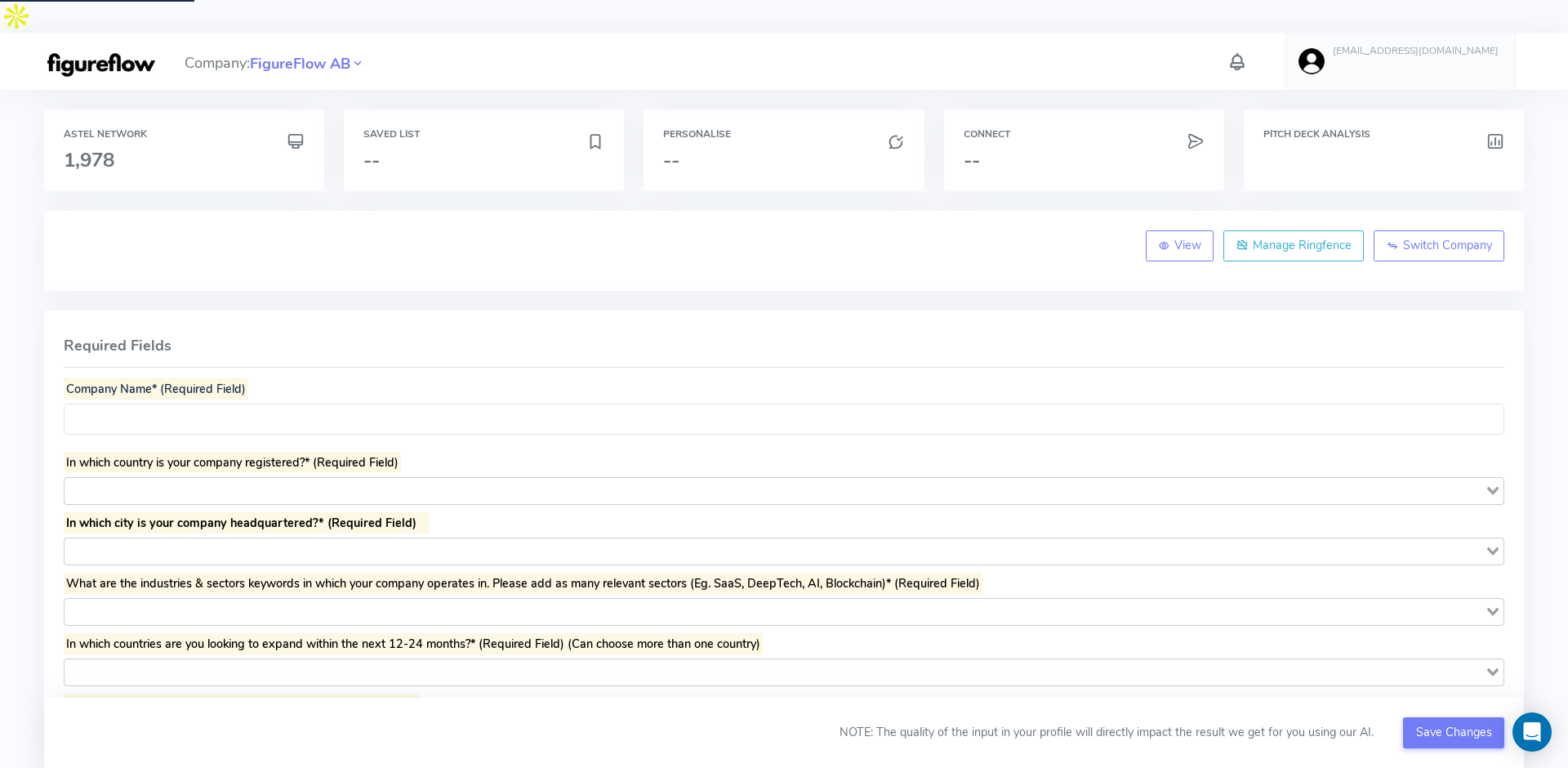 type on "*******" 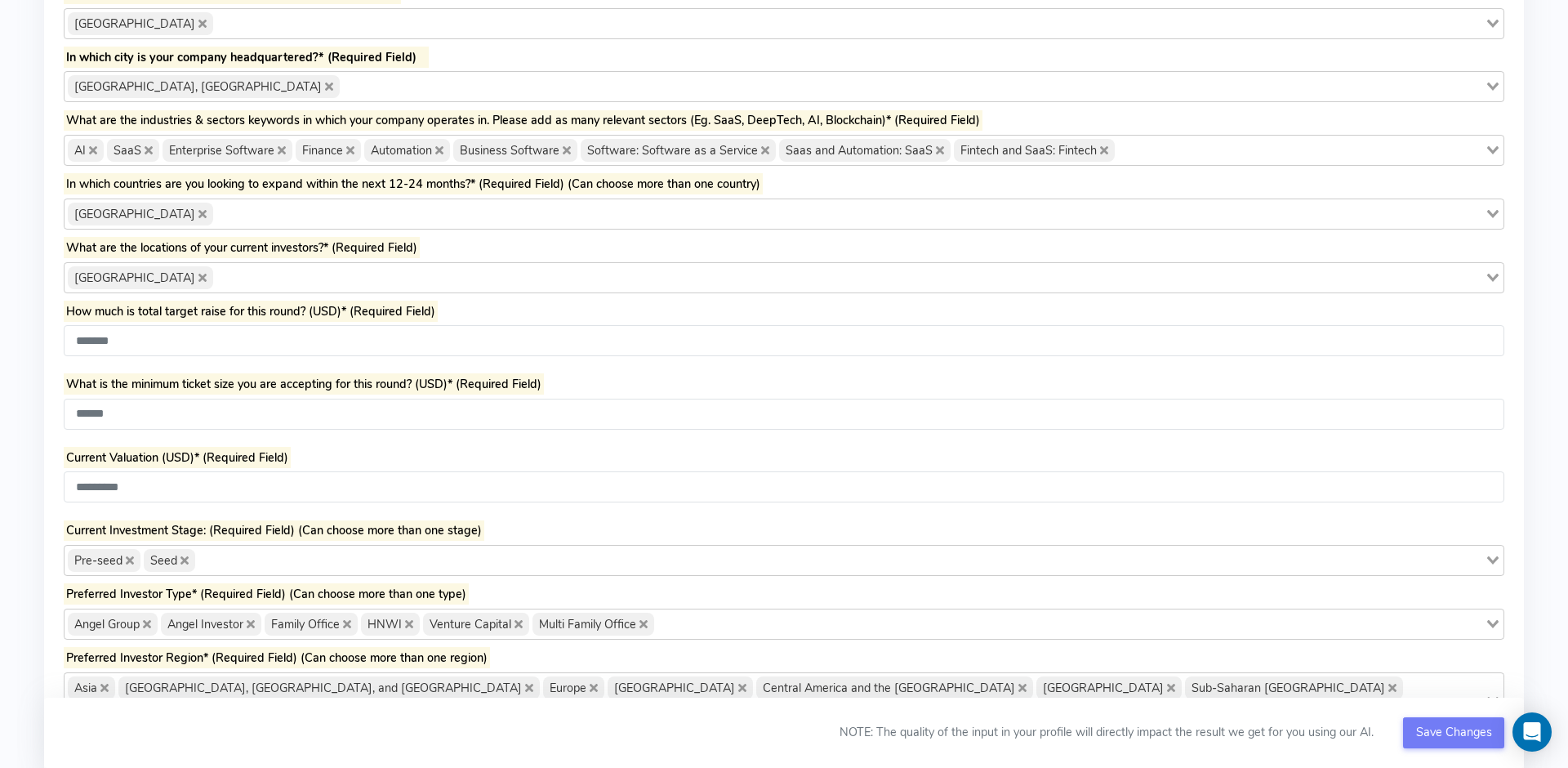 scroll, scrollTop: 0, scrollLeft: 0, axis: both 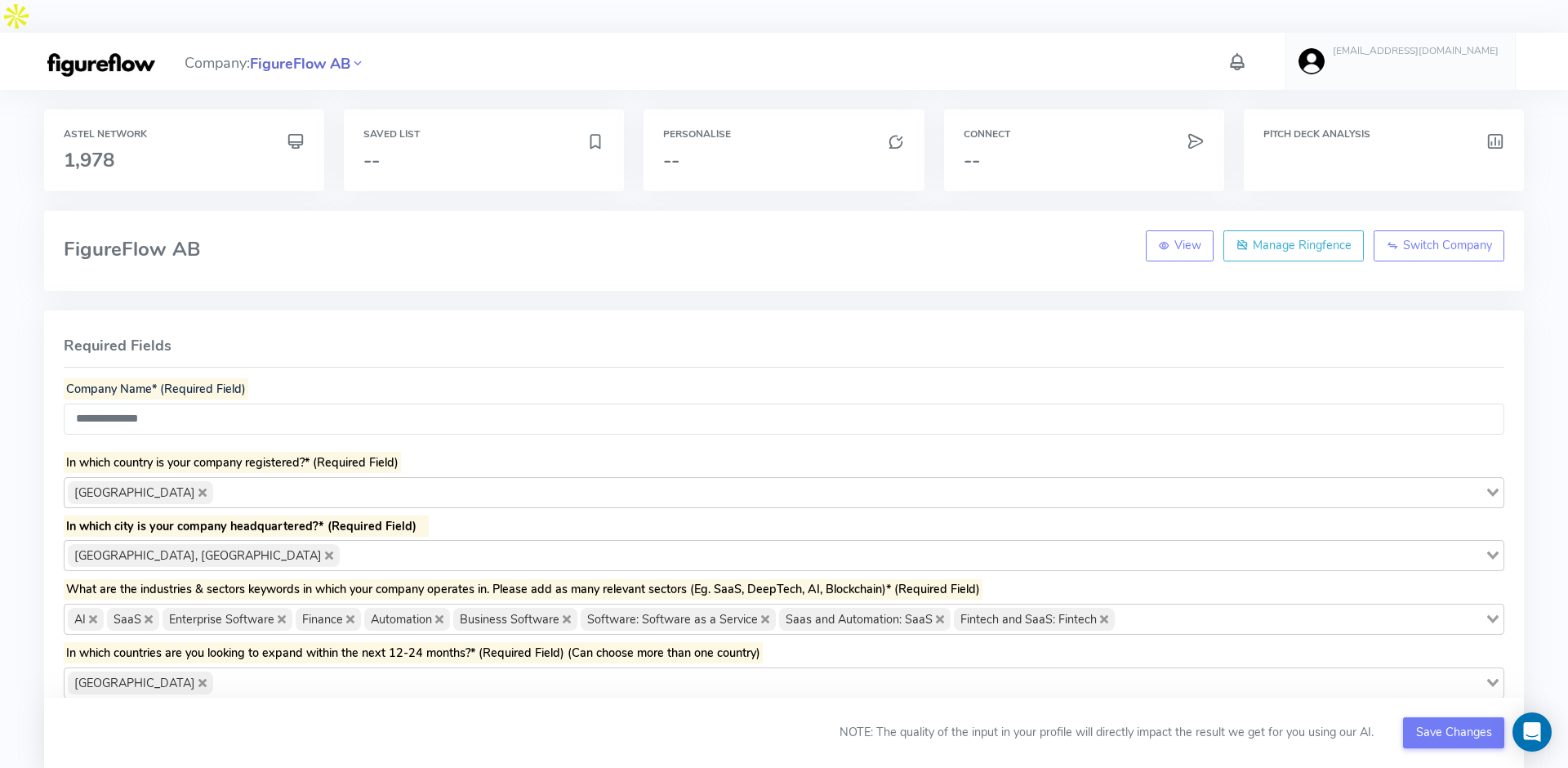 click on "FigureFlow AB" at bounding box center [300, 64] 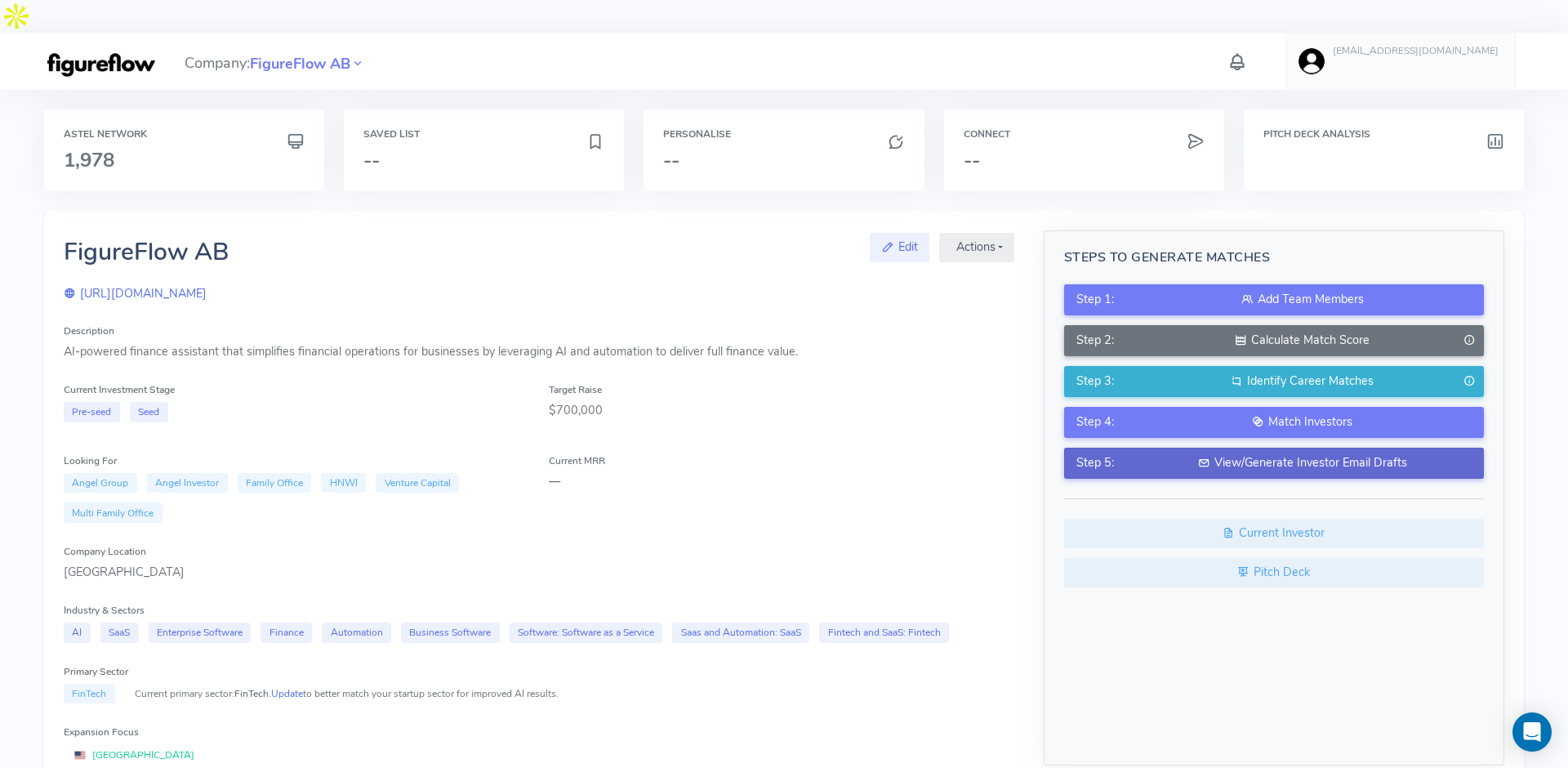 click on "View/Generate Investor Email Drafts" at bounding box center [1302, 463] 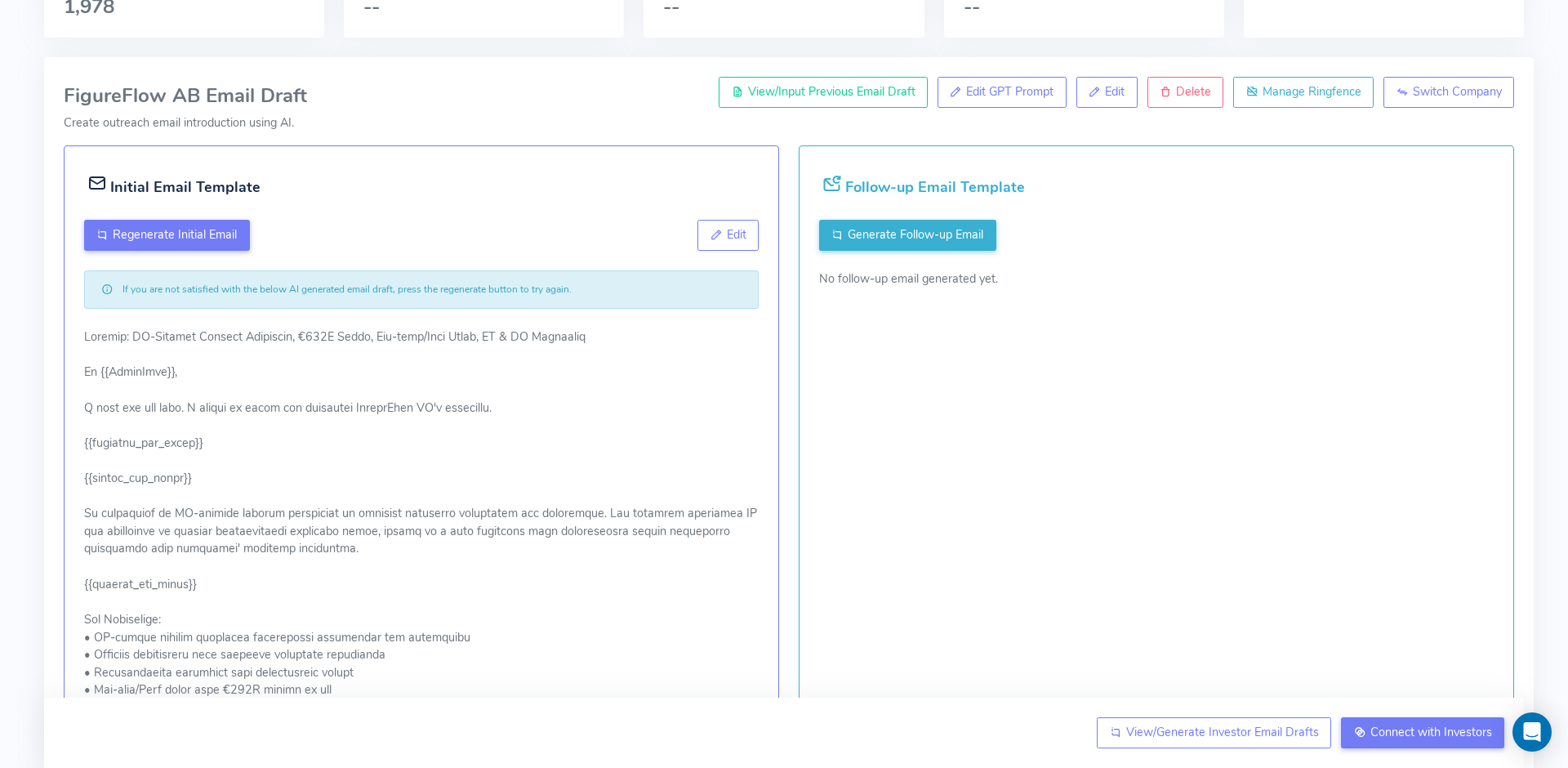 scroll, scrollTop: 130, scrollLeft: 0, axis: vertical 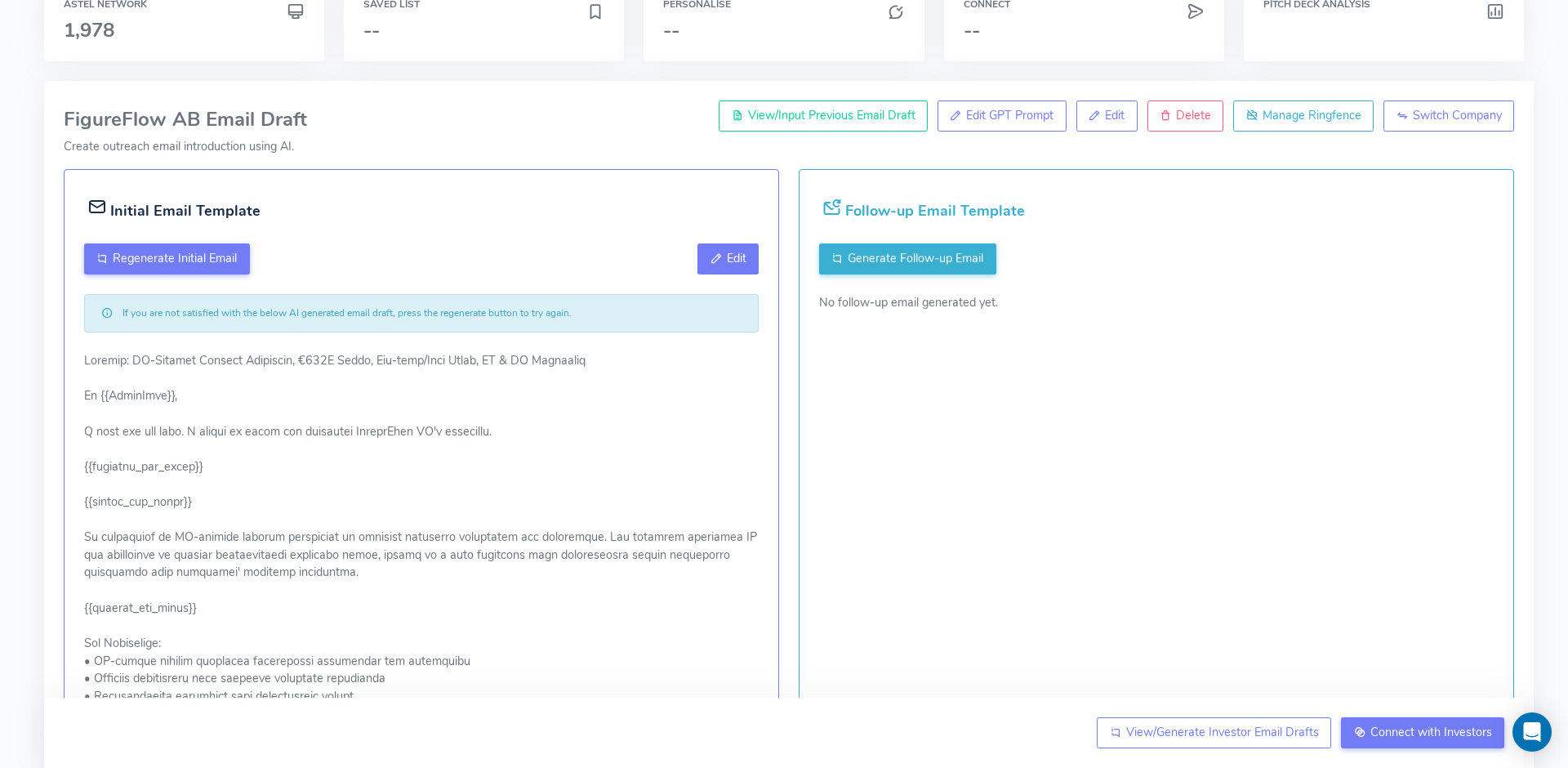 click on "Edit" at bounding box center (737, 258) 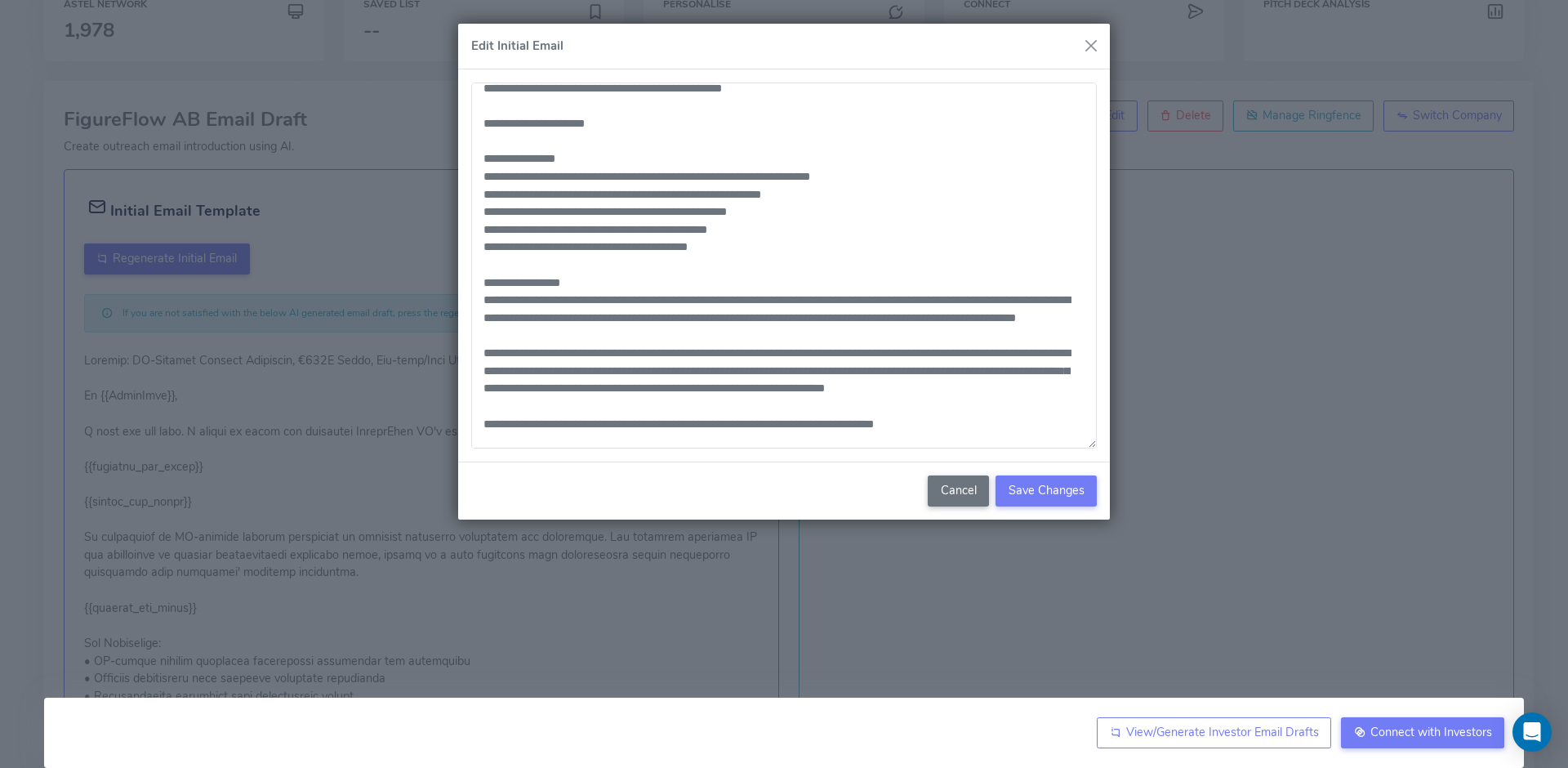 scroll, scrollTop: 247, scrollLeft: 0, axis: vertical 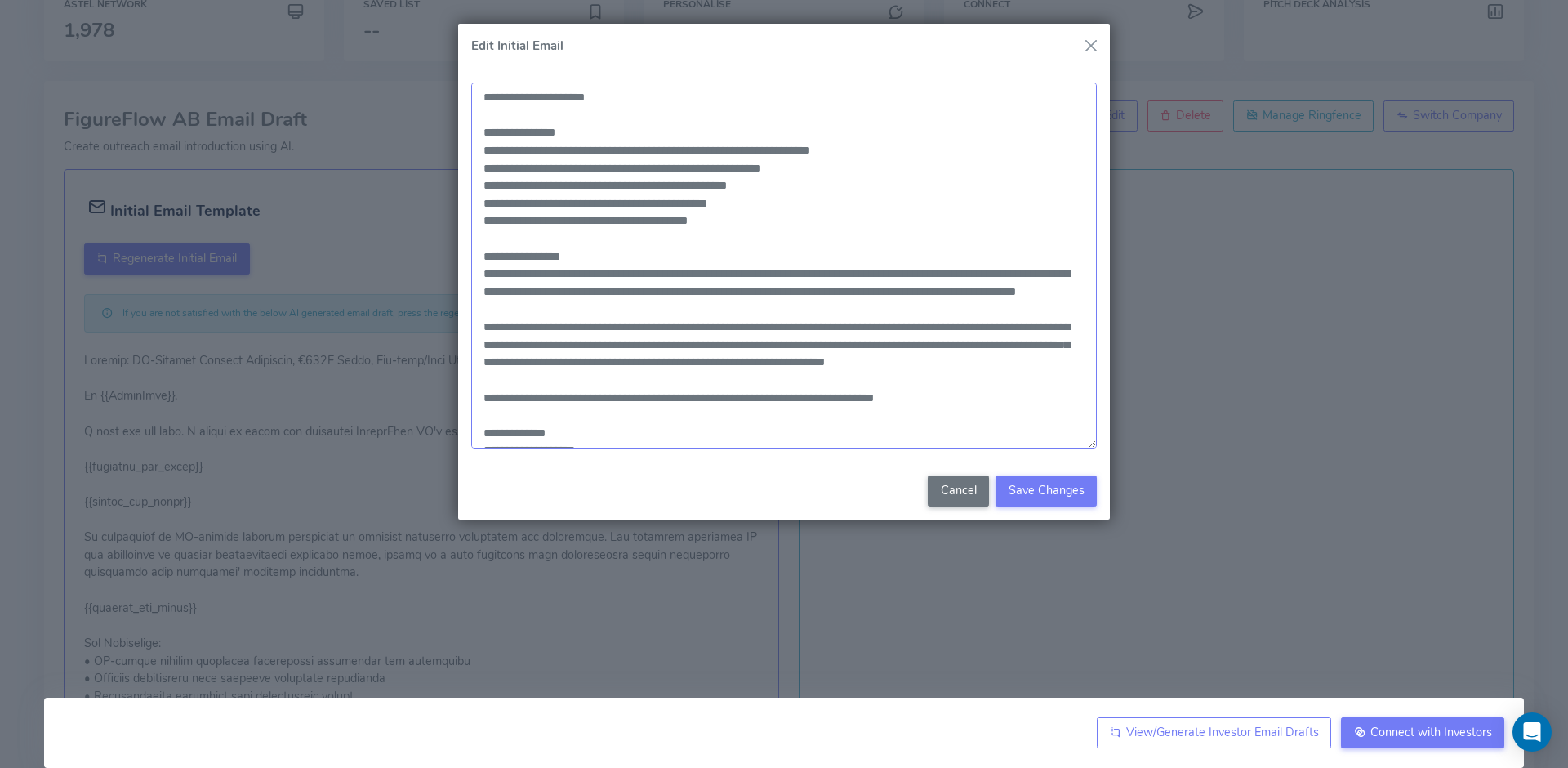 click at bounding box center (784, 266) 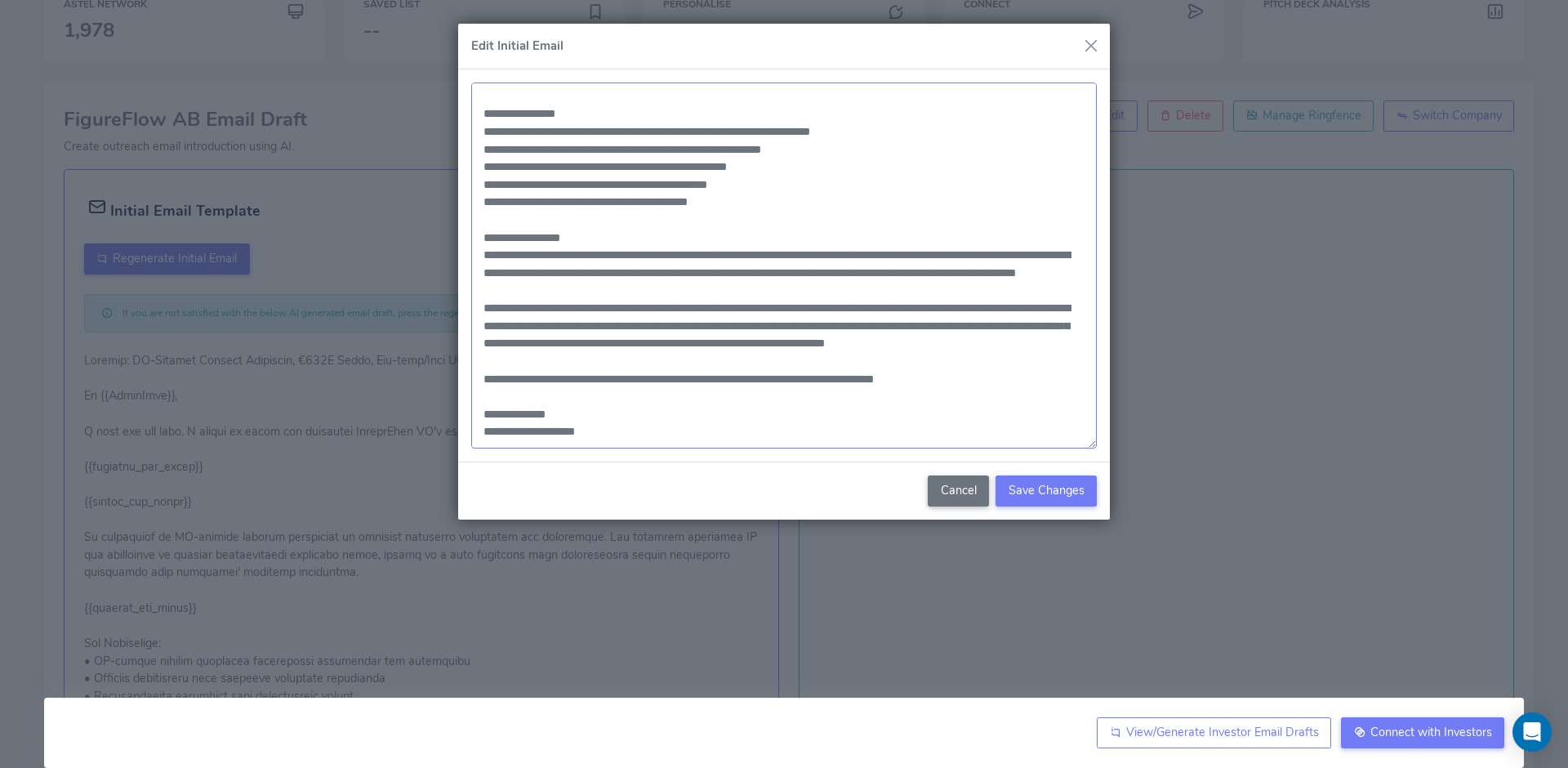 scroll, scrollTop: 282, scrollLeft: 0, axis: vertical 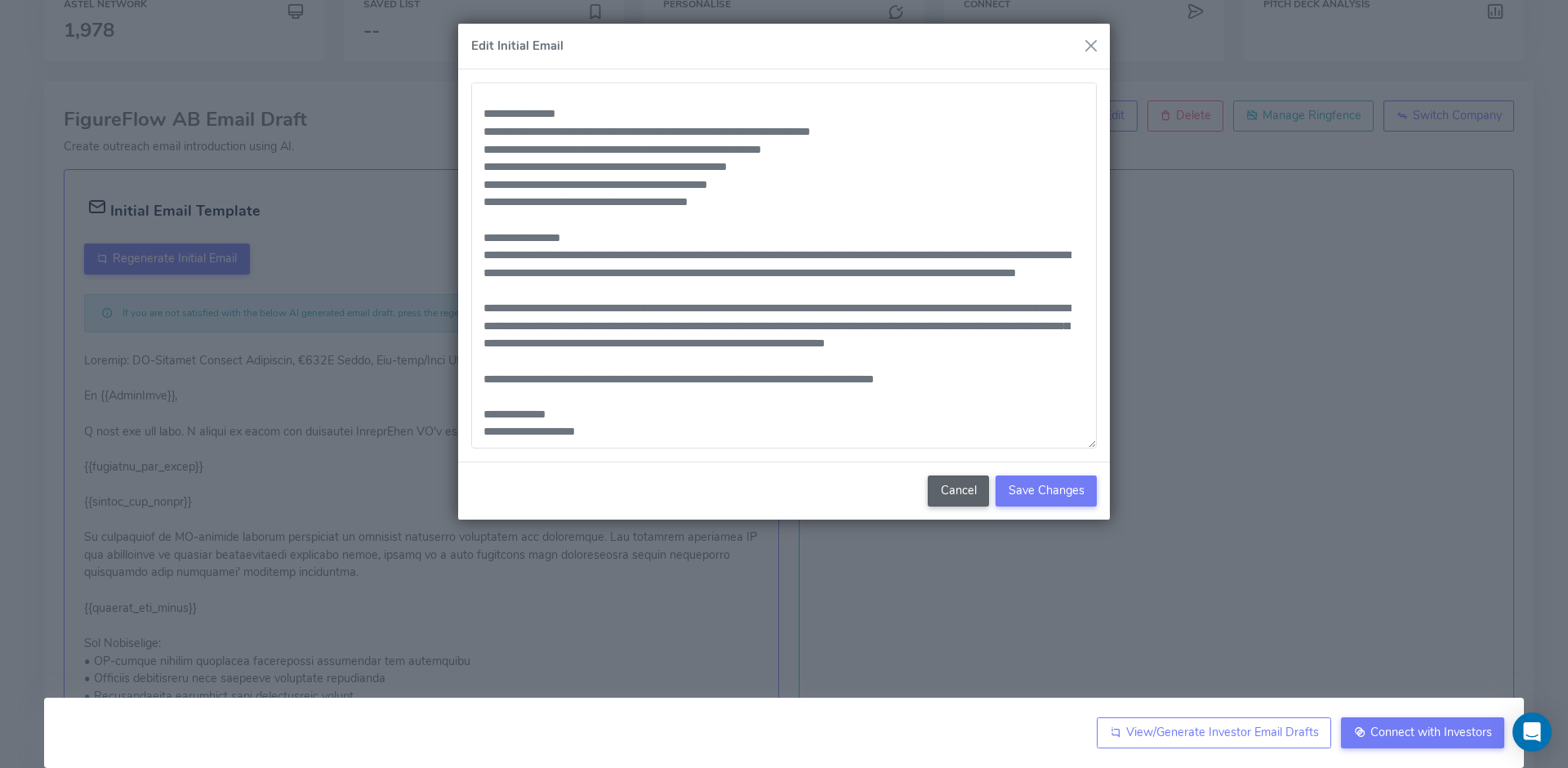 click on "Cancel" at bounding box center [958, 491] 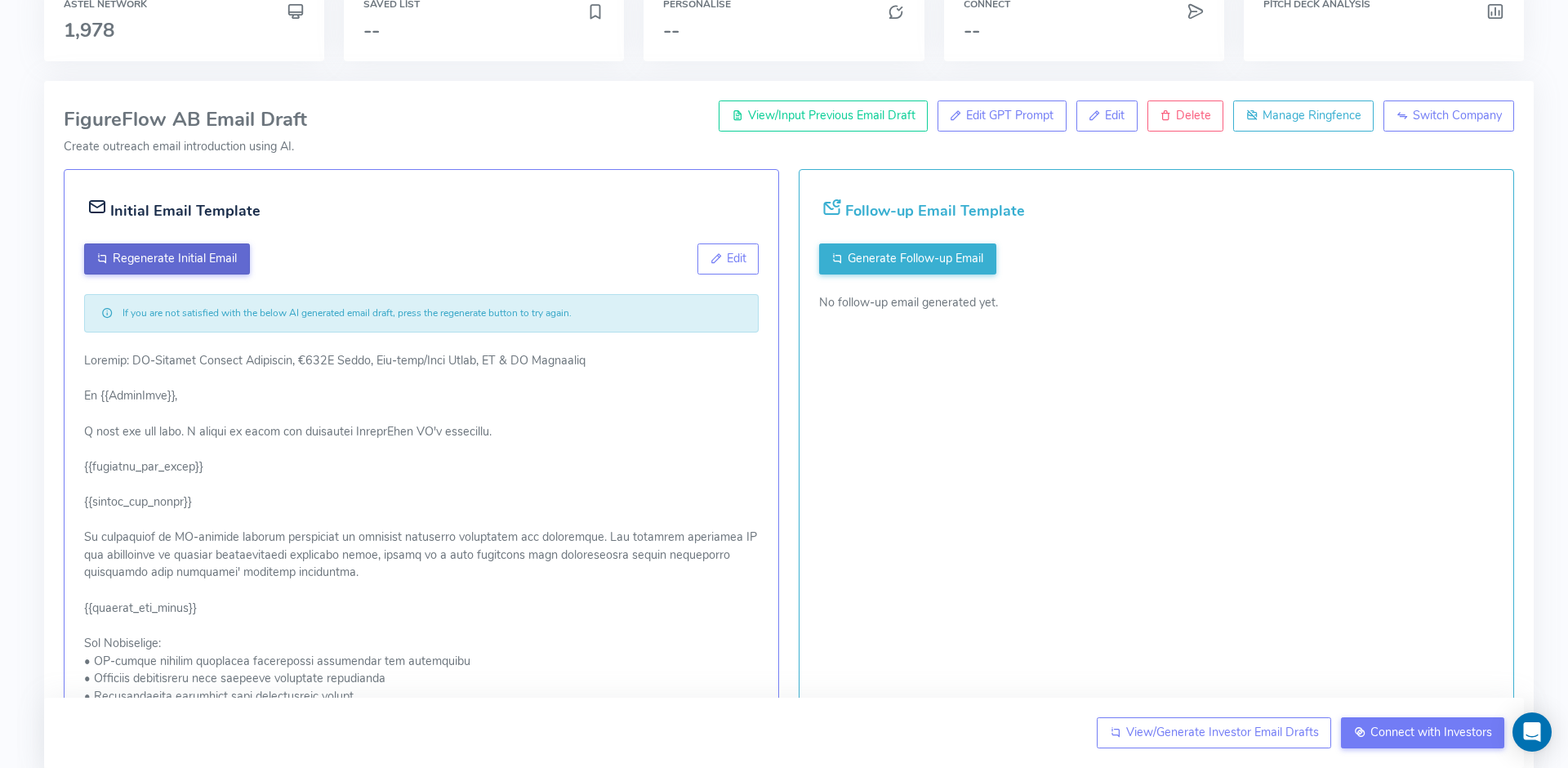click on "Regenerate Initial Email" at bounding box center [175, 258] 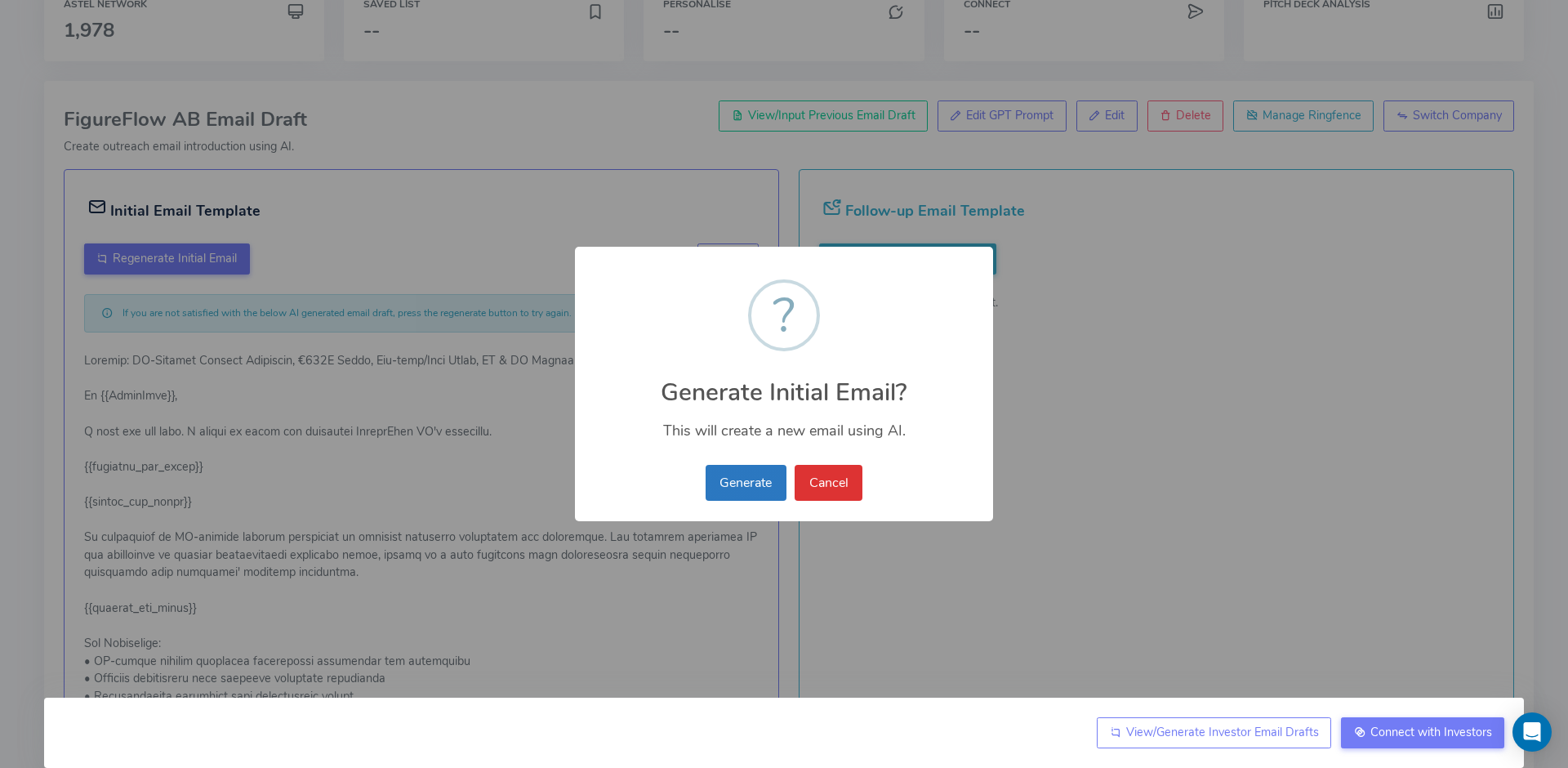 click on "Generate" at bounding box center (746, 483) 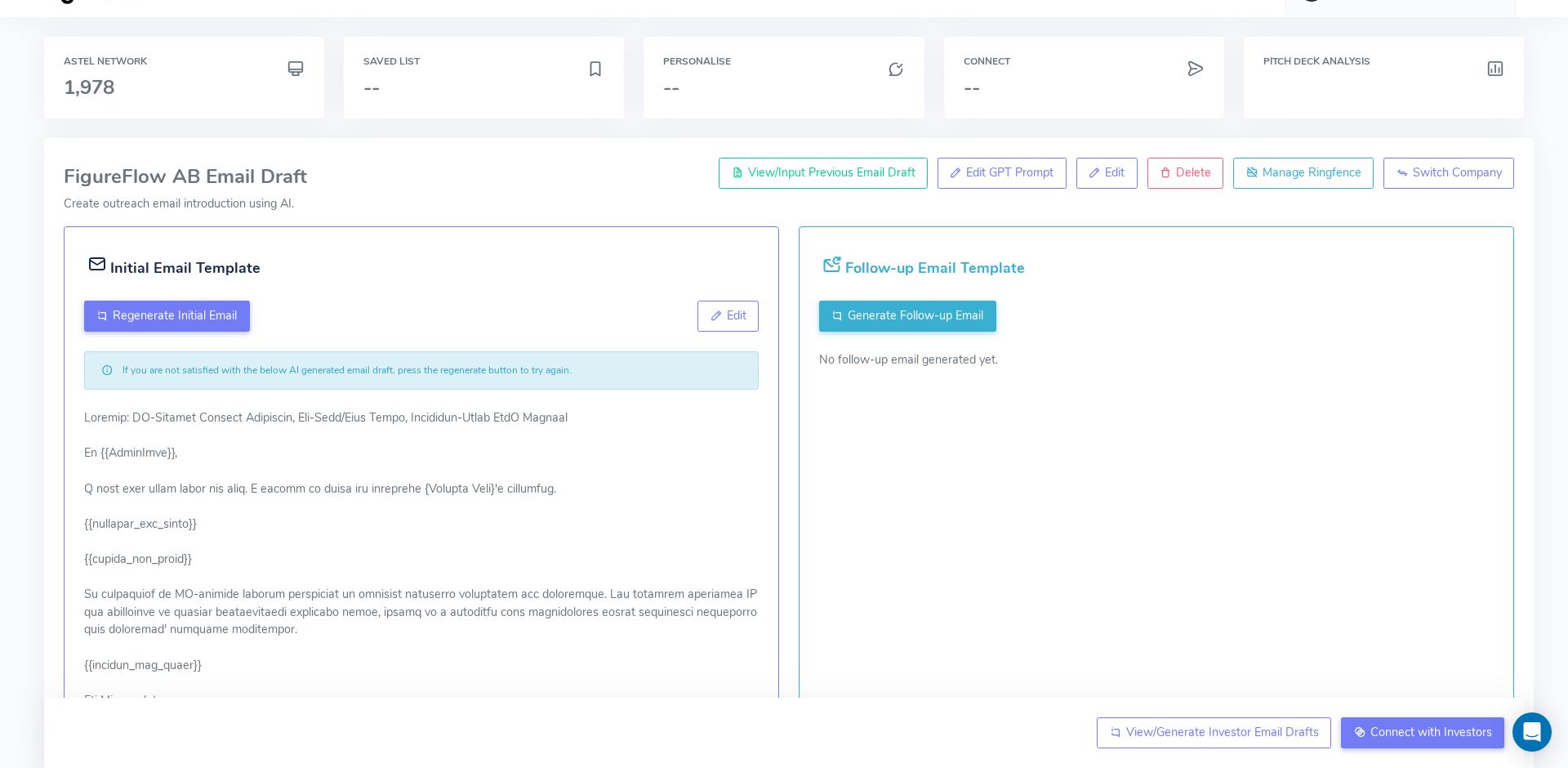 scroll, scrollTop: 0, scrollLeft: 0, axis: both 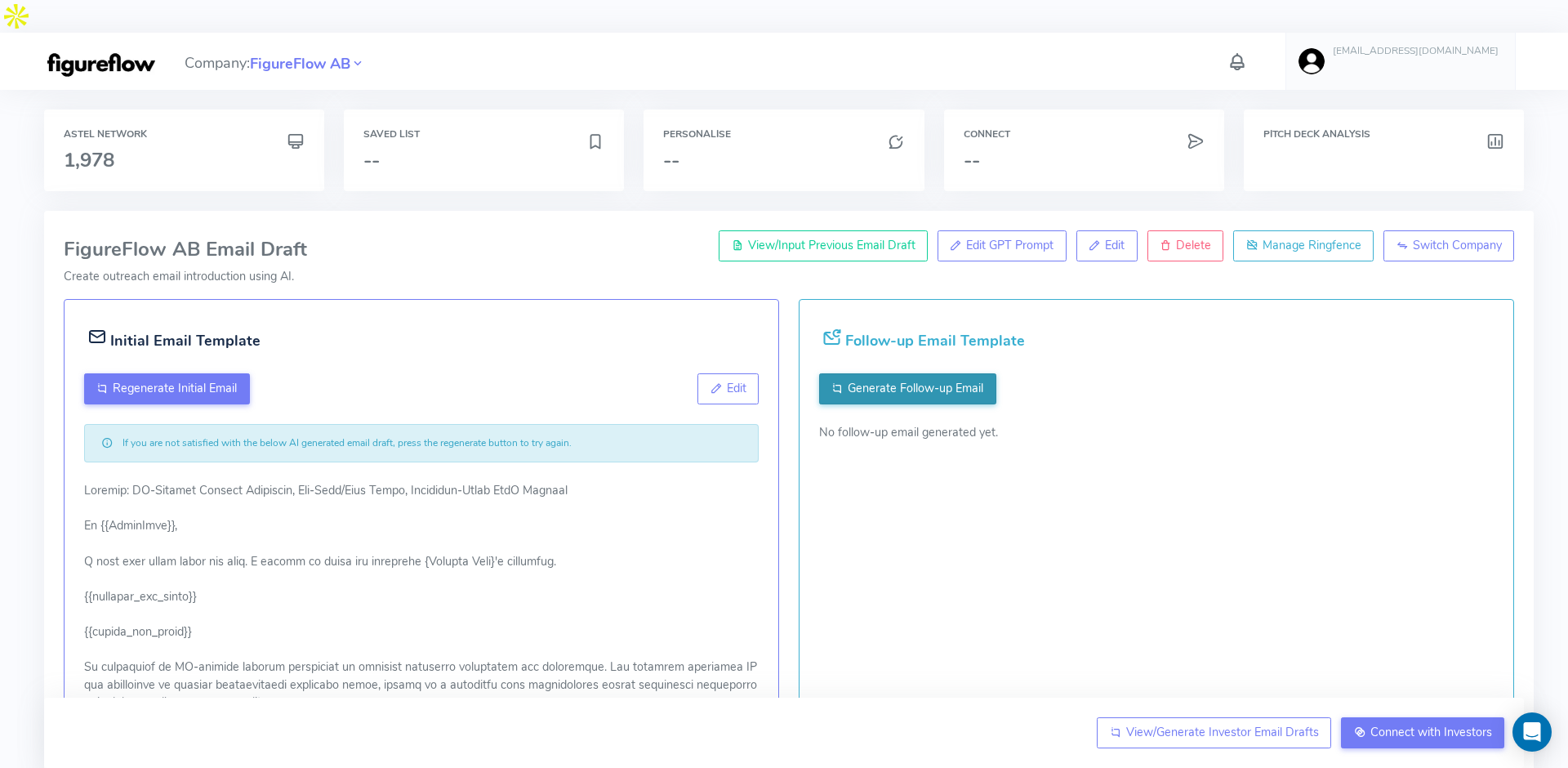 click on "Generate Follow-up Email" at bounding box center [915, 388] 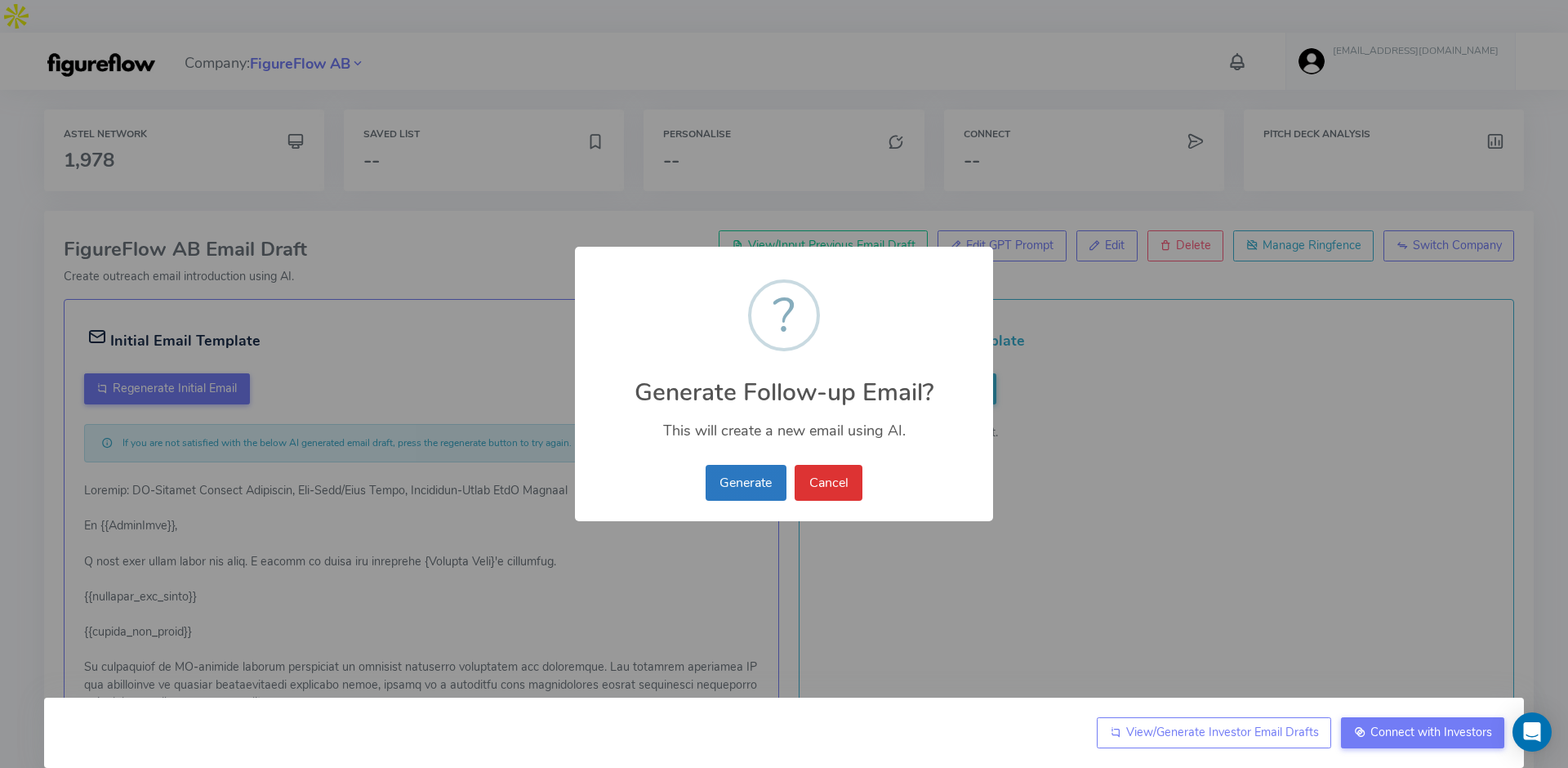 click on "Generate" at bounding box center (746, 483) 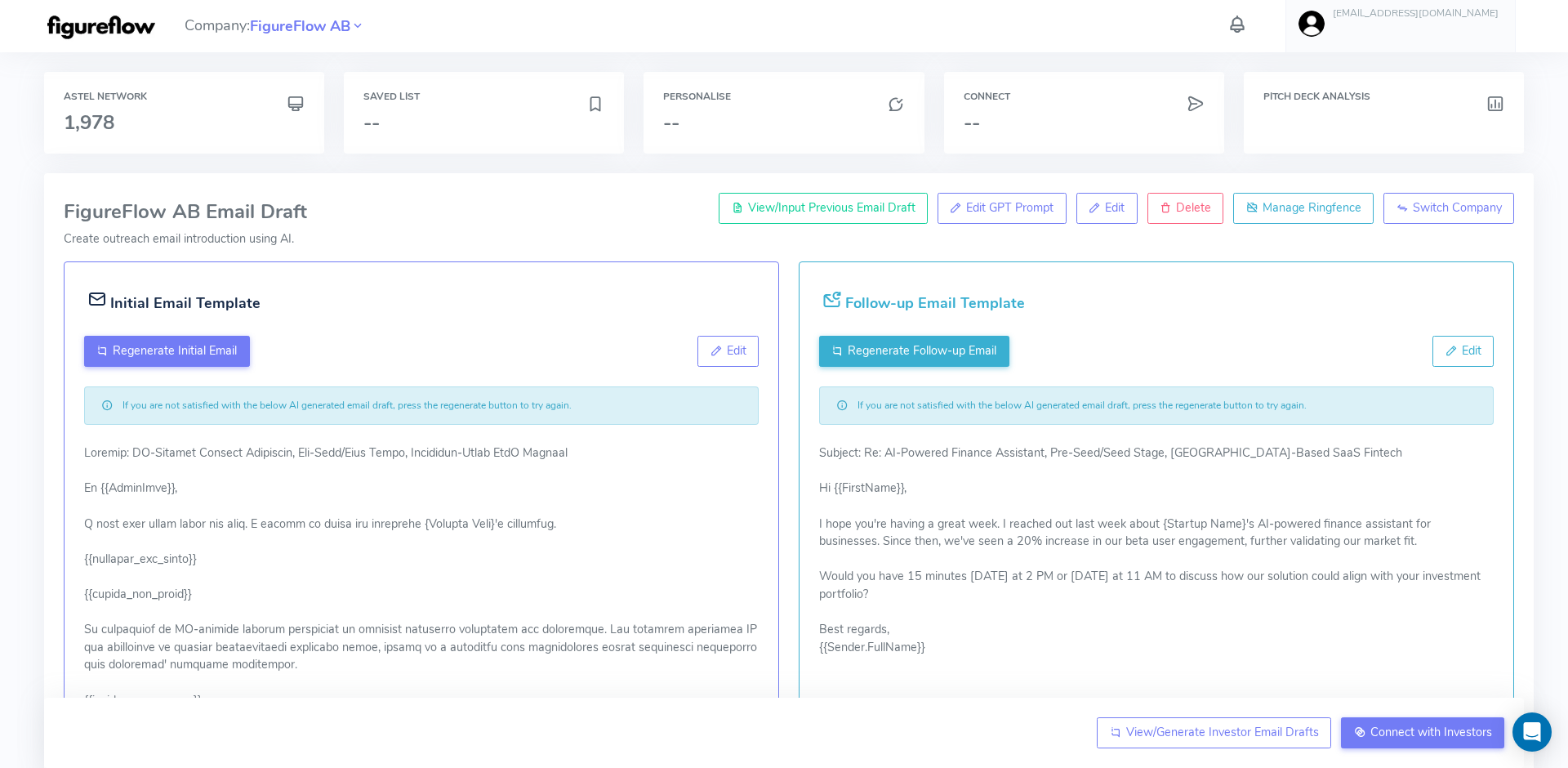 scroll, scrollTop: 37, scrollLeft: 0, axis: vertical 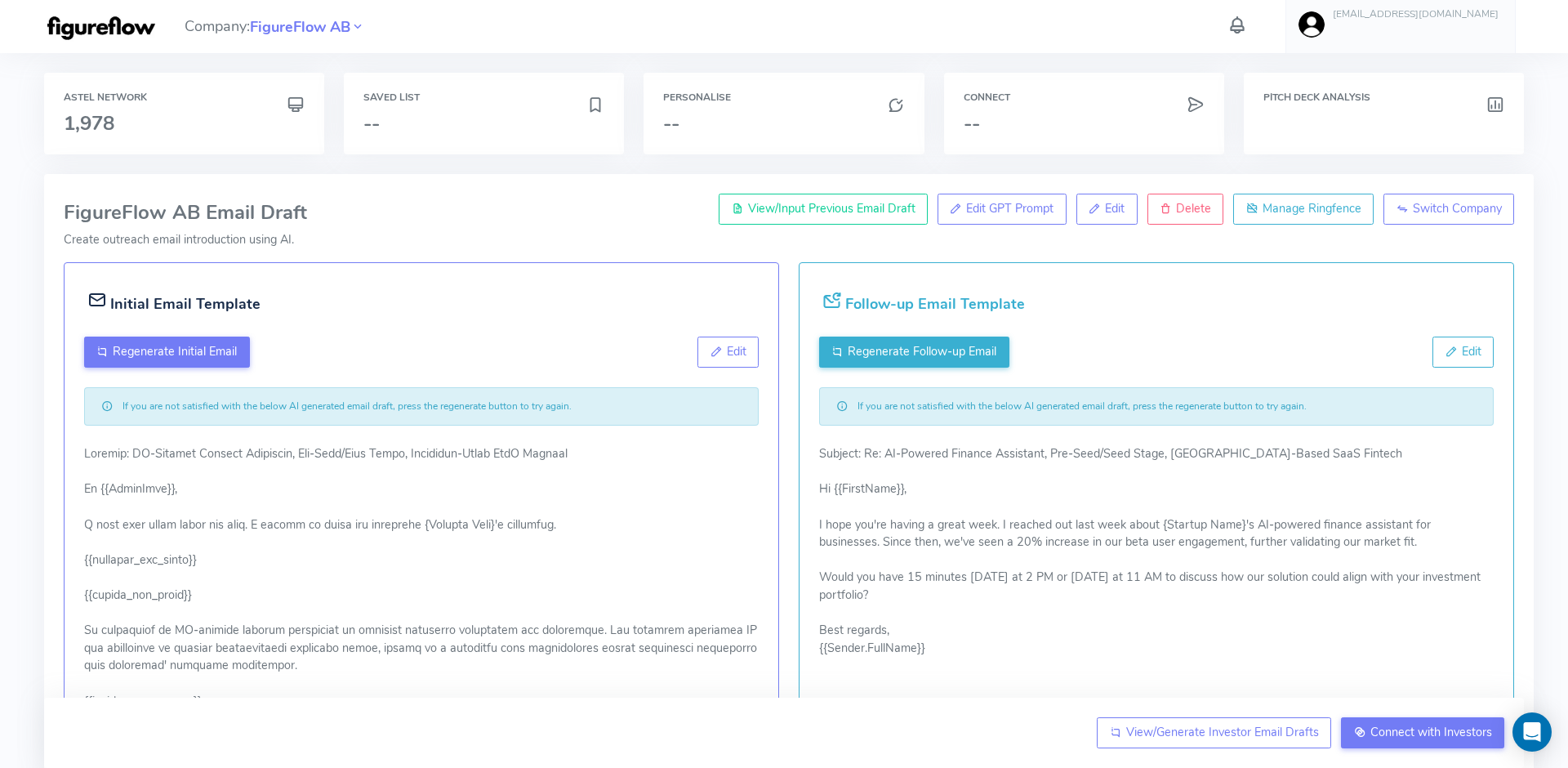 click on "Subject: Re: AI-Powered Finance Assistant, Pre-Seed/Seed Stage, Stockholm-Based SaaS Fintech
Hi {{FirstName}},
I hope you're having a great week. I reached out last week about {Startup Name}'s AI-powered finance assistant for businesses. Since then, we've seen a 20% increase in our beta user engagement, further validating our market fit.
Would you have 15 minutes this Thursday at 2 PM or next Monday at 11 AM to discuss how our solution could align with your investment portfolio?
Best regards,
{{Sender.FullName}}" at bounding box center [1156, 551] 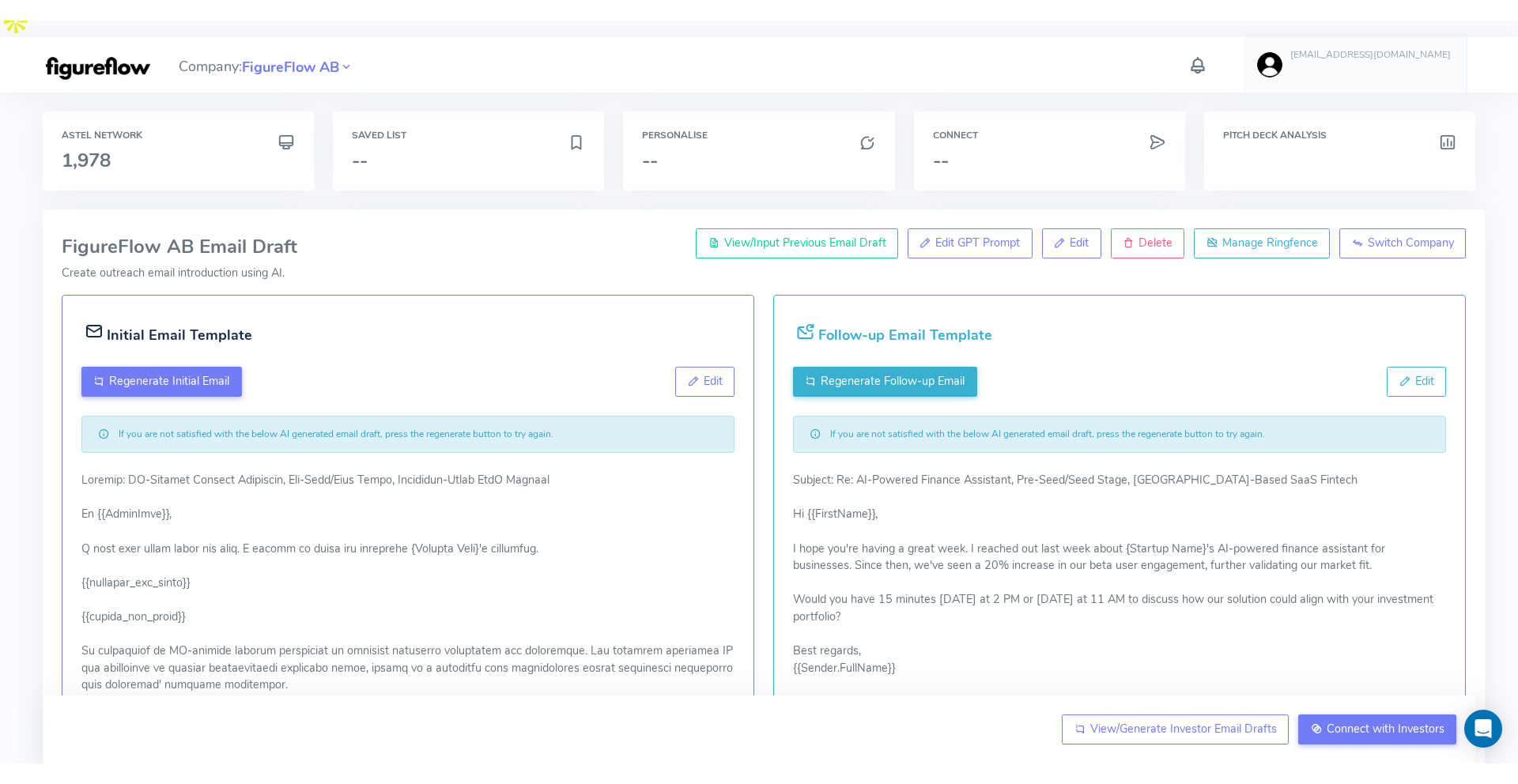 scroll, scrollTop: 0, scrollLeft: 0, axis: both 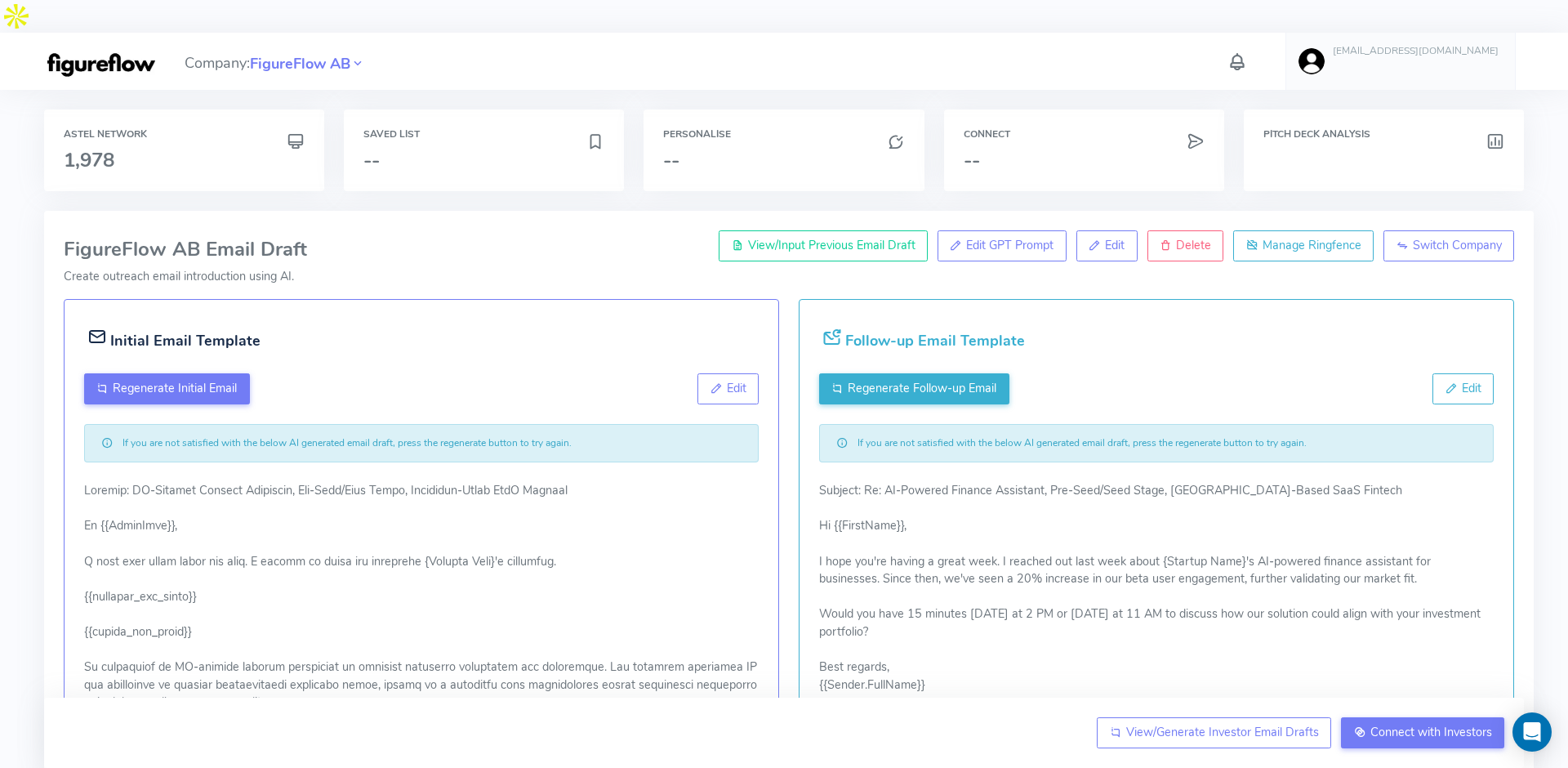 click on "Company:  FigureFlow AB chomwa@figureflow.app Account Upload data AI Keys Usage Engagement Call Info Manage Company Invitation Logout" at bounding box center (784, 61) 